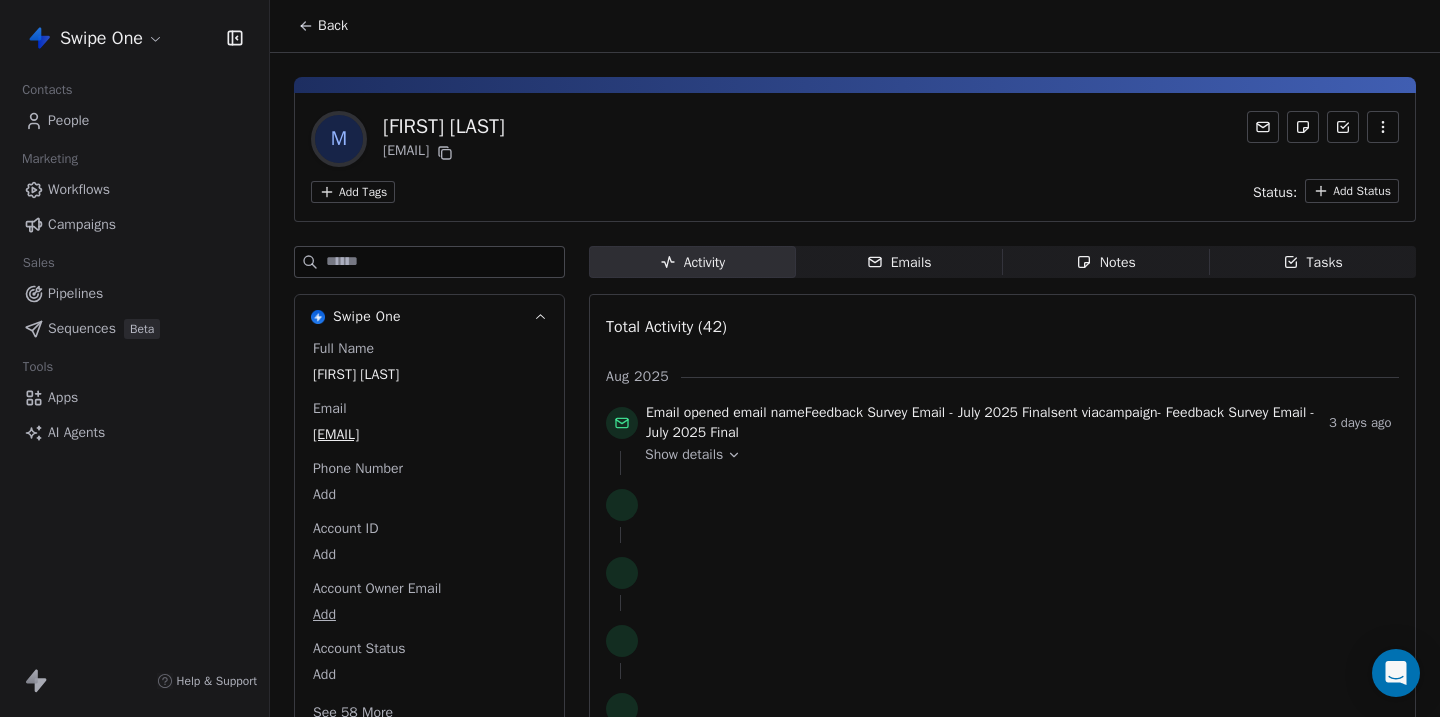 scroll, scrollTop: 0, scrollLeft: 0, axis: both 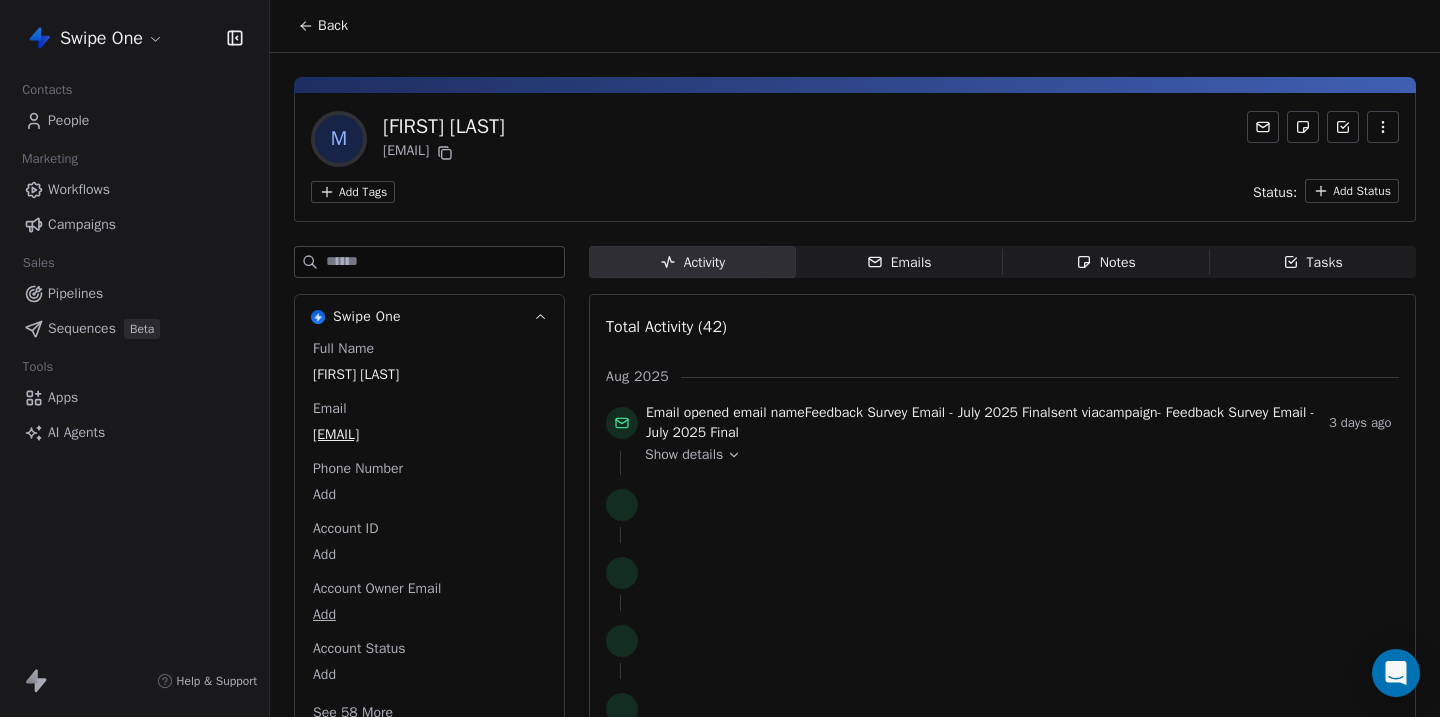 click on "People" at bounding box center (68, 120) 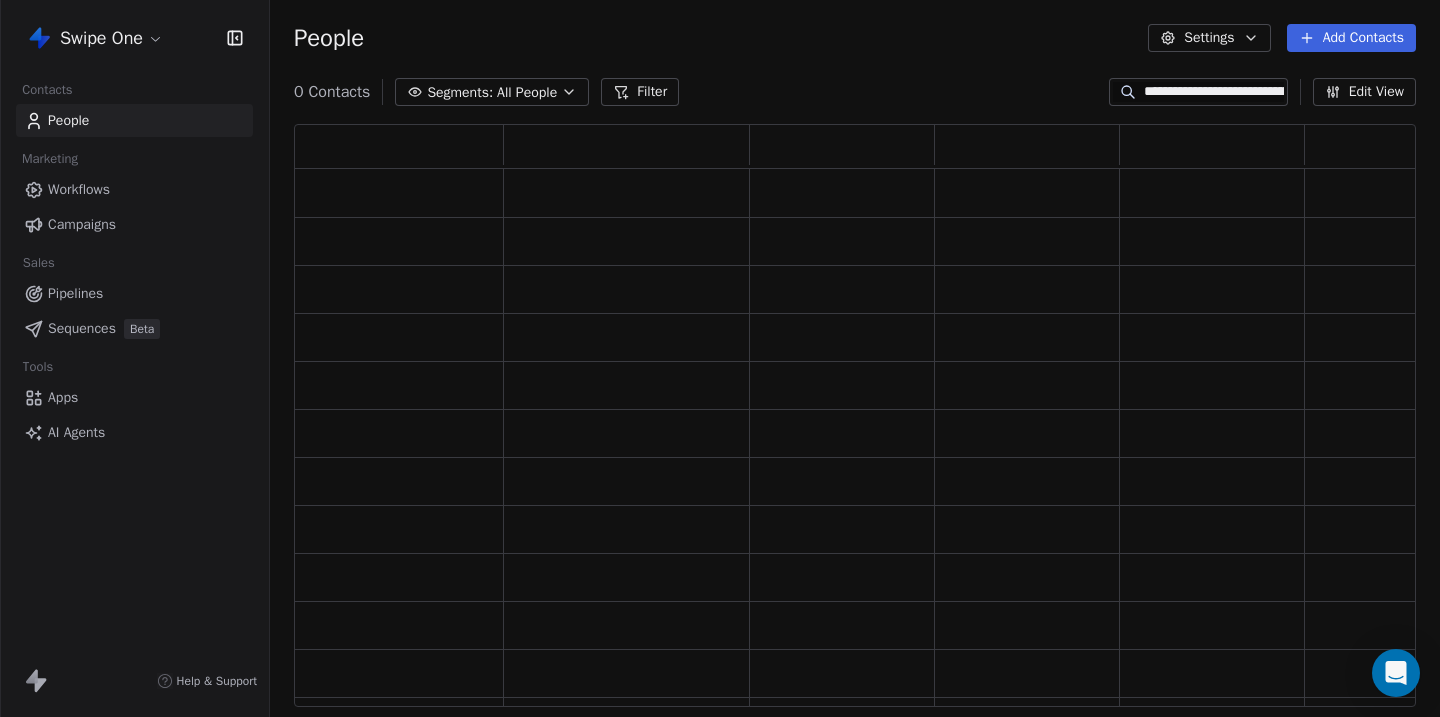 scroll, scrollTop: 1, scrollLeft: 1, axis: both 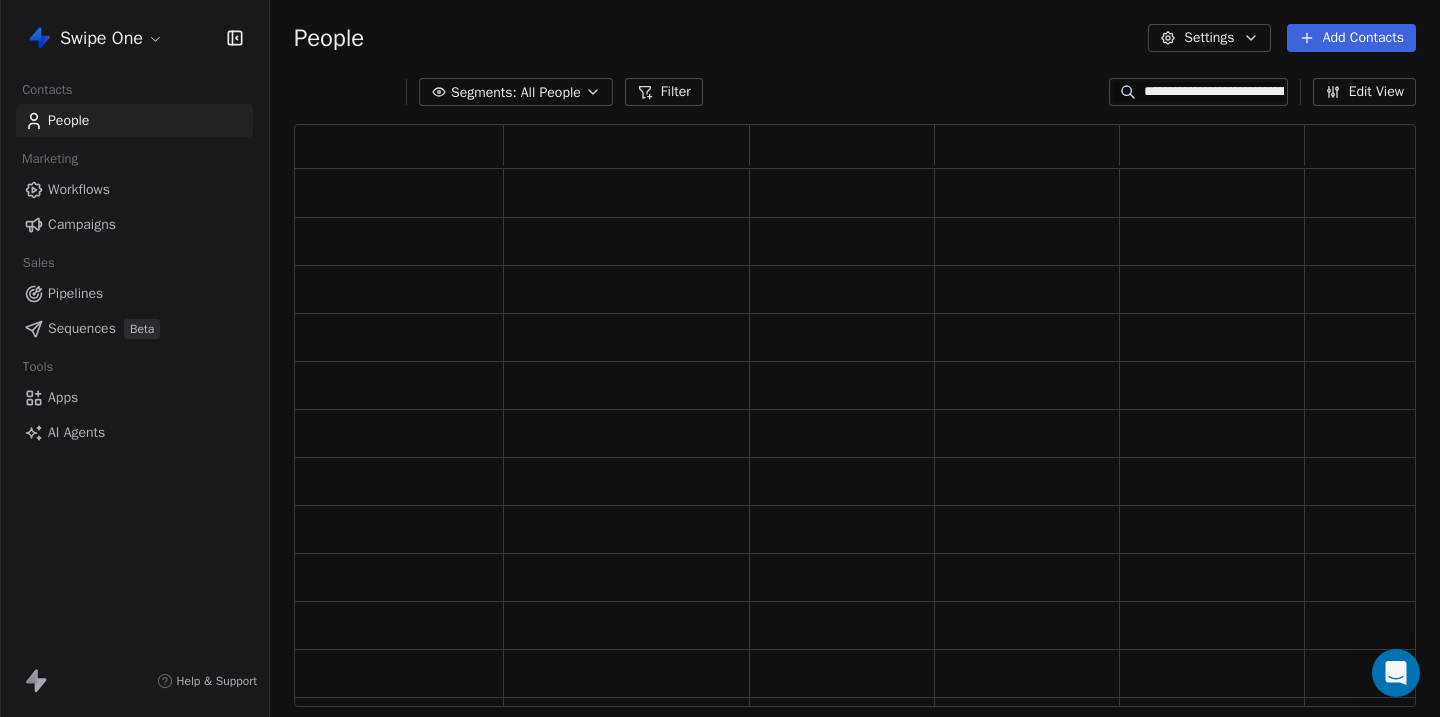 click on "**********" at bounding box center (1214, 92) 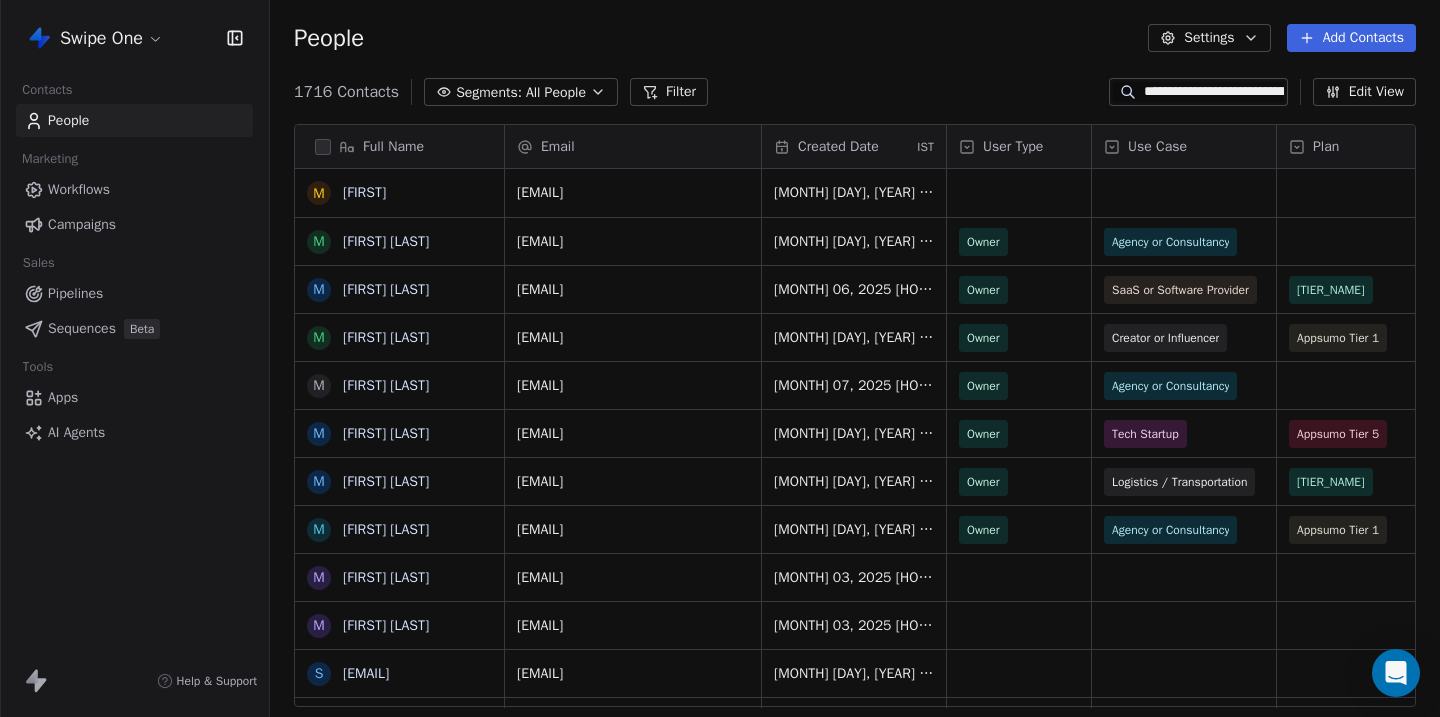 scroll, scrollTop: 1, scrollLeft: 1, axis: both 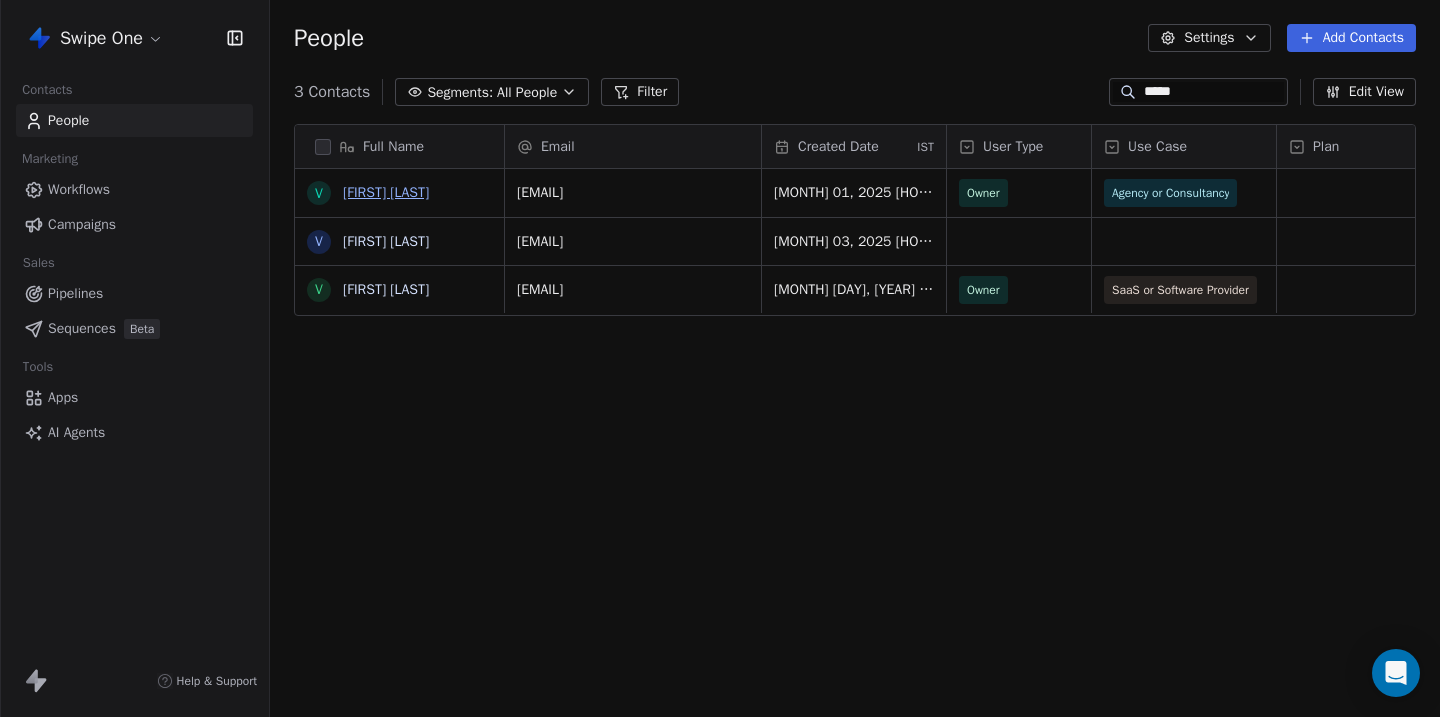 type on "*****" 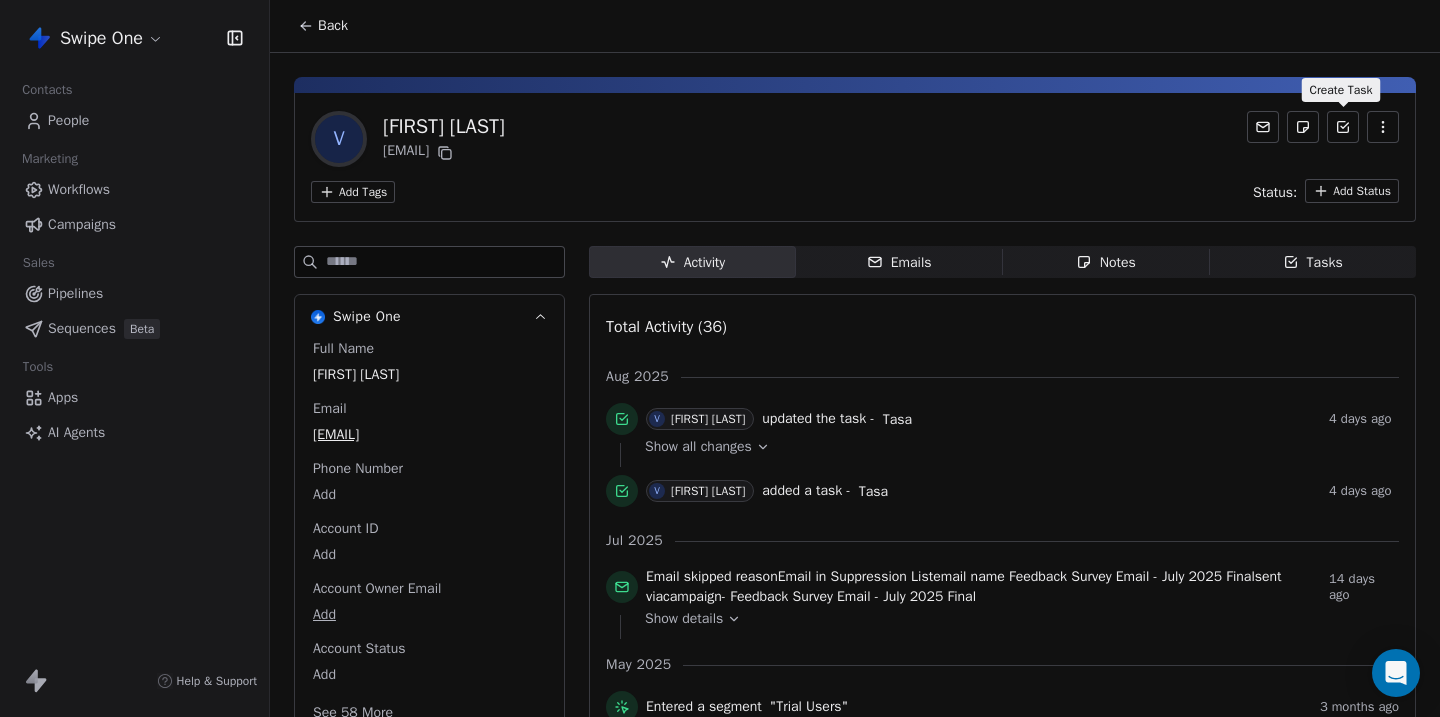 click 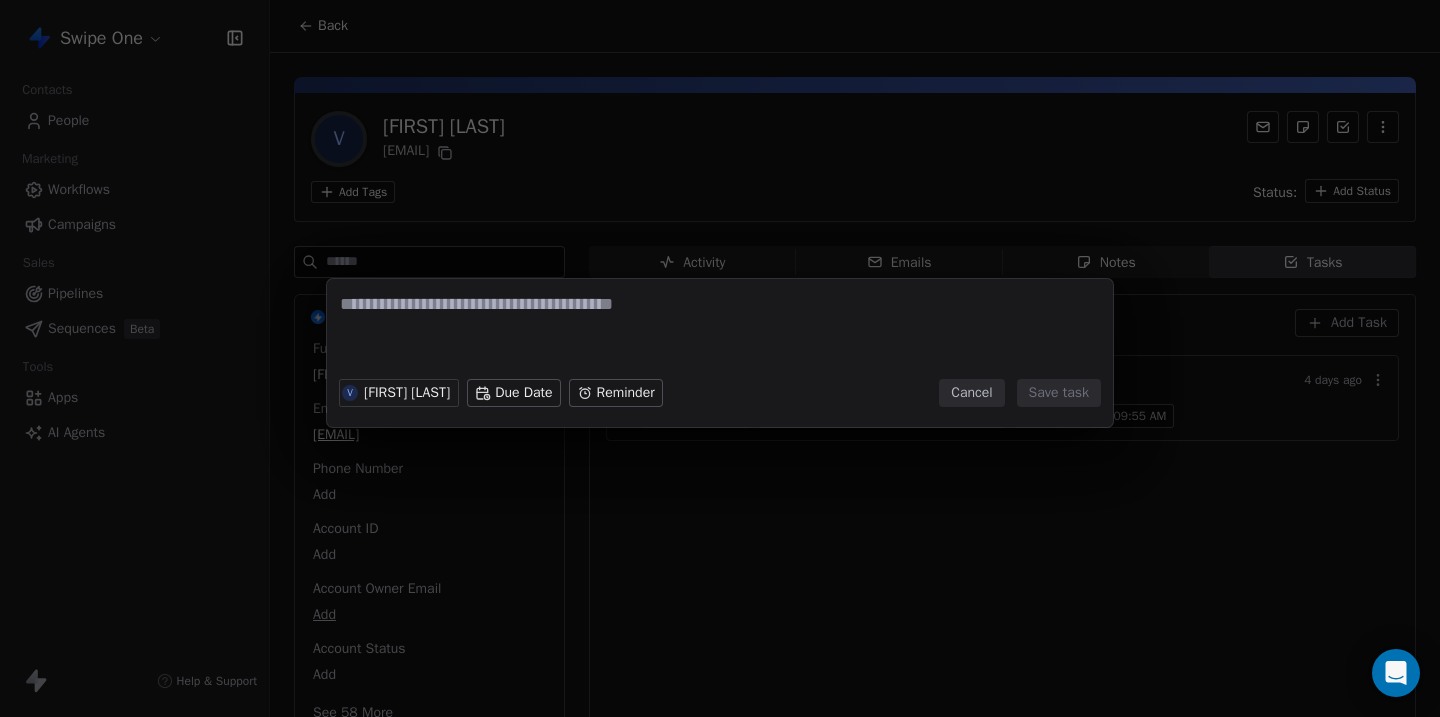 click on "Swipe One Contacts People Marketing Workflows Campaigns Sales Pipelines Sequences Beta Tools Apps AI Agents Help & Support Back V [FIRST] [LAST] [EMAIL]  Add Tags Status:   Add Status Swipe One Full Name [FIRST] [LAST] Email [EMAIL] Phone Number Add Account ID Add Account Owner Email Add Account Status Add See   58   More   Activity Activity Emails Emails   Notes   Notes Tasks Tasks To-do To-do Done Done   Add Task   Tasa 4 days ago V [FIRST] [LAST]   [DAY_OF_WEEK], [MONTH] [DAY], [YEAR]   On due date, [HOUR]:[MINUTE] [AM/PM]
V [FIRST] [LAST]   Due Date   Reminder Cancel Save task" at bounding box center (720, 358) 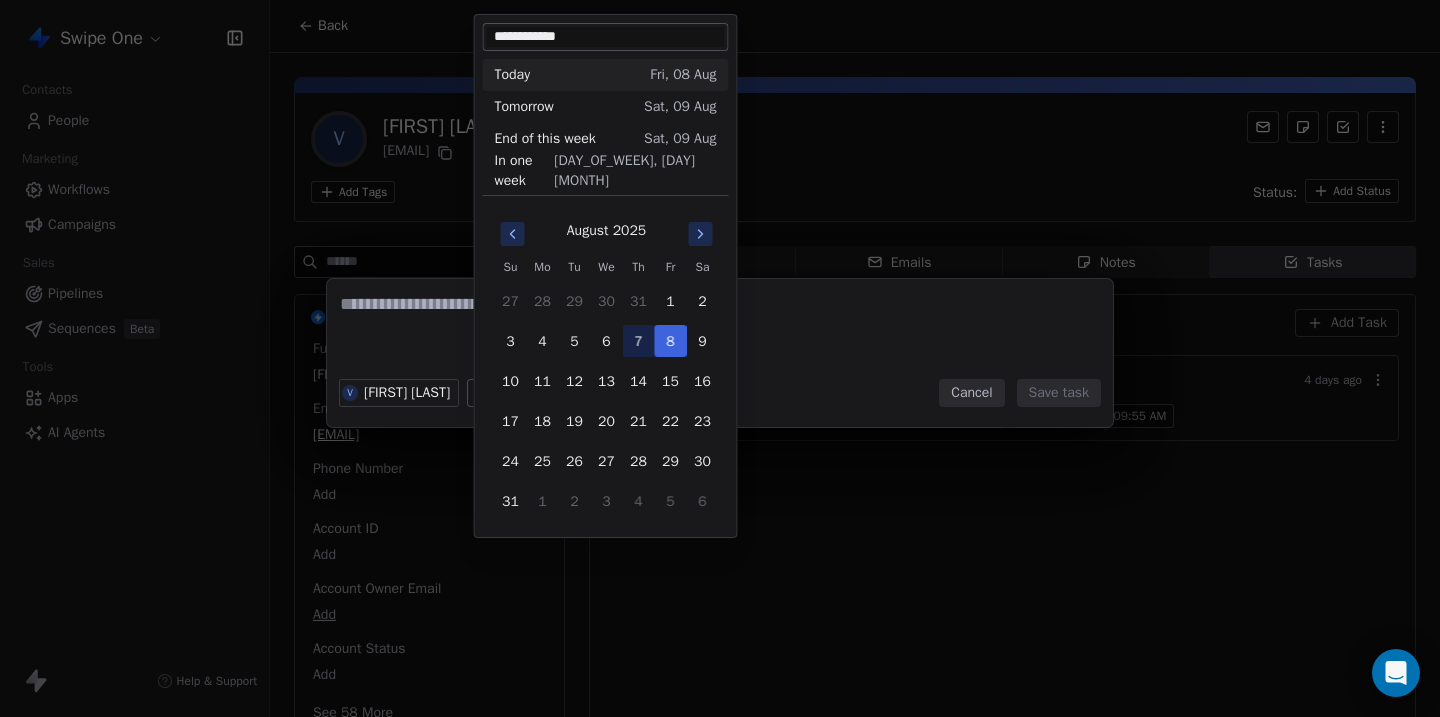 click on "7" at bounding box center [639, 341] 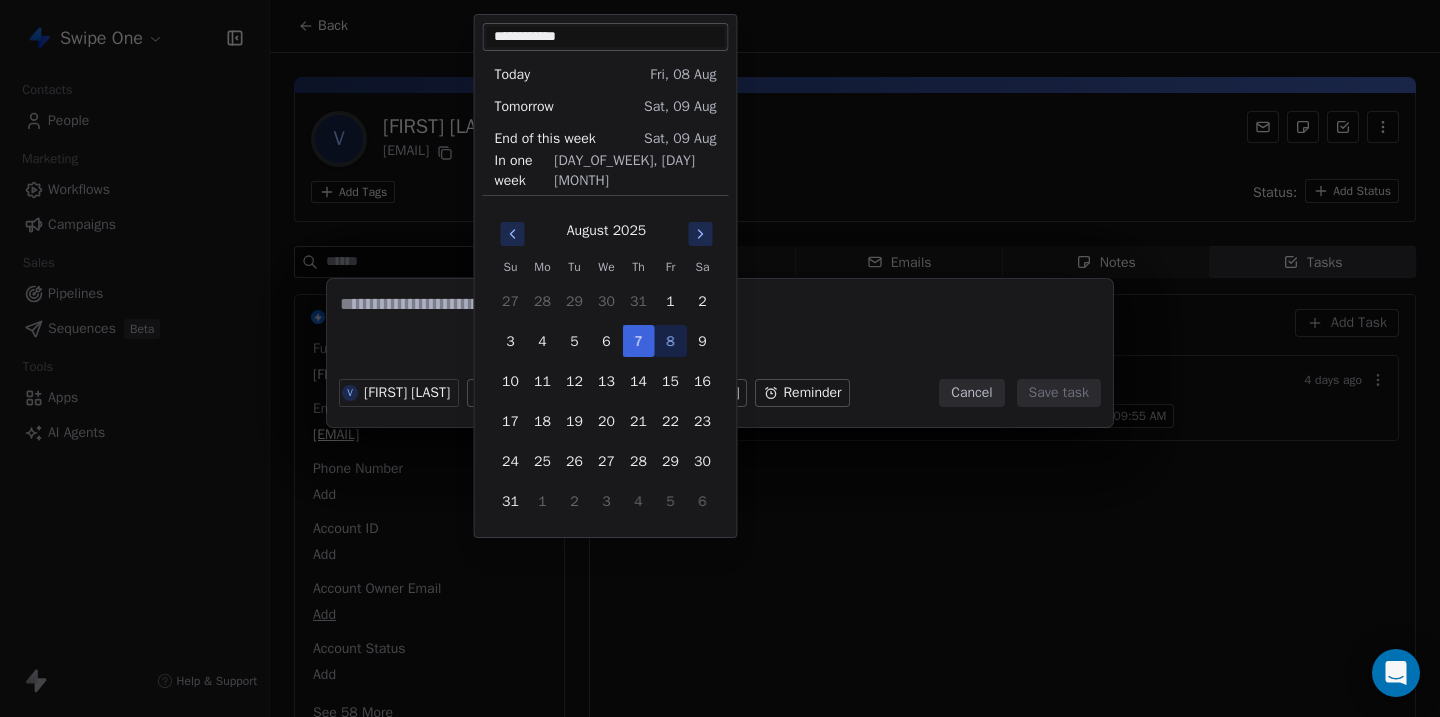 click on "Swipe One Contacts People Marketing Workflows Campaigns Sales Pipelines Sequences Beta Tools Apps AI Agents Help & Support Back V [FIRST] [LAST] [EMAIL]  Add Tags Status:   Add Status Swipe One Full Name [FIRST] [LAST] Email [EMAIL] Phone Number Add Account ID Add Account Owner Email Add Account Status Add See   58   More   Activity Activity Emails Emails   Notes   Notes Tasks Tasks To-do To-do Done Done   Add Task   Tasa 4 days ago V [FIRST] [LAST]   [DAY_OF_WEEK], [MONTH] [DAY], [YEAR]   On due date, [HOUR]:[MINUTE] [AM/PM]
V [FIRST] [LAST]   [DAY_OF_WEEK], [MONTH] [DAY] [DAY_OF_WEEK], [MONTH] [DAY] [DAY_OF_WEEK], [MONTH] [DAY] [DAY_OF_WEEK], [MONTH] [DAY] [DAY_OF_WEEK], [MONTH] [DAY] August [YEAR] Su Mo Tu We Th Fr Sa 27 28 29 30 31 1 2 3 4 5 6 7 8 9 10 11 12 13 14 15 16 17 18 19 20 21 22 23 24 25 26 27 28 29 30 31 1 2 3 4 5 6" at bounding box center [720, 358] 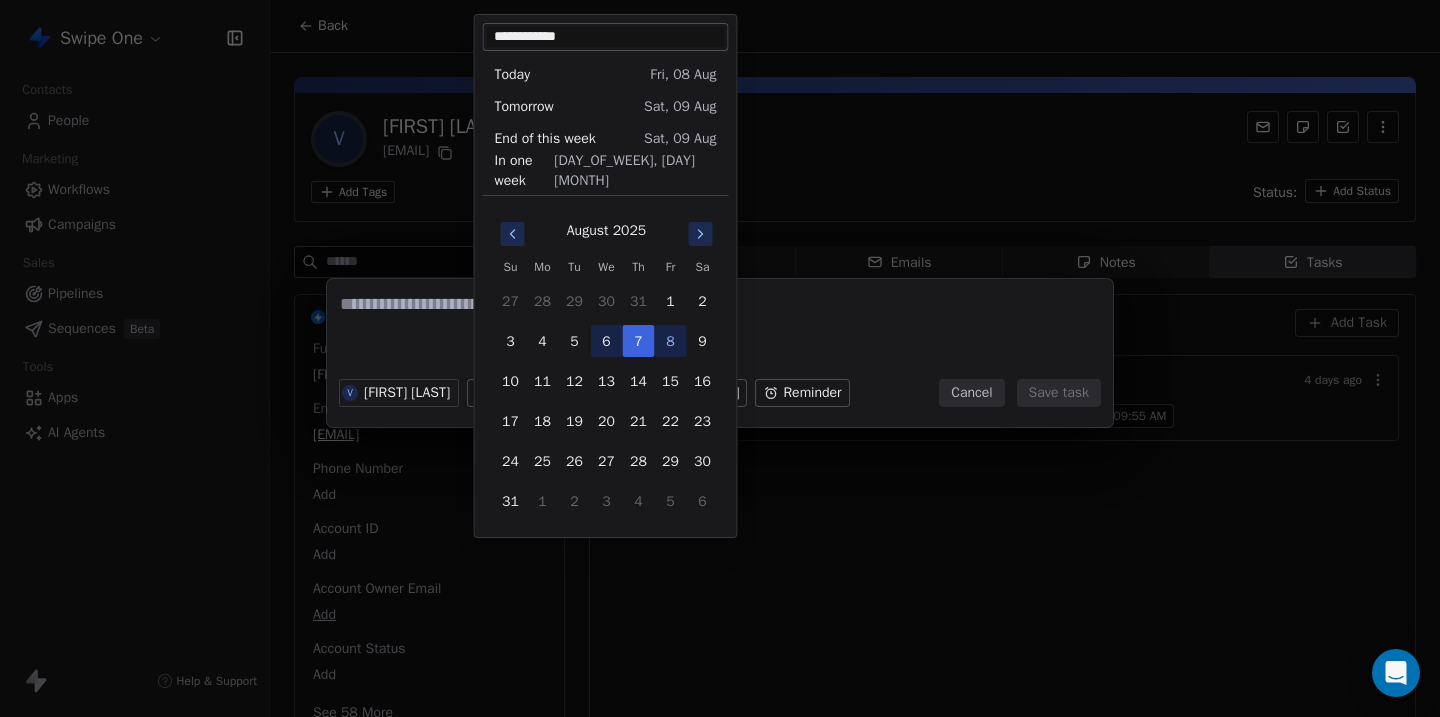click on "6" at bounding box center [607, 341] 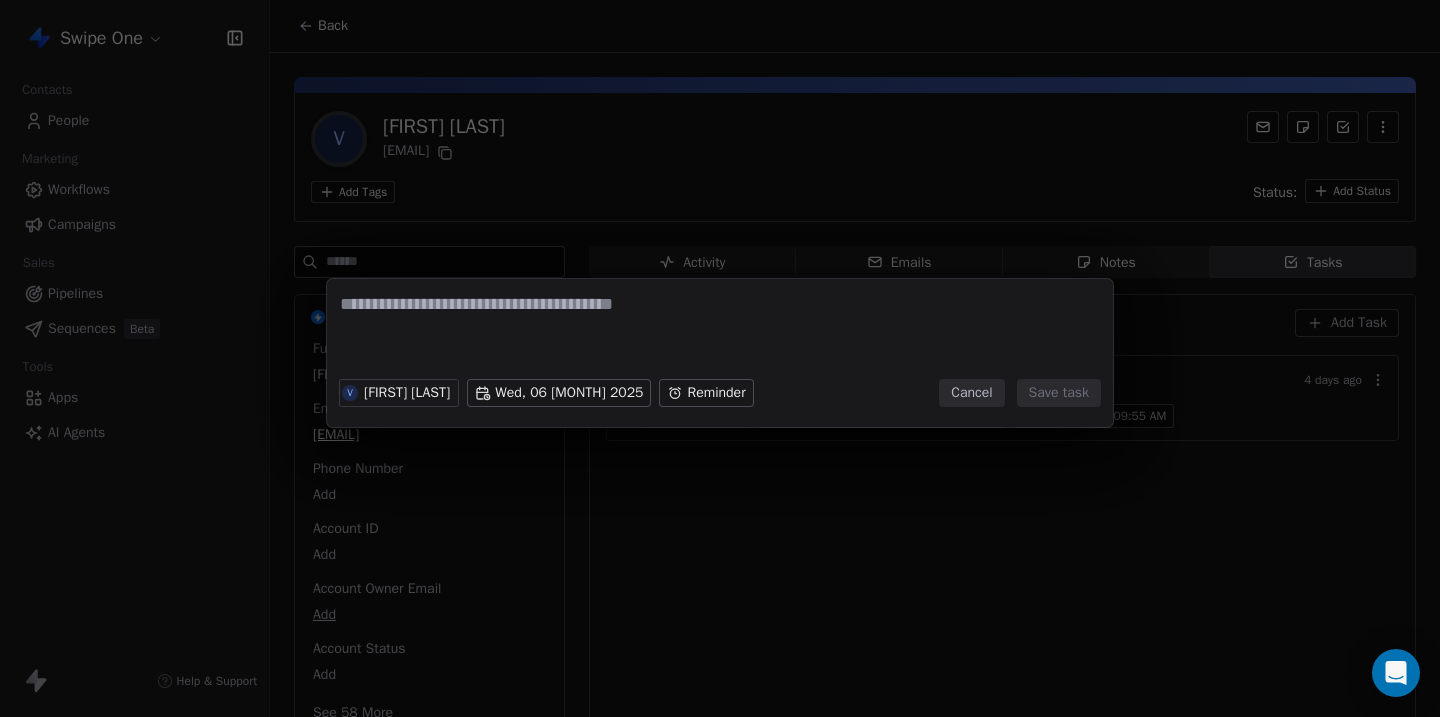 click on "Swipe One Contacts People Marketing Workflows Campaigns Sales Pipelines Sequences Beta Tools Apps AI Agents Help & Support Back V [FIRST] [LAST] [EMAIL]  Add Tags Status:   Add Status Swipe One Full Name [FIRST] [LAST] Email [EMAIL] Phone Number Add Account ID Add Account Owner Email Add Account Status Add See   58   More   Activity Activity Emails Emails   Notes   Notes Tasks Tasks To-do To-do Done Done   Add Task   Tasa 4 days ago V [FIRST] [LAST]   [DAY_OF_WEEK], [MONTH] [DAY], [YEAR]   On due date, [HOUR]:[MINUTE] [AM/PM]
V [FIRST] [LAST]   [DAY_OF_WEEK], [MONTH] [DAY]   Reminder Cancel Save task" at bounding box center [720, 358] 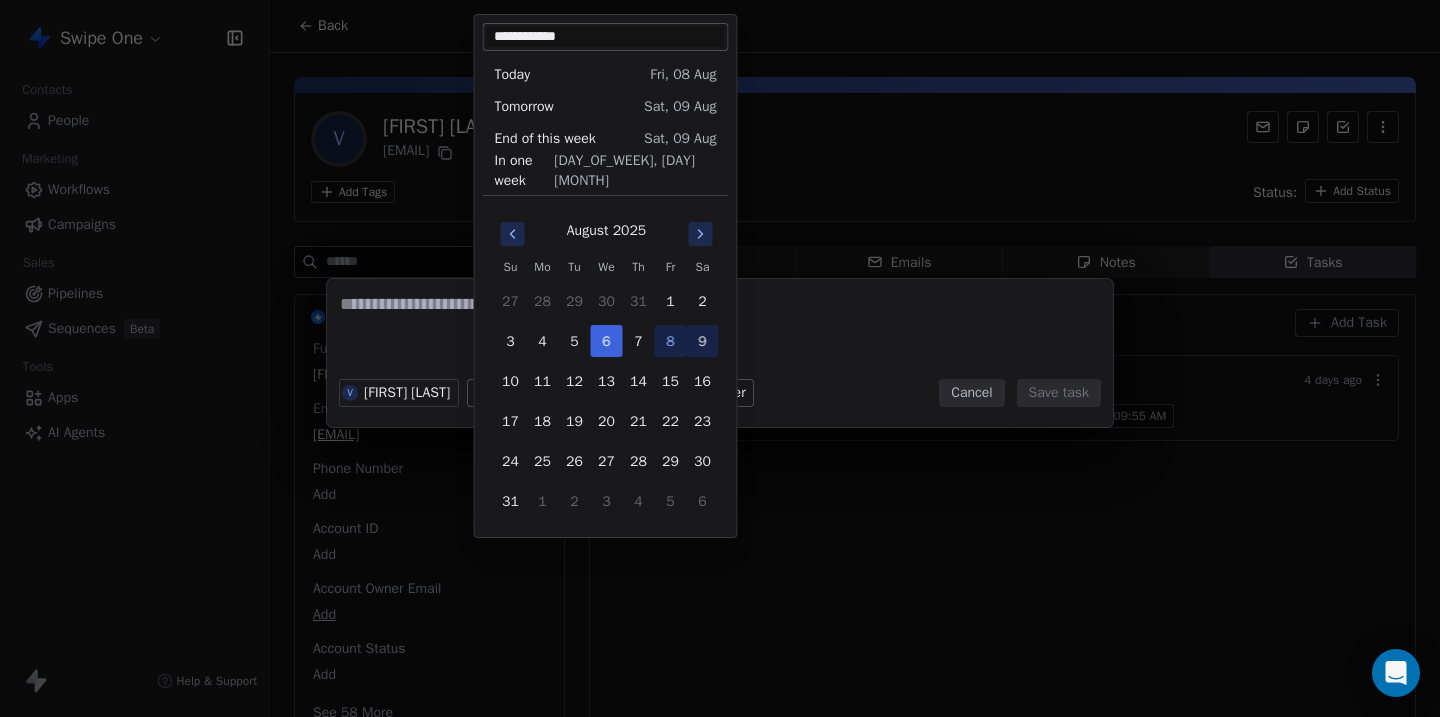 click on "9" at bounding box center (703, 341) 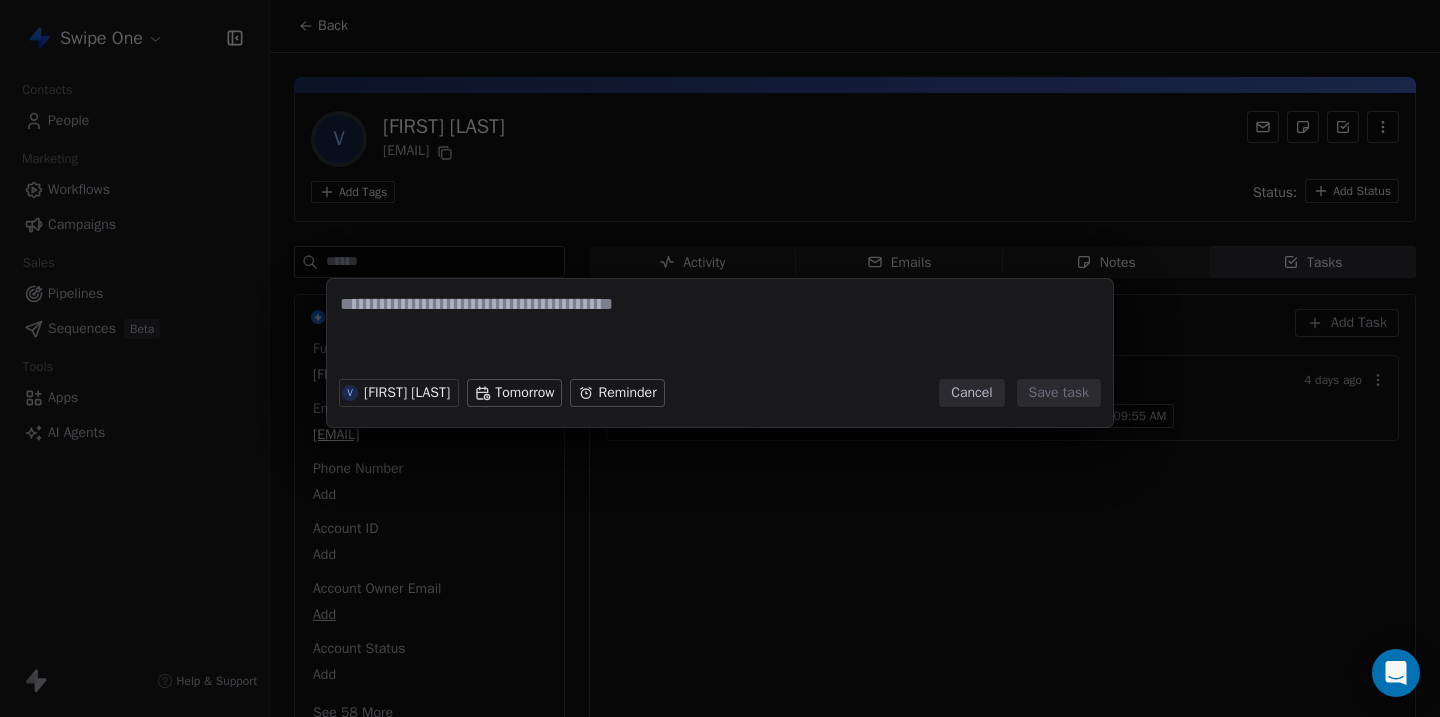 click on "V [FIRST] [LAST] Tue, 05 [MONTH] 2025 On due date, 09:55 AM V [FIRST] [LAST] Tomorrow Reminder Cancel Save task" at bounding box center [720, 358] 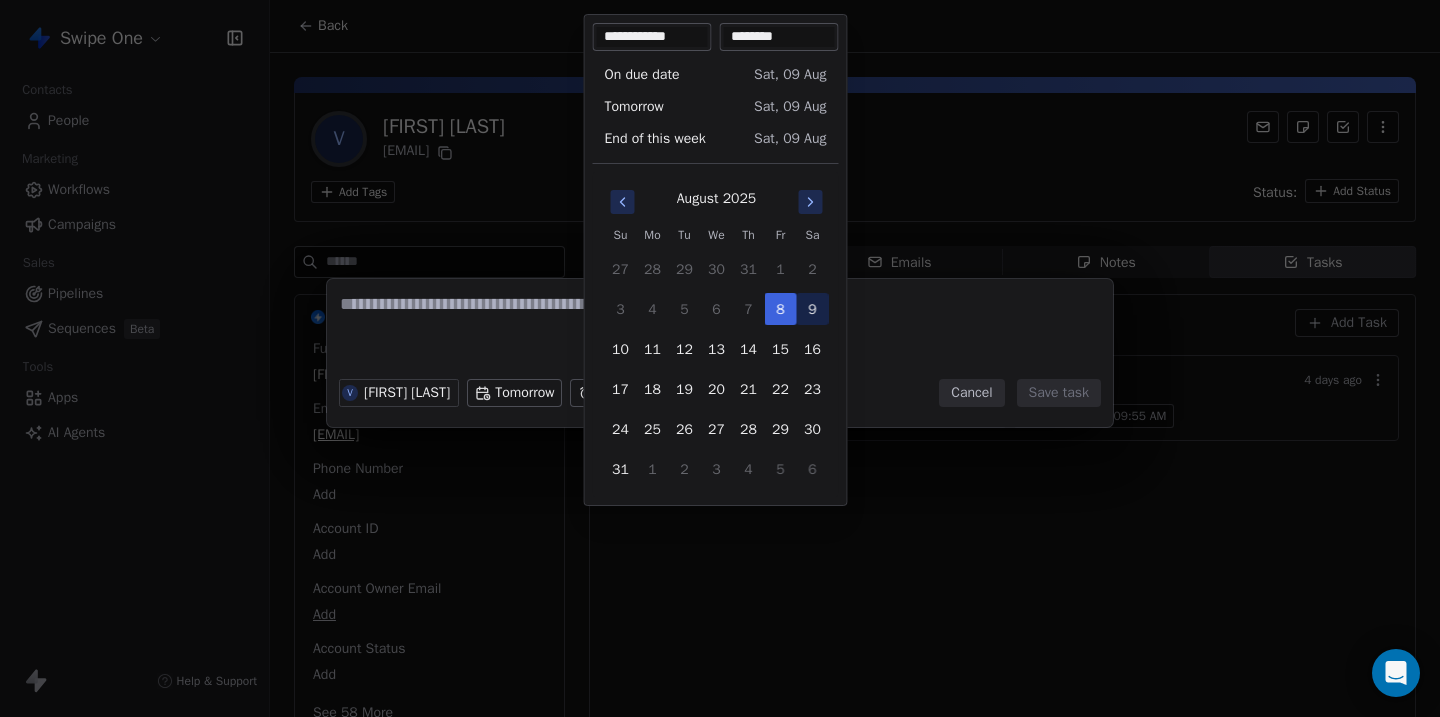 click on "9" at bounding box center [813, 309] 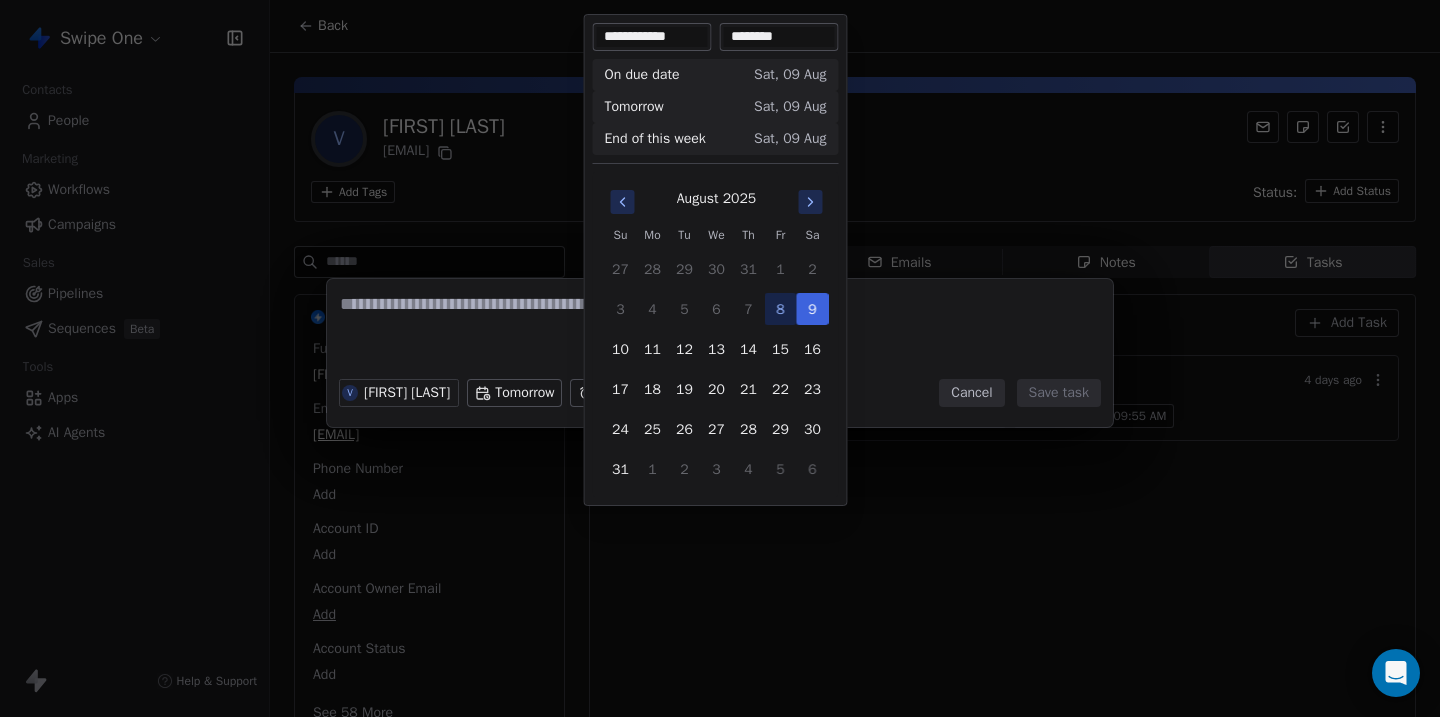 click on "V [FIRST] [LAST] Tomorrow On due date, 02:55 PM Cancel Save task" at bounding box center [720, 358] 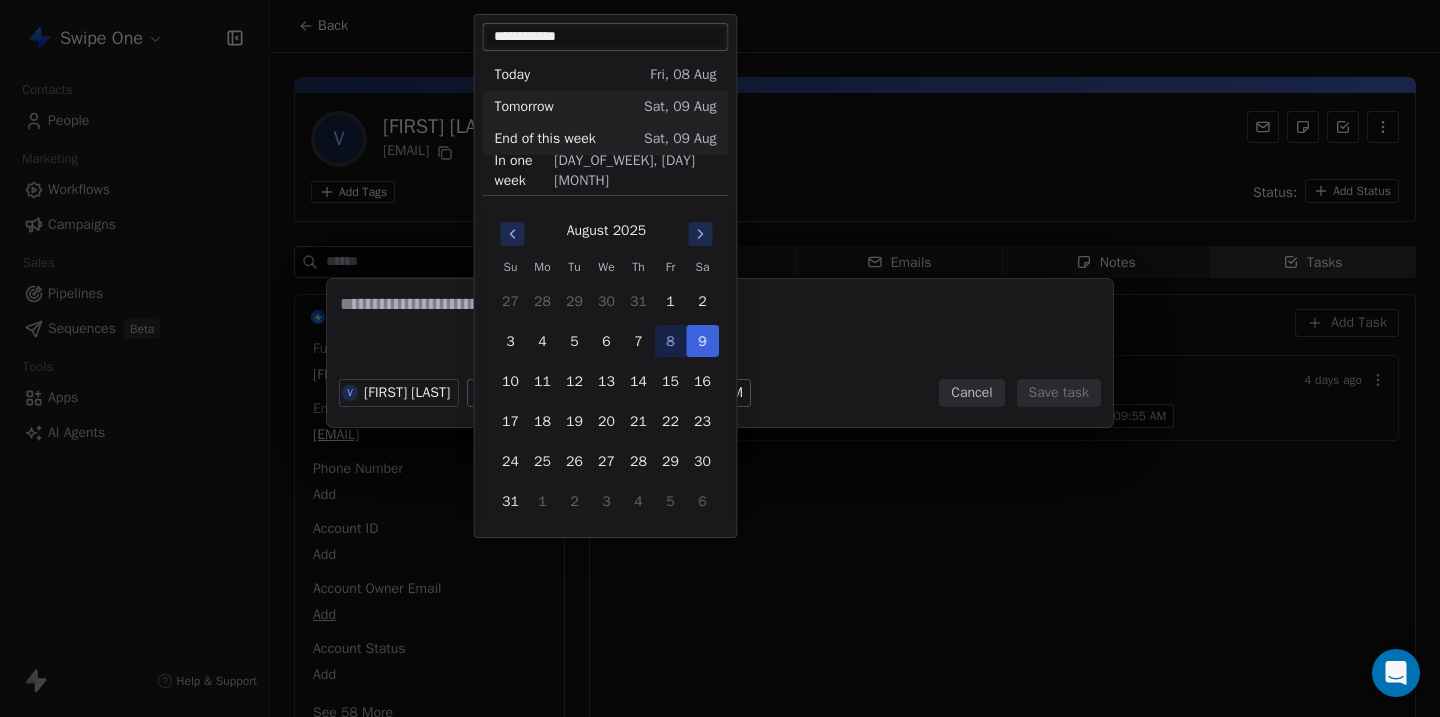 click on "**********" at bounding box center (720, 358) 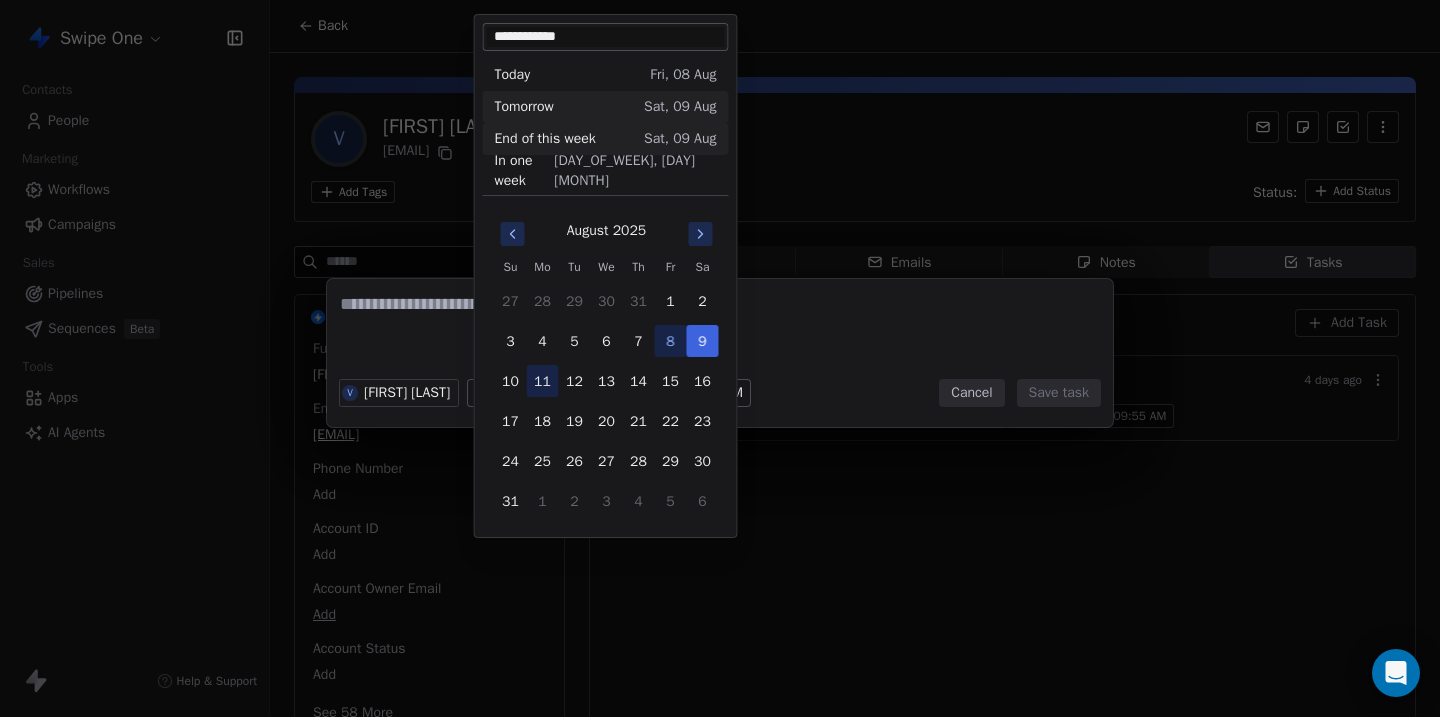 click on "11" at bounding box center (543, 381) 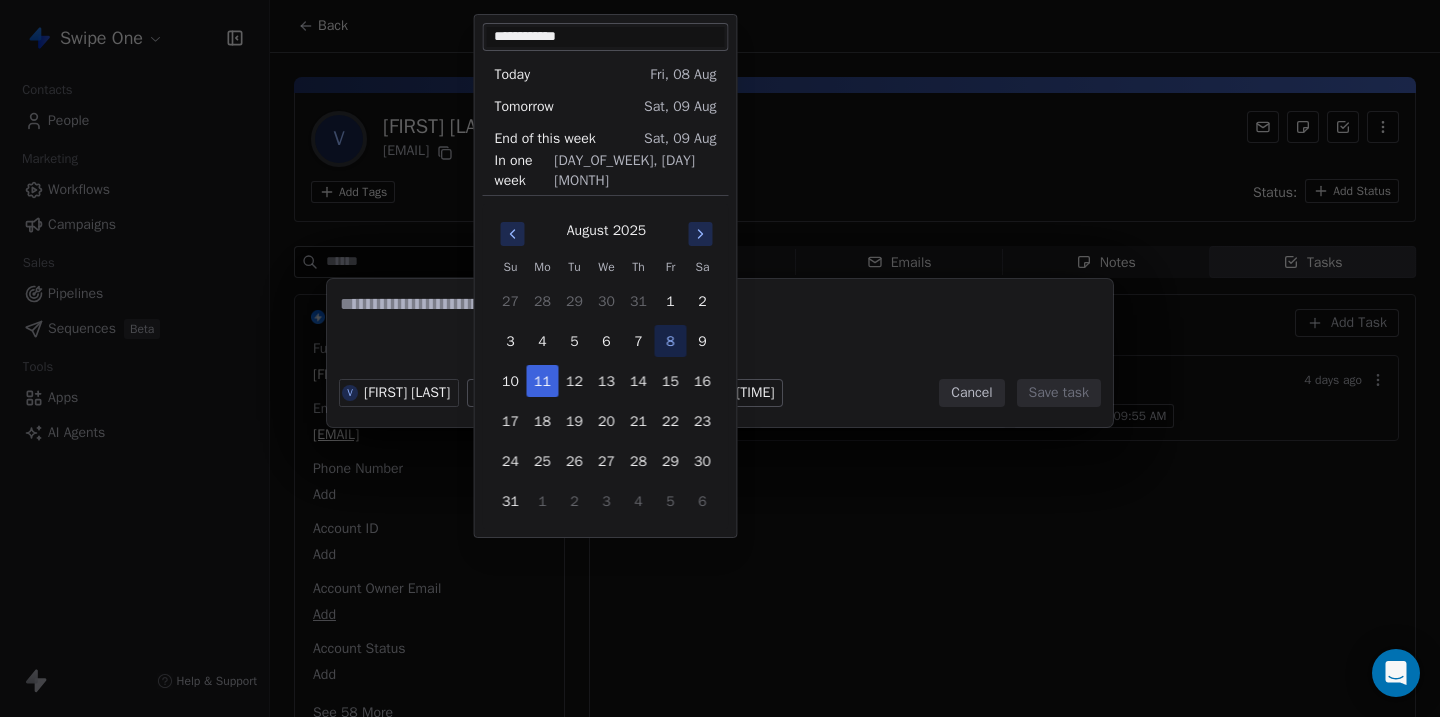 click on "Swipe One Contacts People Marketing Workflows Campaigns Sales Pipelines Sequences Beta Tools Apps AI Agents Help & Support Back V [FIRST] [LAST] [EMAIL]  Add Tags Status:   Add Status Swipe One Full Name [FIRST] [LAST] Email [EMAIL] Phone Number Add Account ID Add Account Owner Email Add Account Status Add See   58   More   Activity Activity Emails Emails   Notes   Notes Tasks Tasks To-do To-do Done Done   Add Task   Tasa 4 days ago V [FIRST] [LAST]   [DAY_OF_WEEK], [MONTH] [DAY], [YEAR]   On due date, [HOUR]:[MINUTE] [AM/PM]
V [FIRST] [LAST]   Due Date   Reminder Cancel Save task" at bounding box center (720, 358) 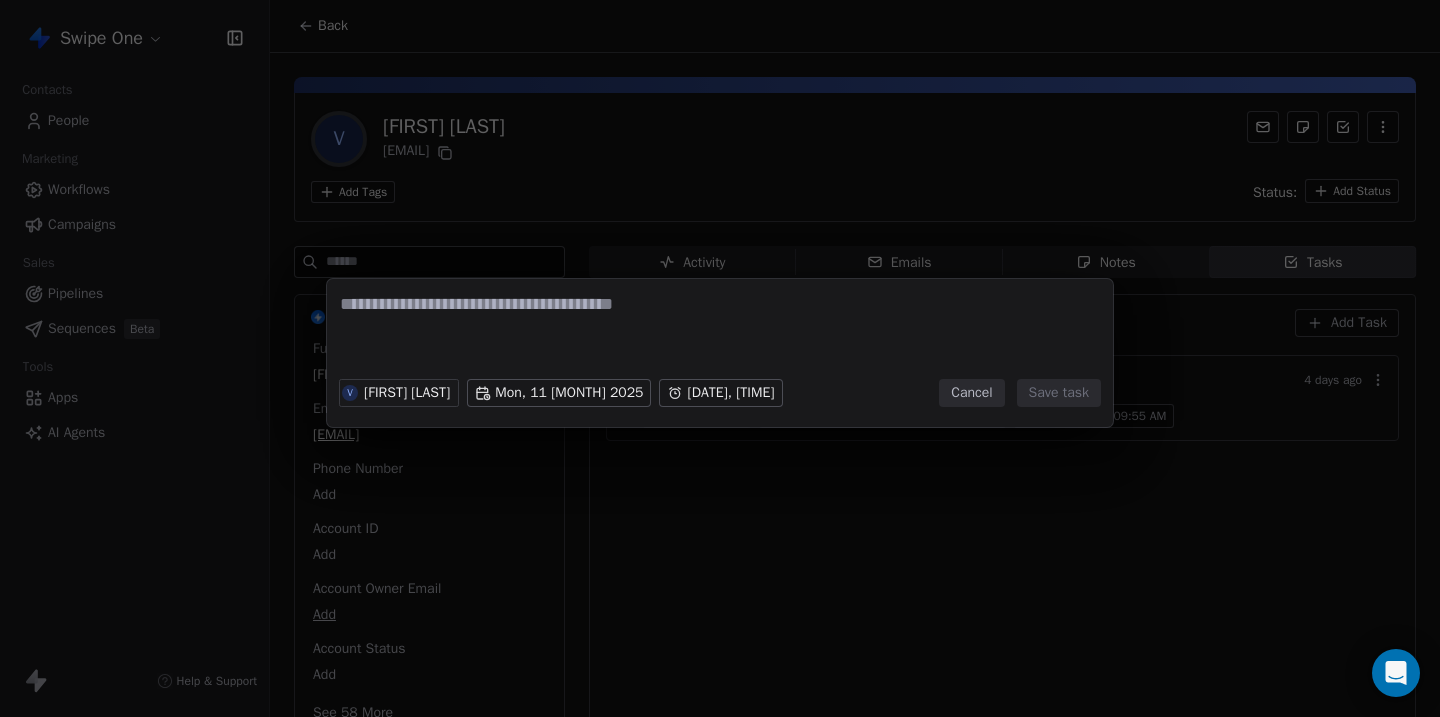 click on "Cancel" at bounding box center [971, 393] 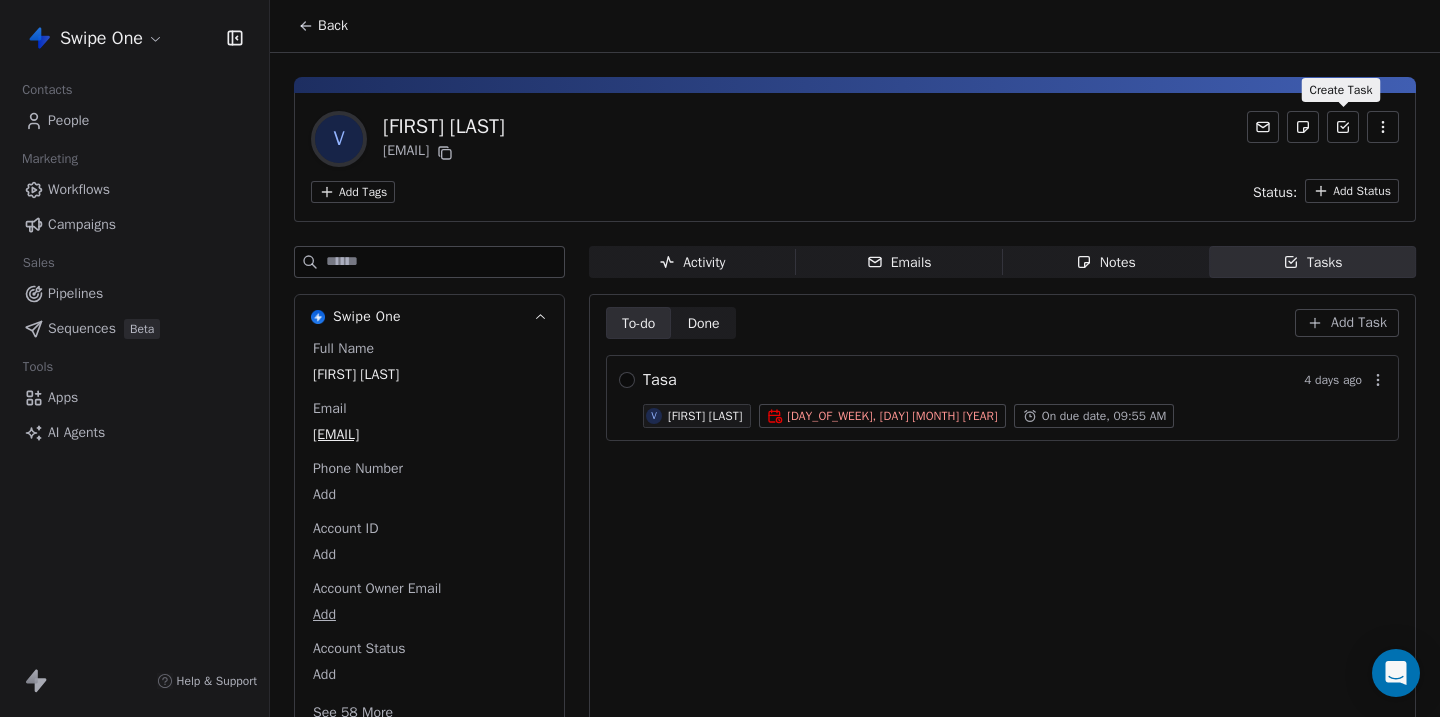 click 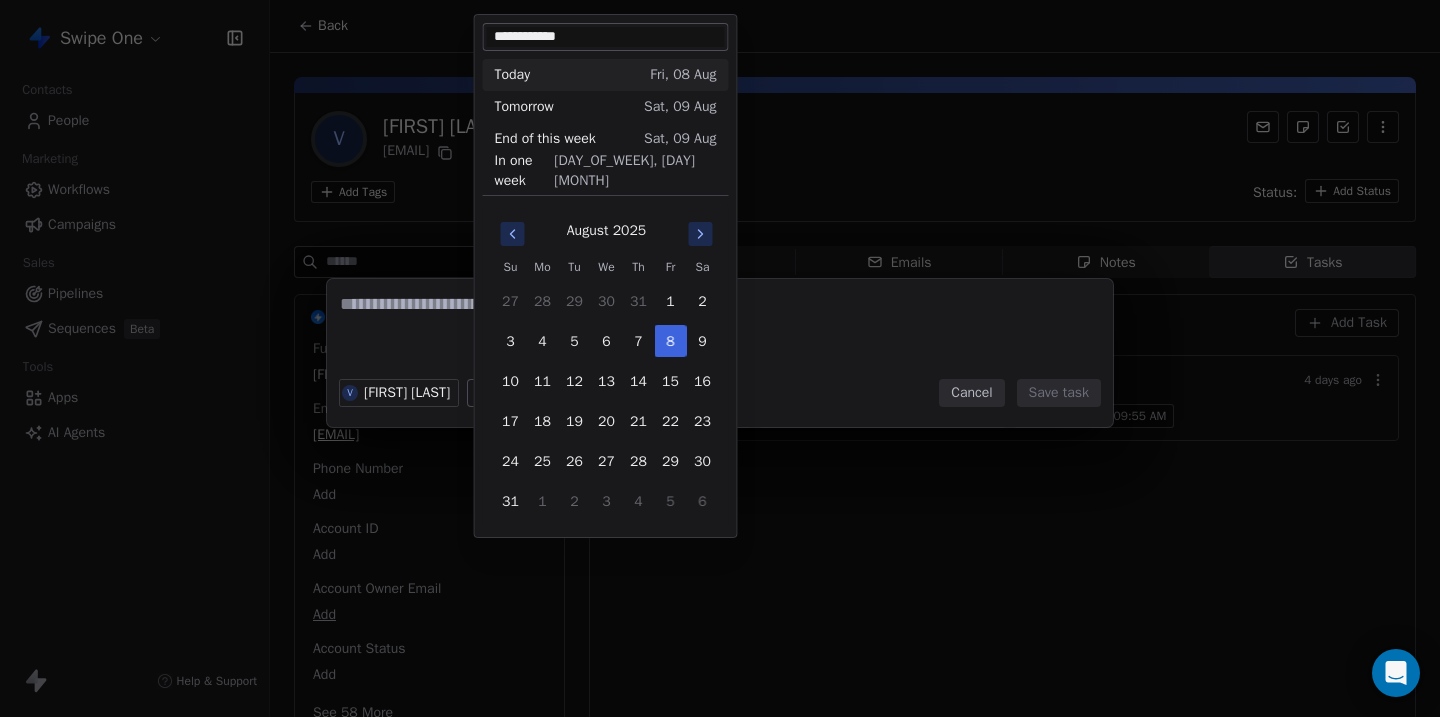 click on "**********" at bounding box center (720, 358) 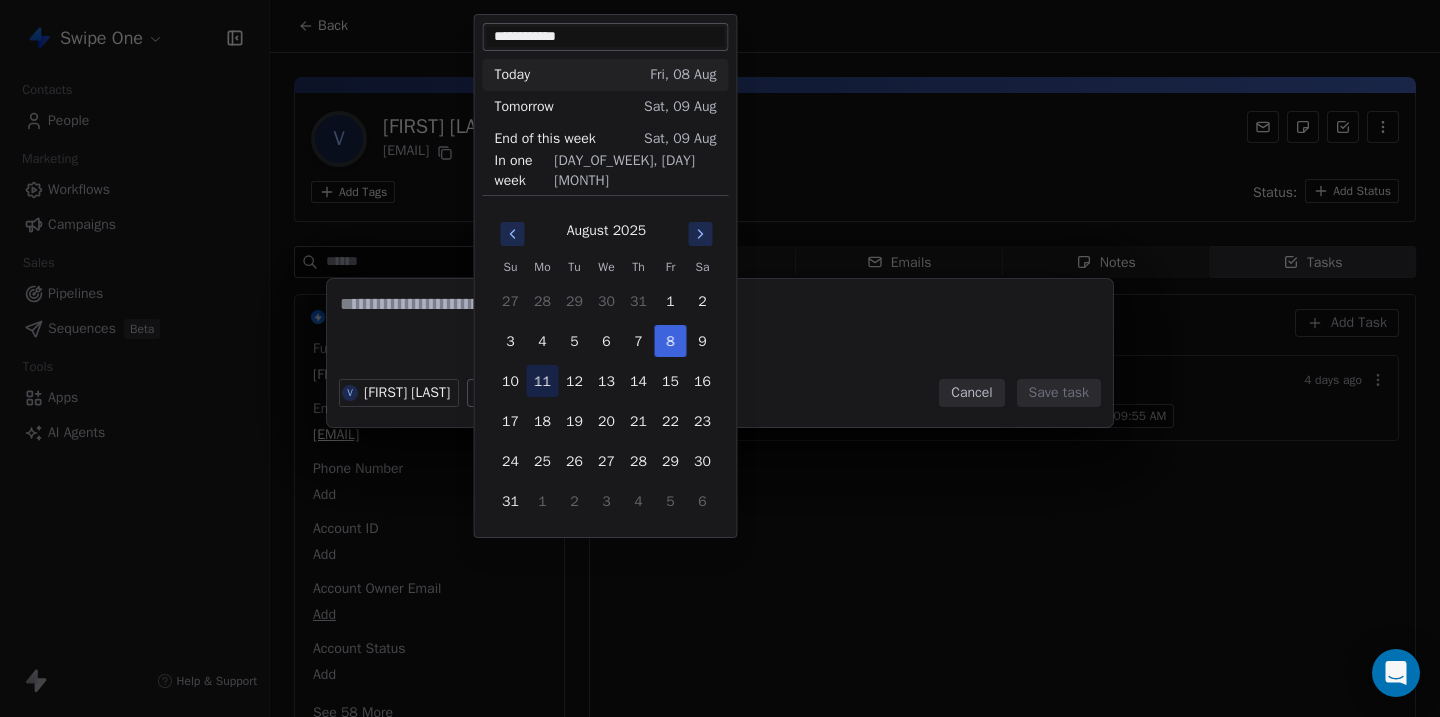 click on "11" at bounding box center (543, 381) 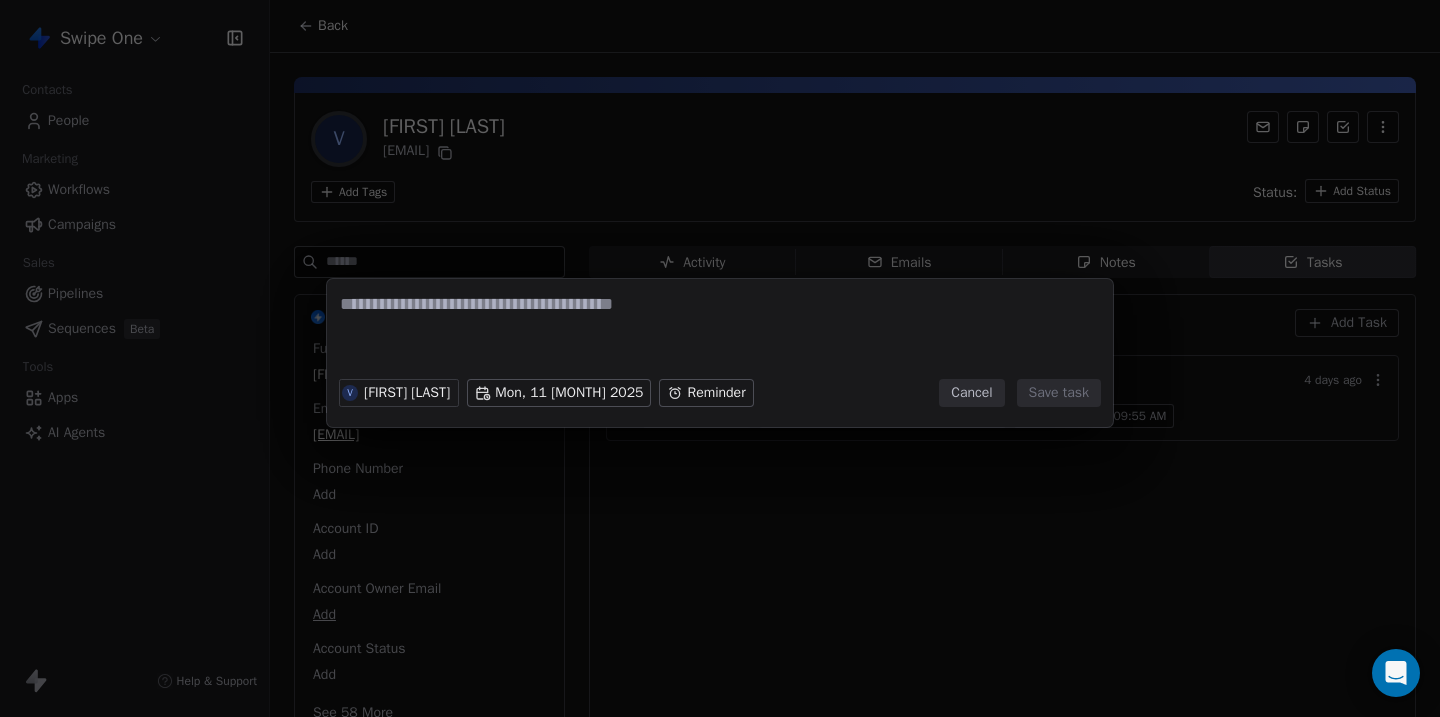 click on "V [FIRST] [LAST] Tue, 05 [MONTH] 2025 On due date, 09:55 AM V [FIRST] [LAST] Mon, 11 [MONTH] 2025 Reminder Cancel Save task" at bounding box center [720, 358] 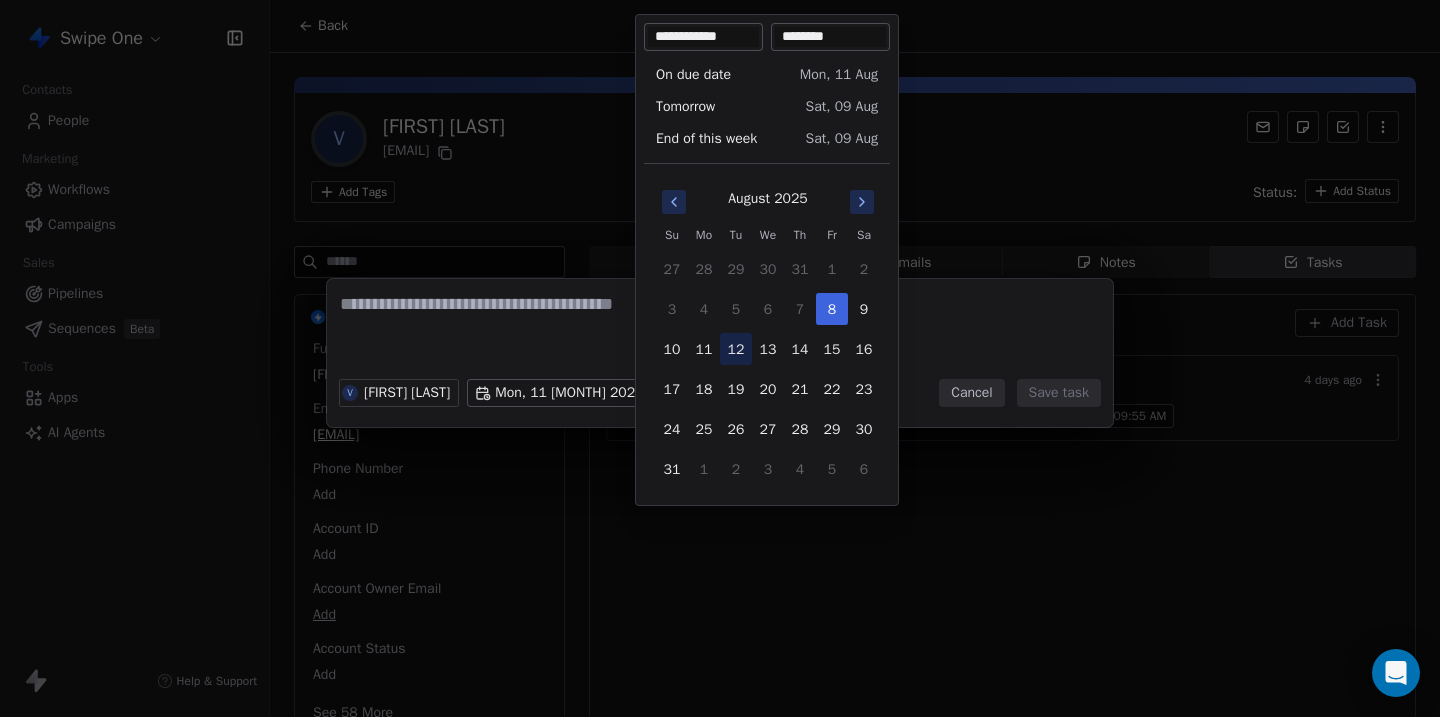click on "12" at bounding box center (736, 349) 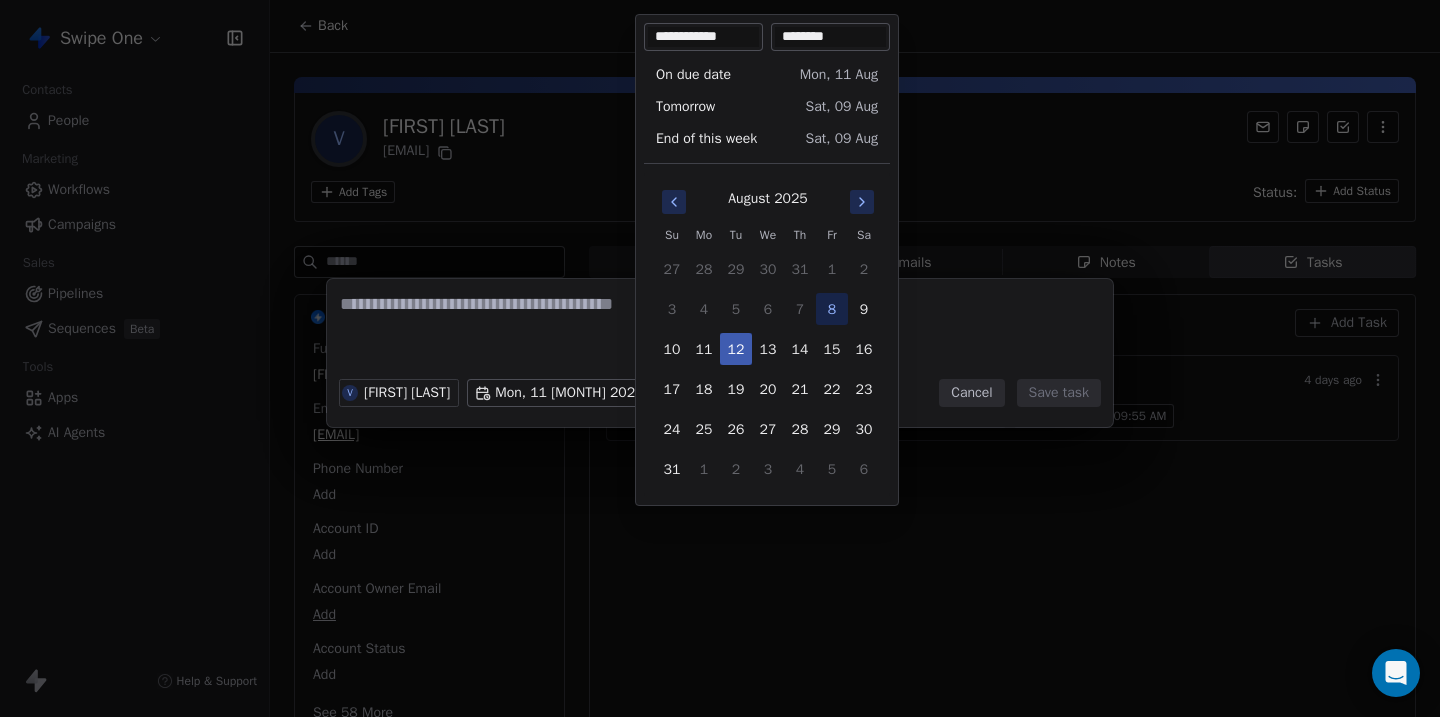 click on "12" at bounding box center [736, 349] 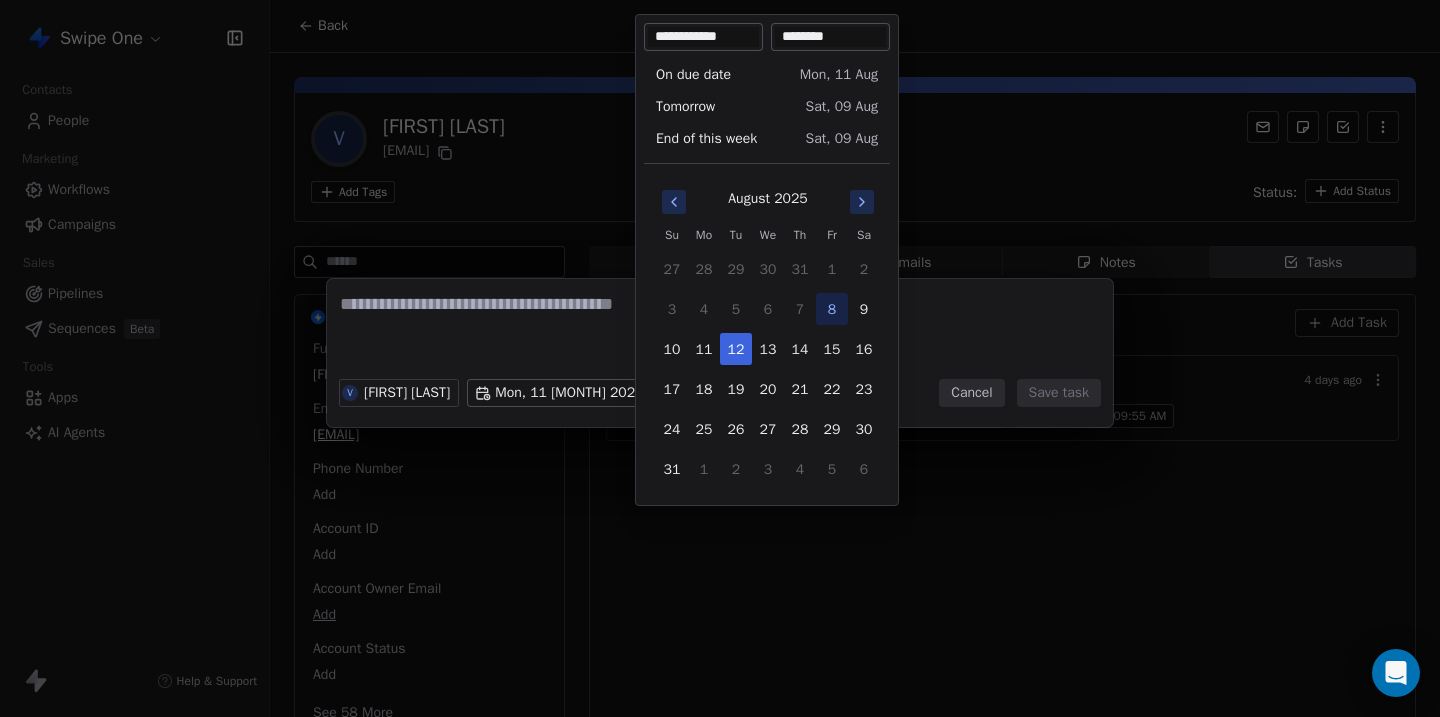 click on "V [FIRST] [LAST] Mon, 11 [MONTH] 2025 Reminder Cancel Save task" at bounding box center (720, 358) 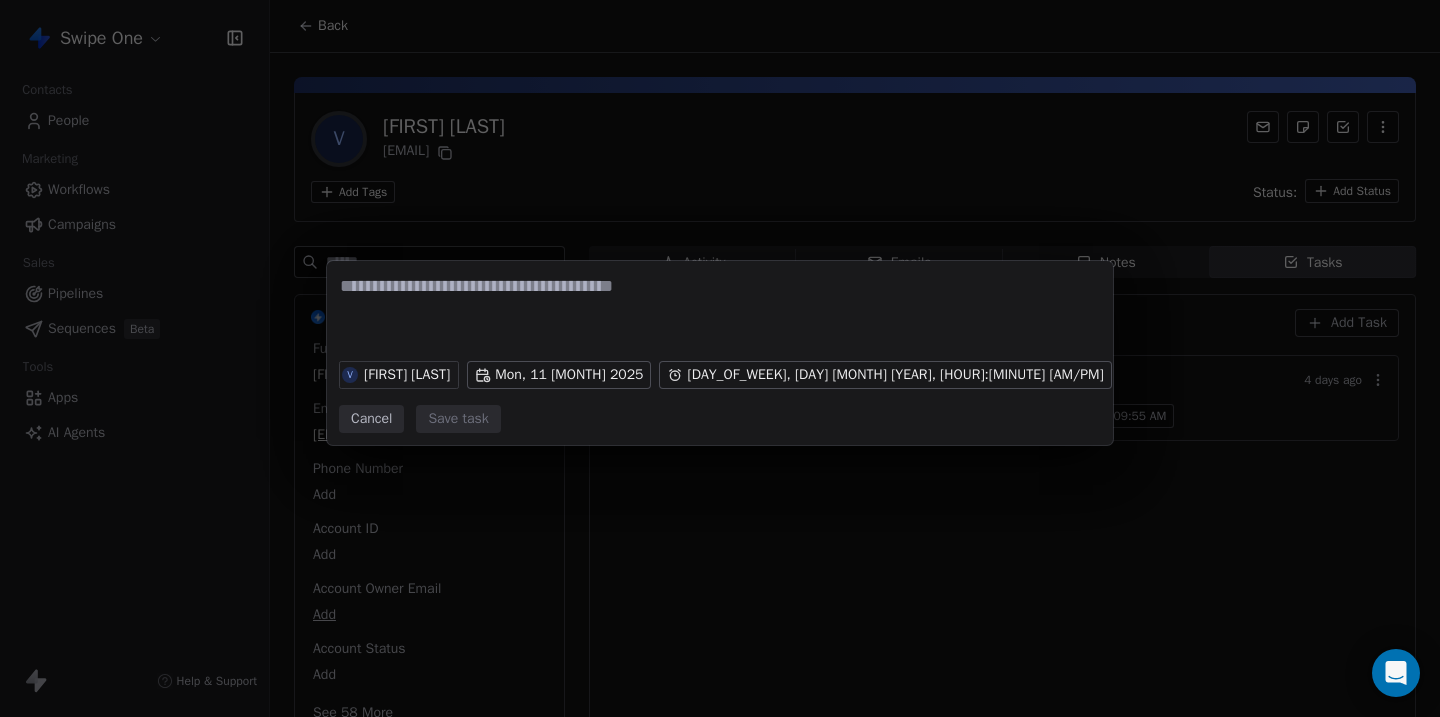 click on "Cancel" at bounding box center [371, 419] 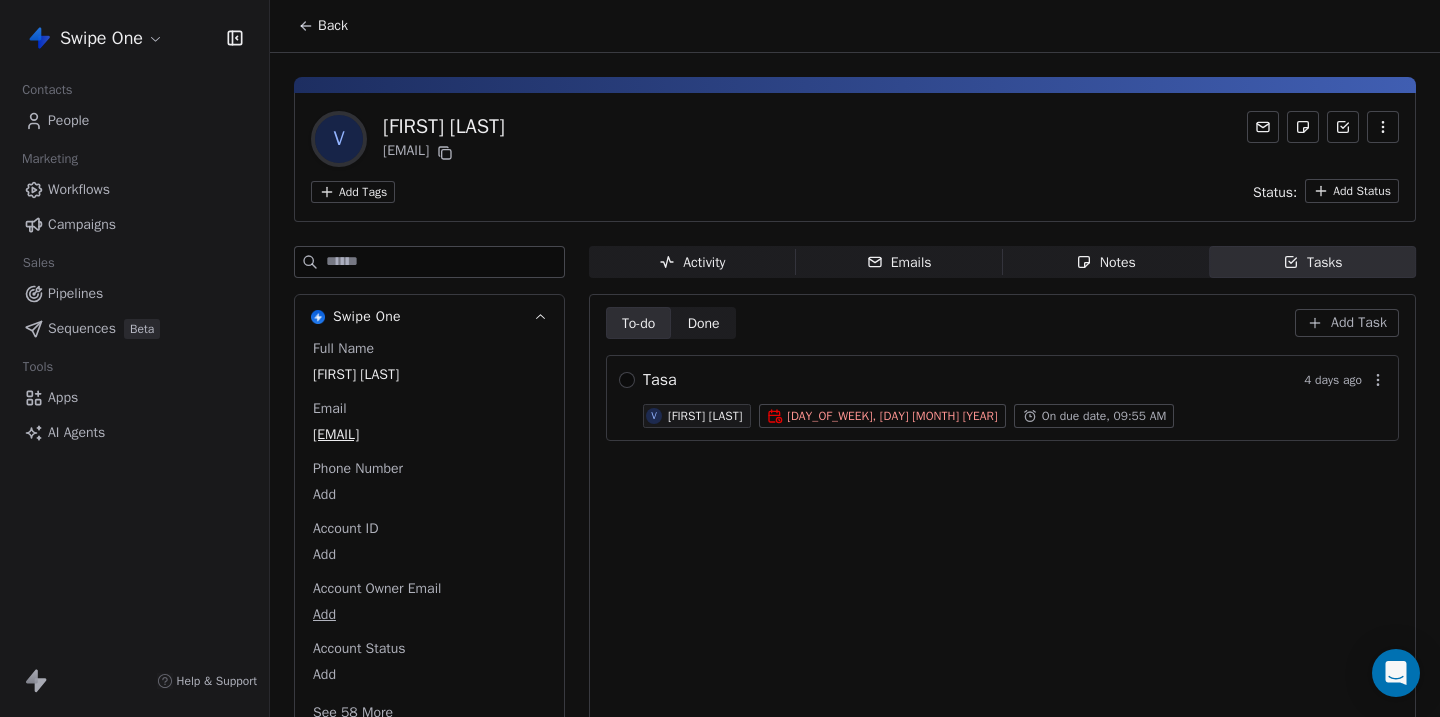 click on "[DAY_OF_WEEK], [DAY] [MONTH] [YEAR]" at bounding box center [892, 416] 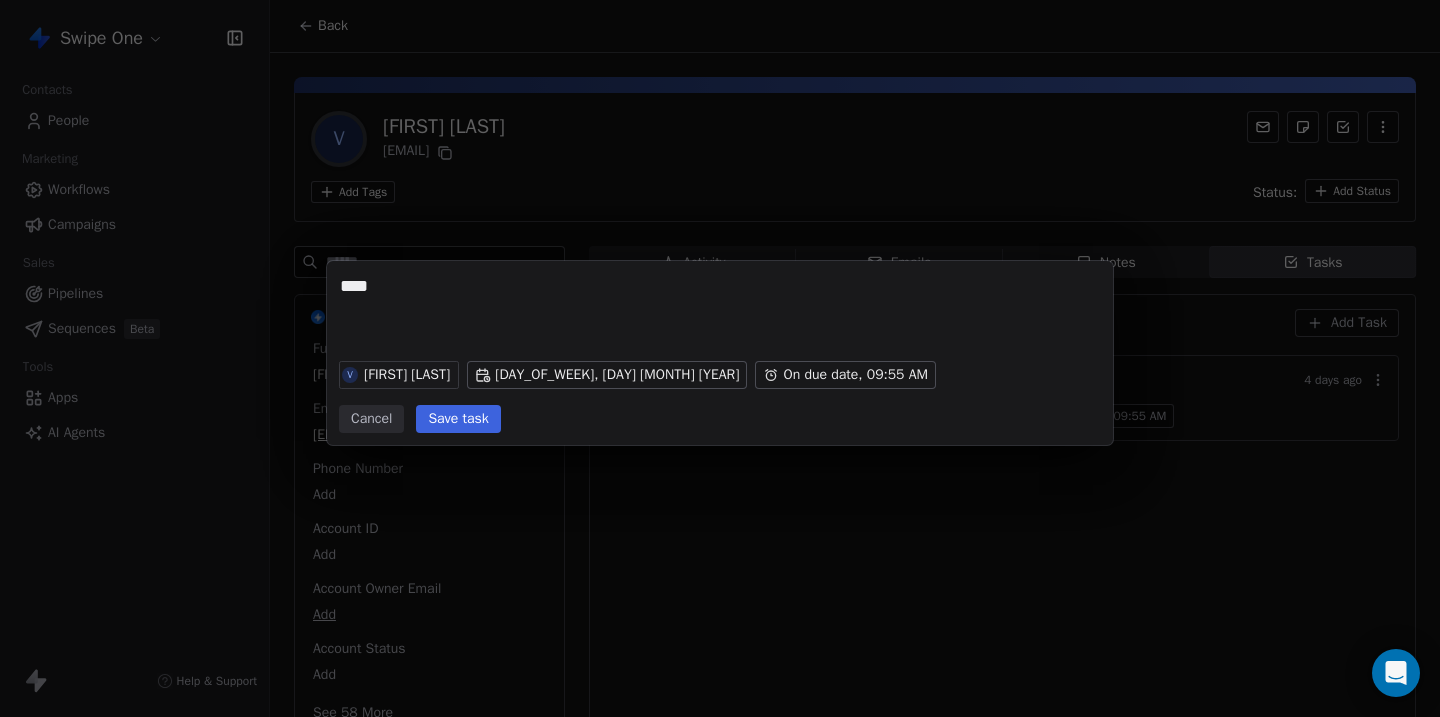 click on "**** V [FIRST] [LAST] Tue, 05 [MONTH] 2025 On due date, 09:55 AM Cancel Save task" at bounding box center [720, 353] 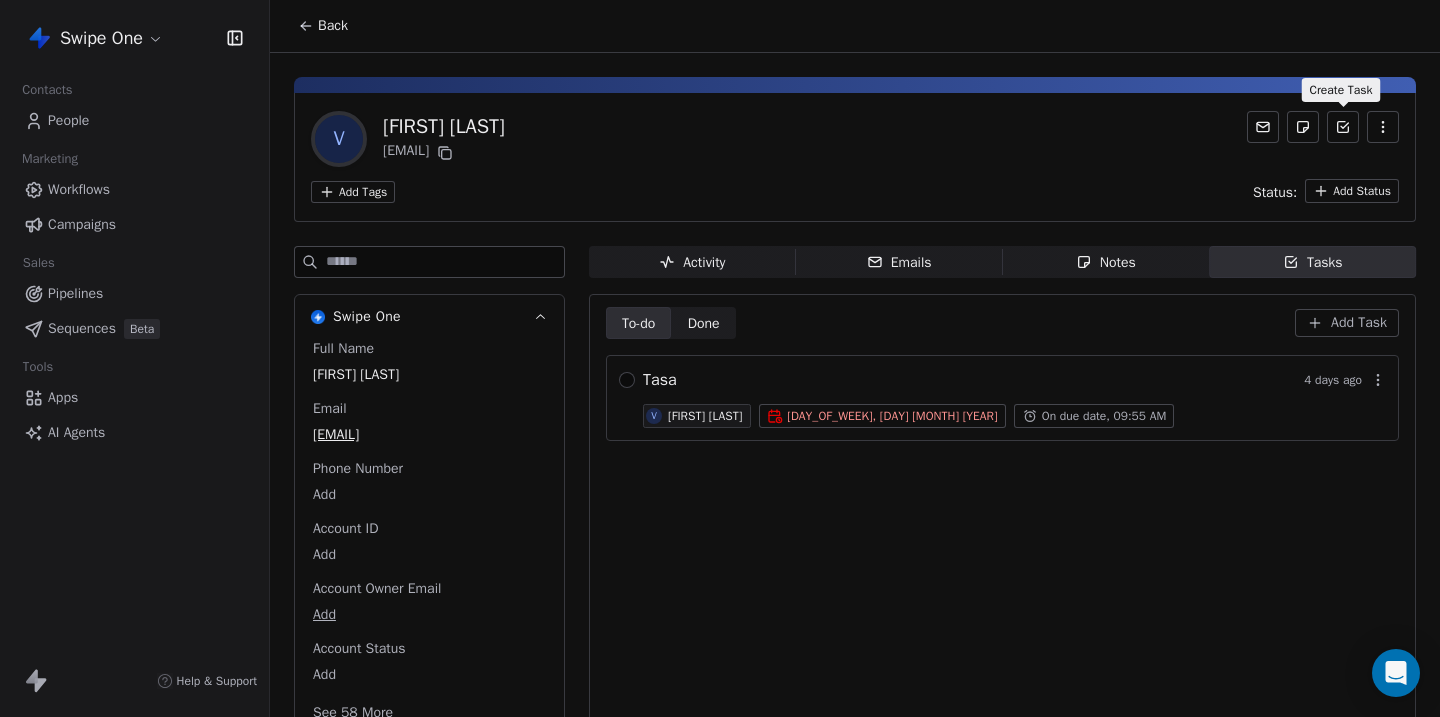 click 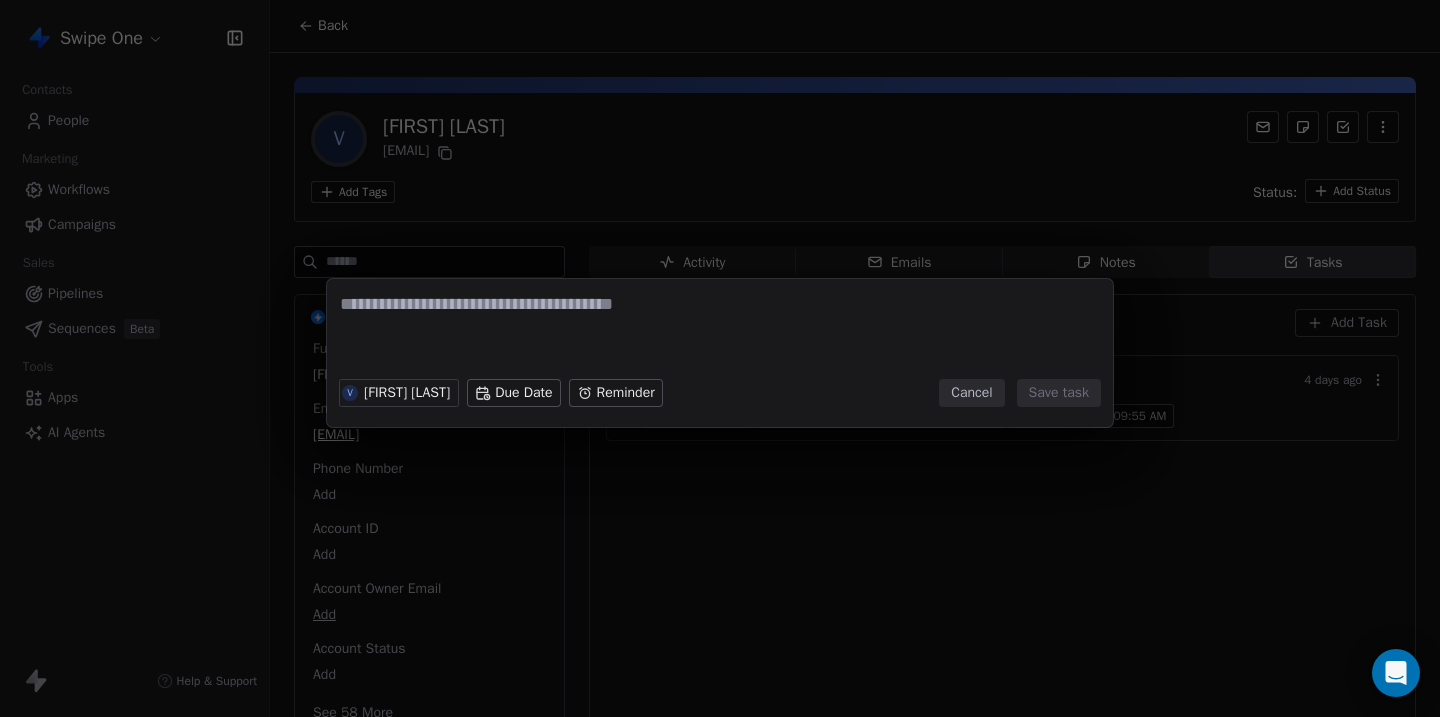 click on "Swipe One Contacts People Marketing Workflows Campaigns Sales Pipelines Sequences Beta Tools Apps AI Agents Help & Support Back V [FIRST] [LAST] [EMAIL]  Add Tags Status:   Add Status Swipe One Full Name [FIRST] [LAST] Email [EMAIL] Phone Number Add Account ID Add Account Owner Email Add Account Status Add See   58   More   Activity Activity Emails Emails   Notes   Notes Tasks Tasks To-do To-do Done Done   Add Task   Tasa 4 days ago V [FIRST] [LAST]   [DAY_OF_WEEK], [MONTH] [DAY], [YEAR]   On due date, [HOUR]:[MINUTE] [AM/PM]
V [FIRST] [LAST]   Due Date   Reminder Cancel Save task" at bounding box center (720, 358) 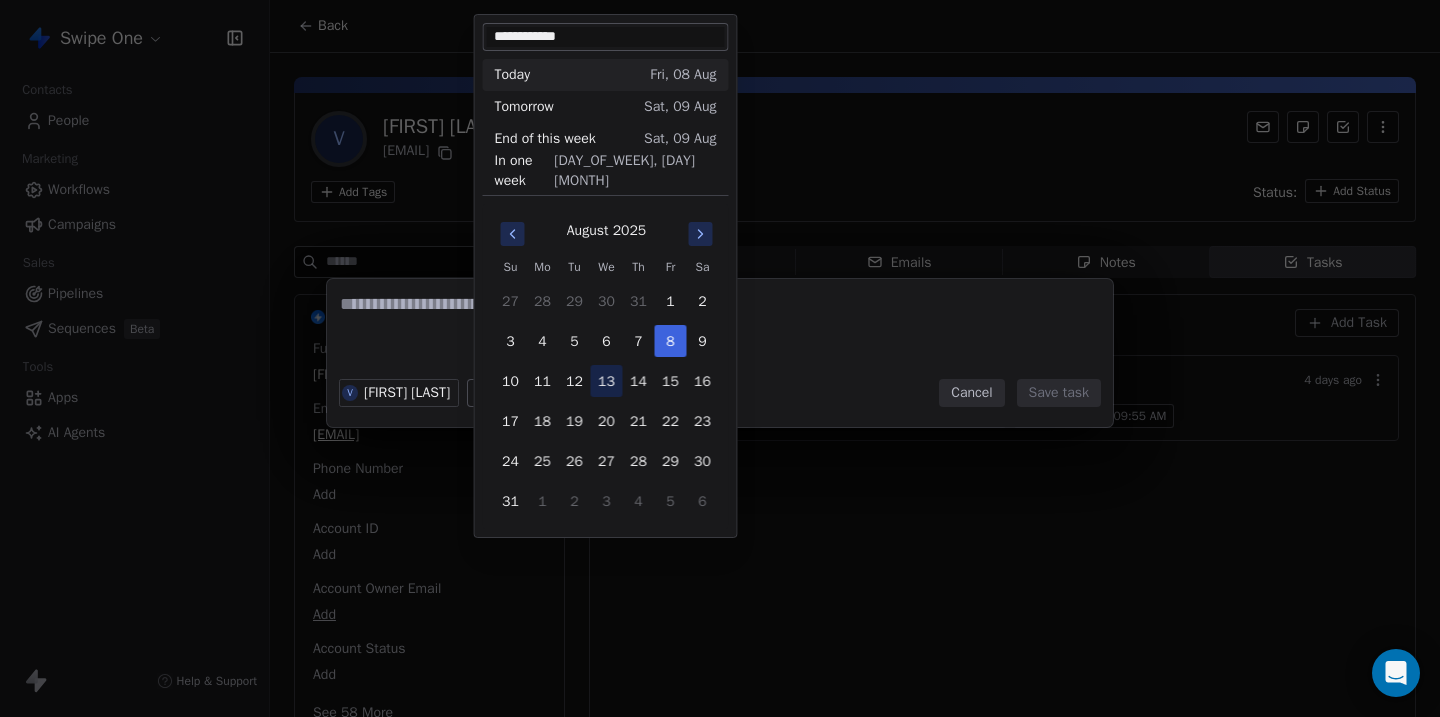 click on "13" at bounding box center [607, 381] 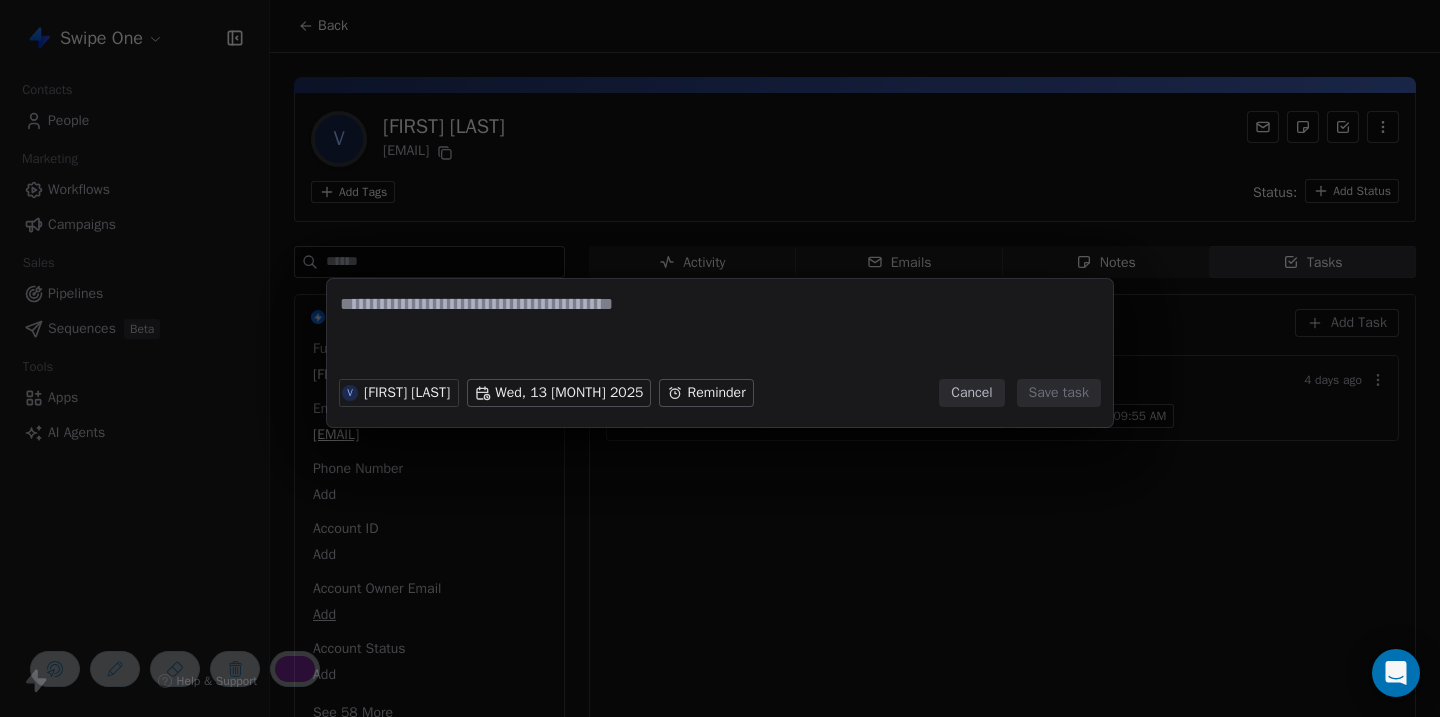 click on "Cancel" at bounding box center (971, 393) 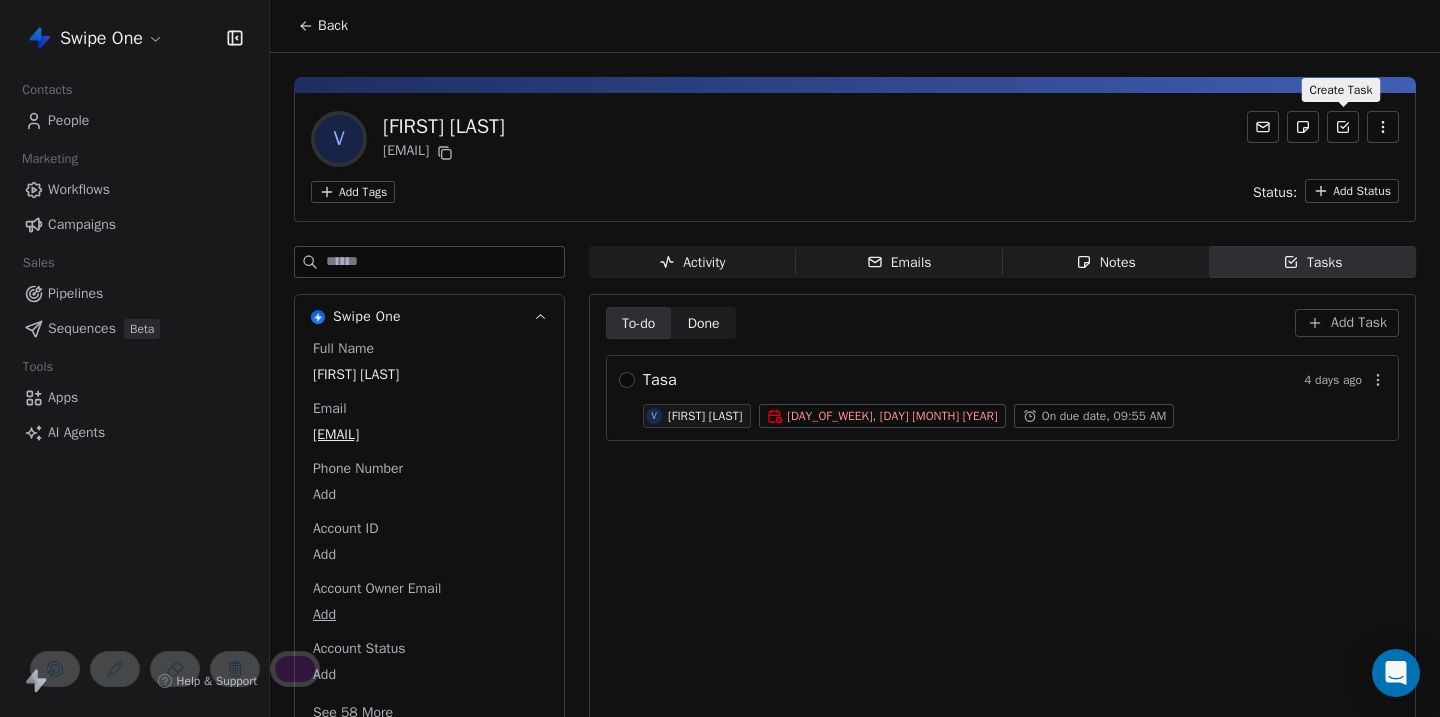 click 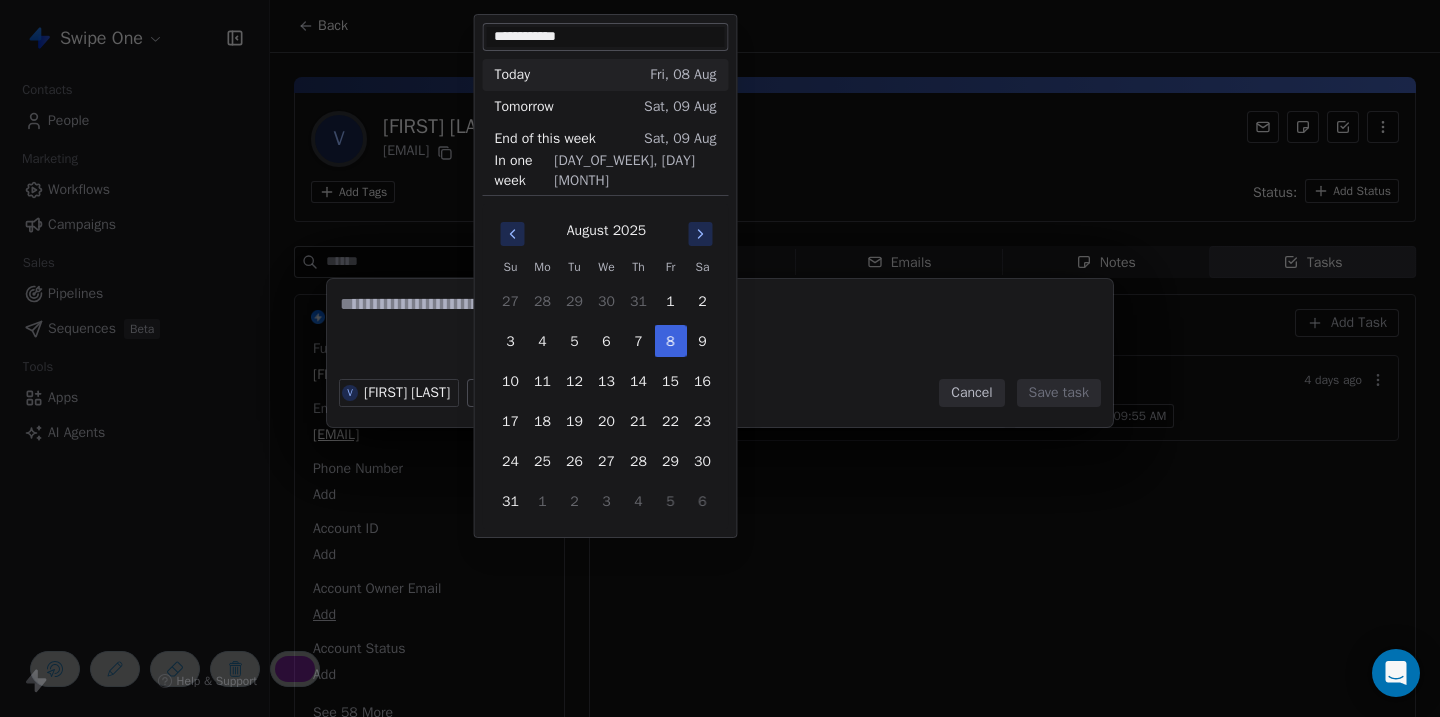 click on "**********" at bounding box center [720, 358] 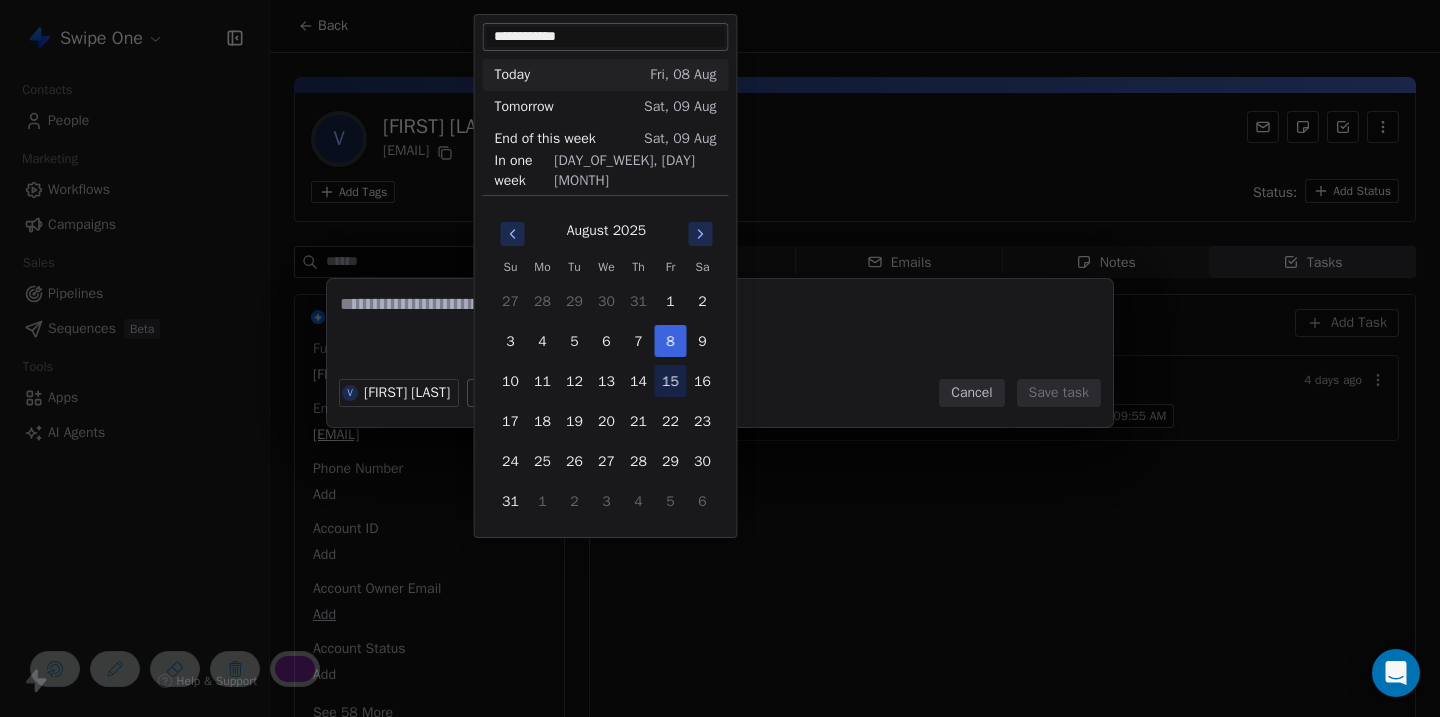 click on "15" at bounding box center [671, 381] 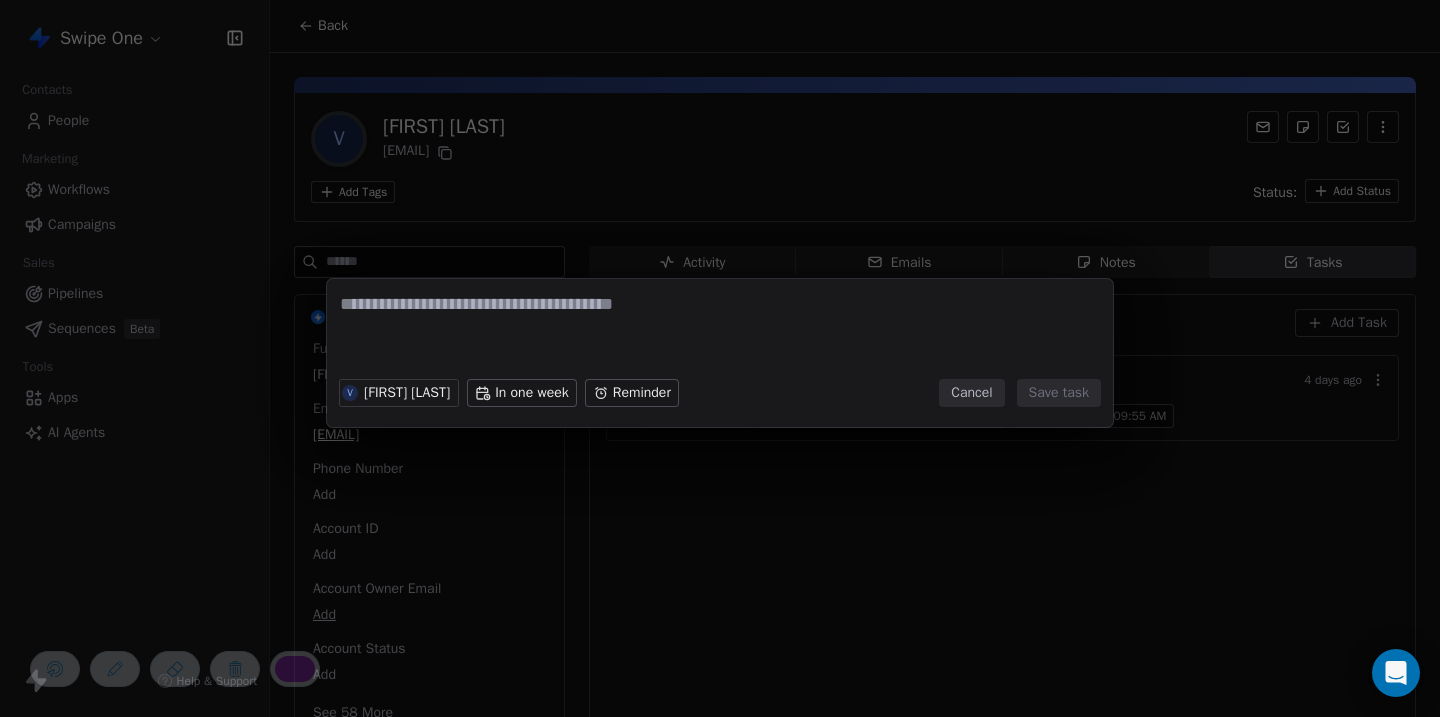 click on "V [FIRST] [LAST] Tue, 05 [MONTH] 2025 On due date, 09:55 AM V [FIRST] [LAST] In one week Reminder Cancel Save task" at bounding box center (720, 358) 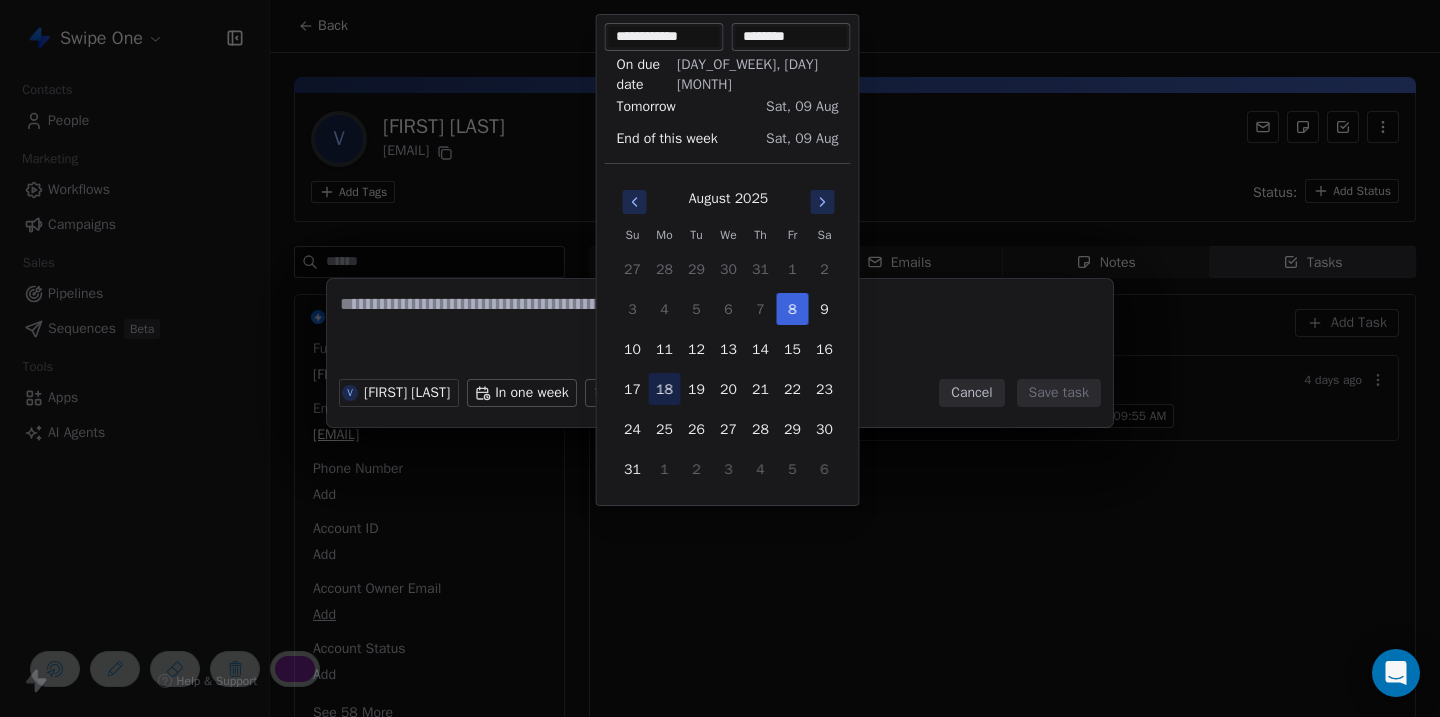 click on "18" at bounding box center [665, 389] 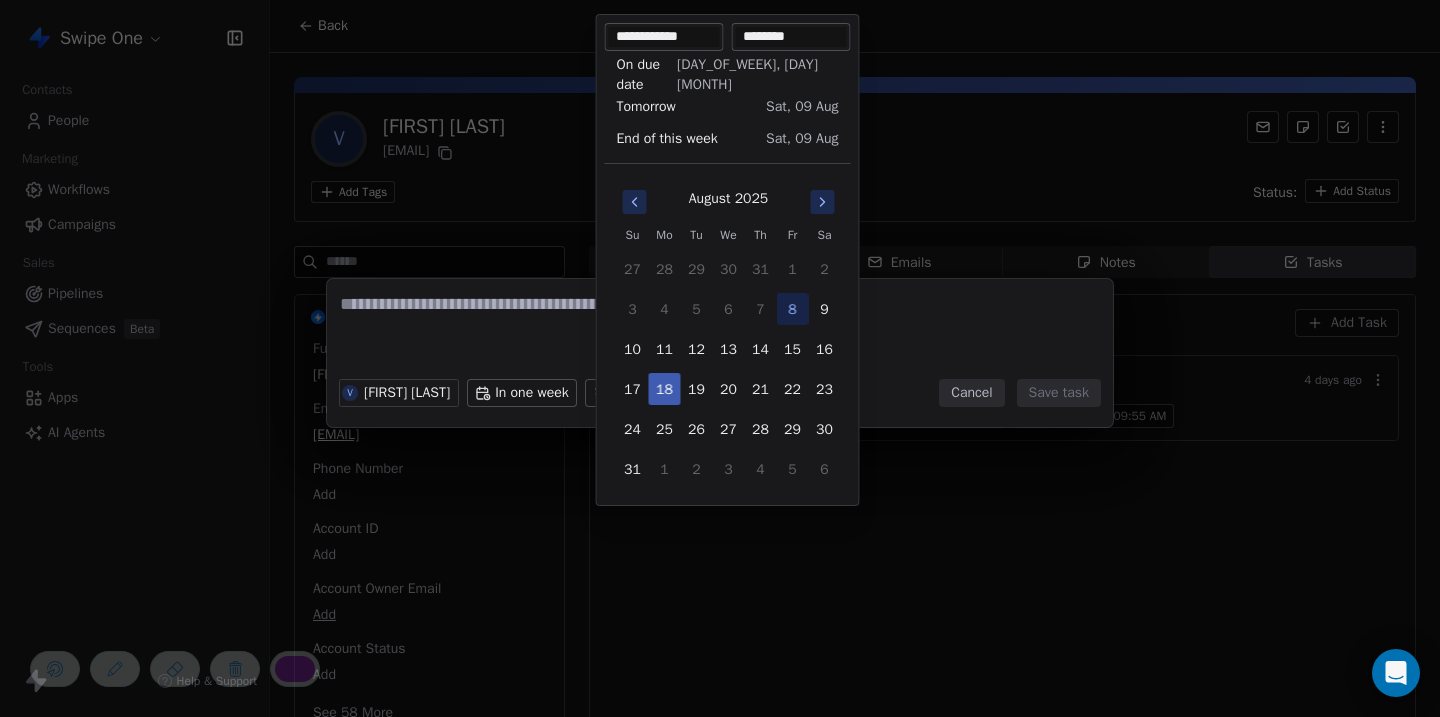 click on "18" at bounding box center (665, 389) 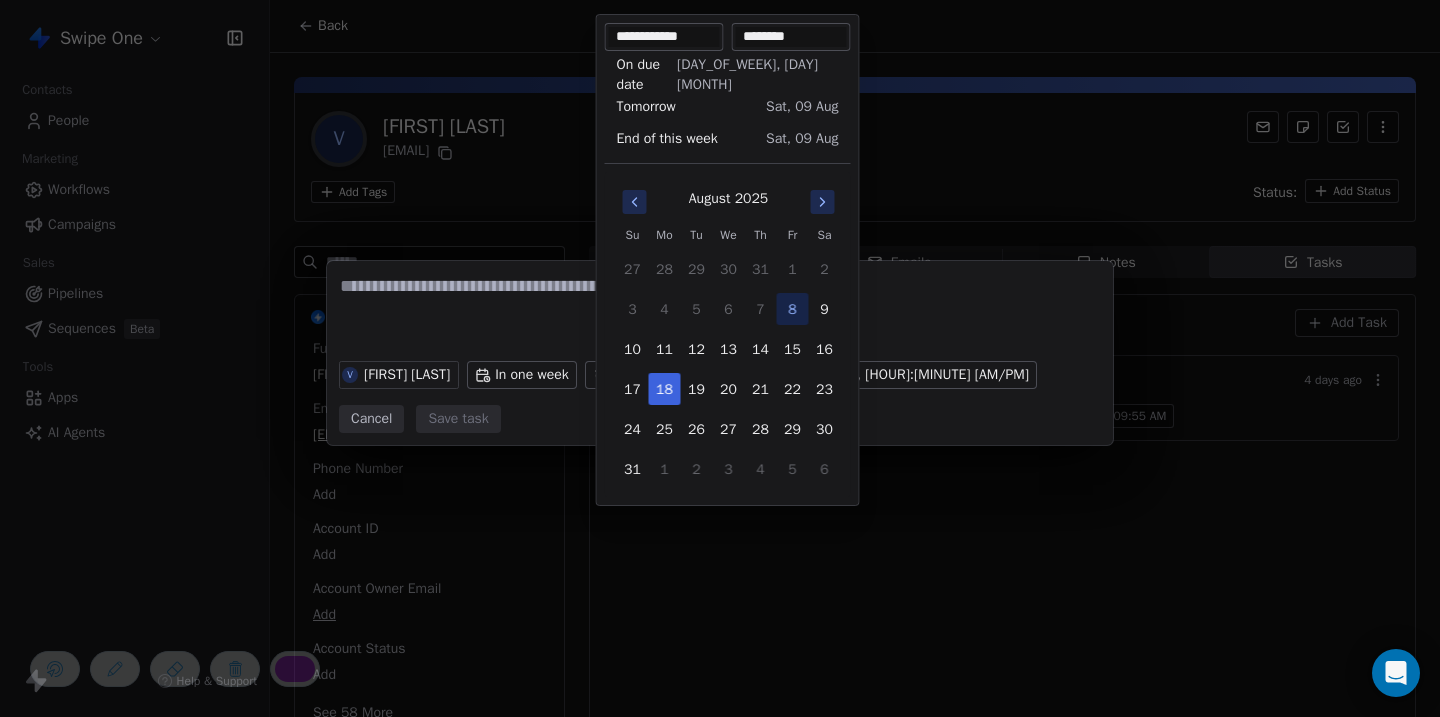 click on "V [FIRST] [LAST]   In one week   [DAY_OF_WEEK], [MONTH] [DAY], [YEAR], [HOUR]:[MINUTE] [AM/PM] Cancel Save task" at bounding box center [720, 358] 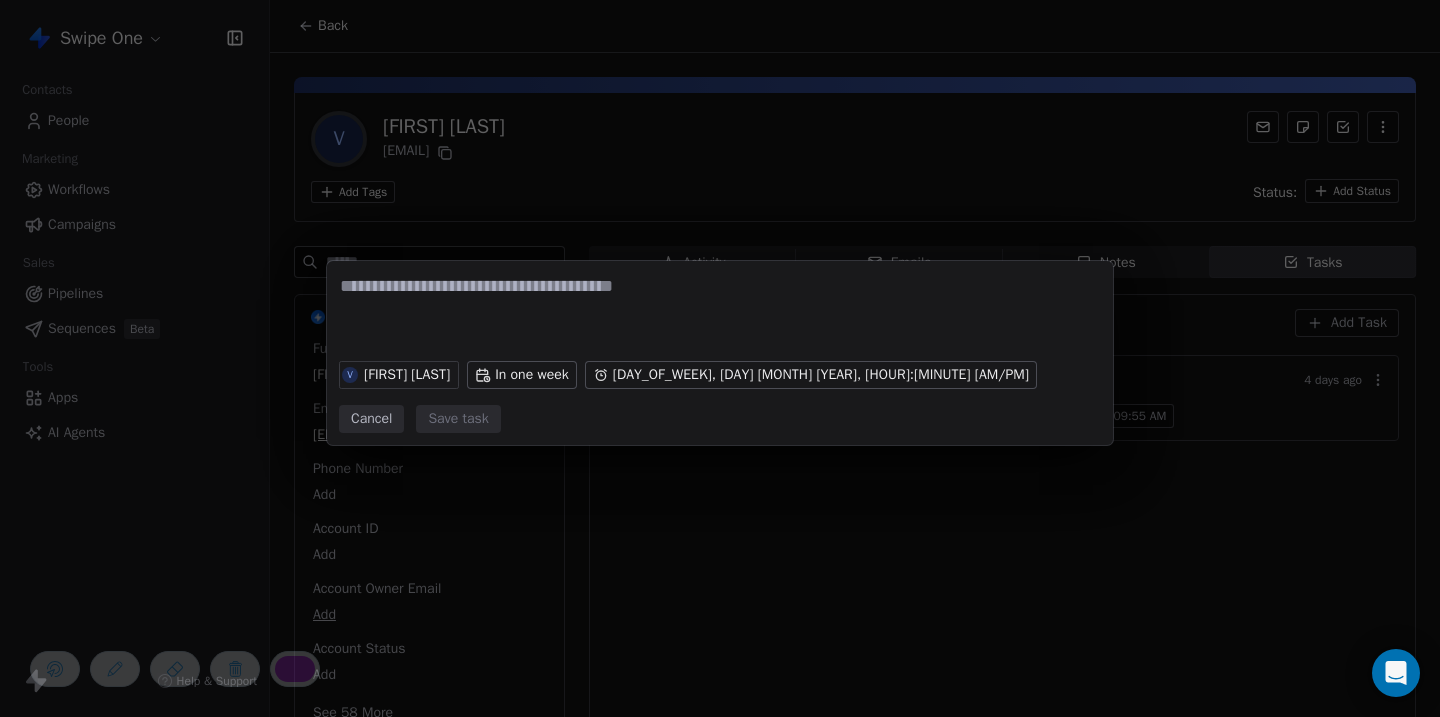 click on "Swipe One Contacts People Marketing Workflows Campaigns Sales Pipelines Sequences Beta Tools Apps AI Agents Help & Support Back V [FIRST] [LAST] [EMAIL]  Add Tags Status:   Add Status Swipe One Full Name [FIRST] [LAST] Email [EMAIL] Phone Number Add Account ID Add Account Owner Email Add Account Status Add See   58   More   Activity Activity Emails Emails   Notes   Notes Tasks Tasks To-do To-do Done Done   Add Task   Tasa 4 days ago V [FIRST] [LAST]   [DAY_OF_WEEK], [MONTH] [DAY], [YEAR]   On due date, [HOUR]:[MINUTE] [AM/PM]
V [FIRST] [LAST]   In one week   [DAY_OF_WEEK], [MONTH] [DAY], [YEAR], [HOUR]:[MINUTE] [AM/PM] Cancel Save task" at bounding box center [720, 358] 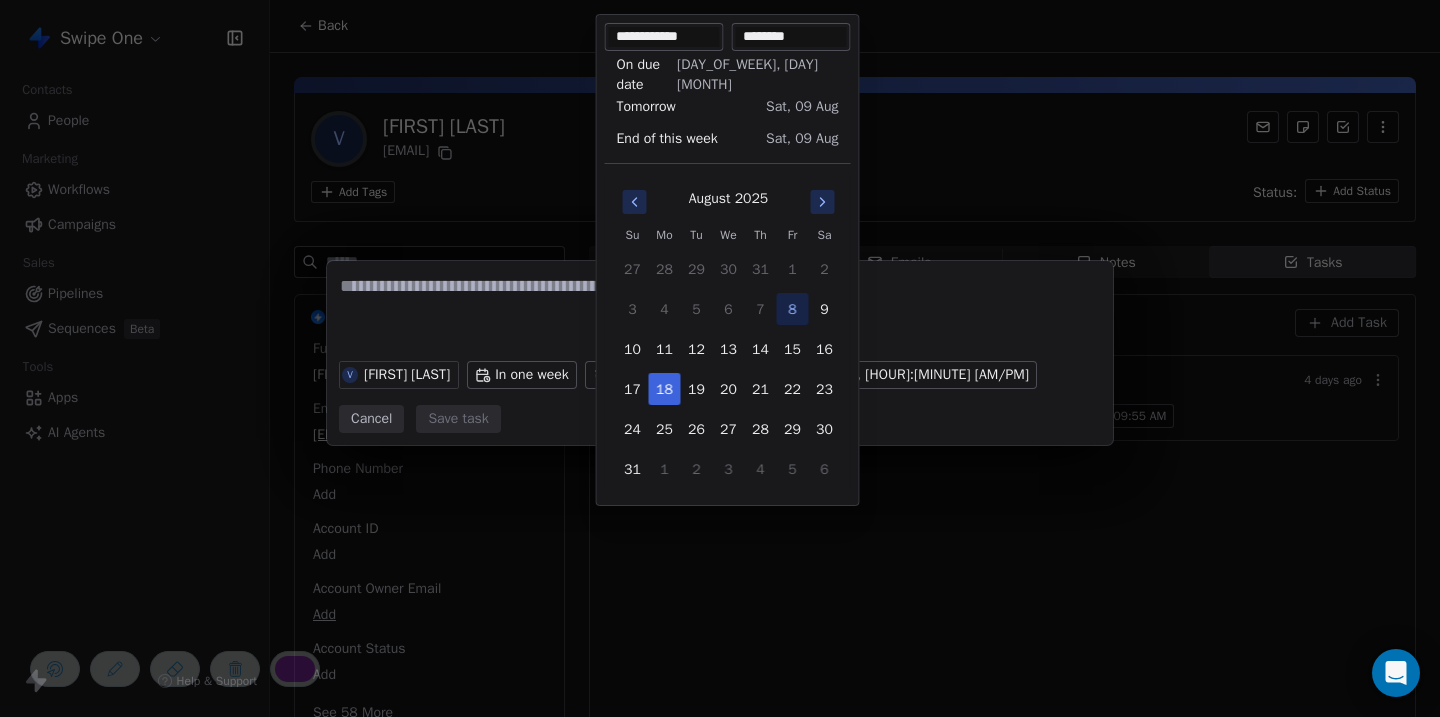 click on "V [FIRST] [LAST]   In one week   [DAY_OF_WEEK], [MONTH] [DAY], [YEAR], [HOUR]:[MINUTE] [AM/PM] Cancel Save task" at bounding box center [720, 358] 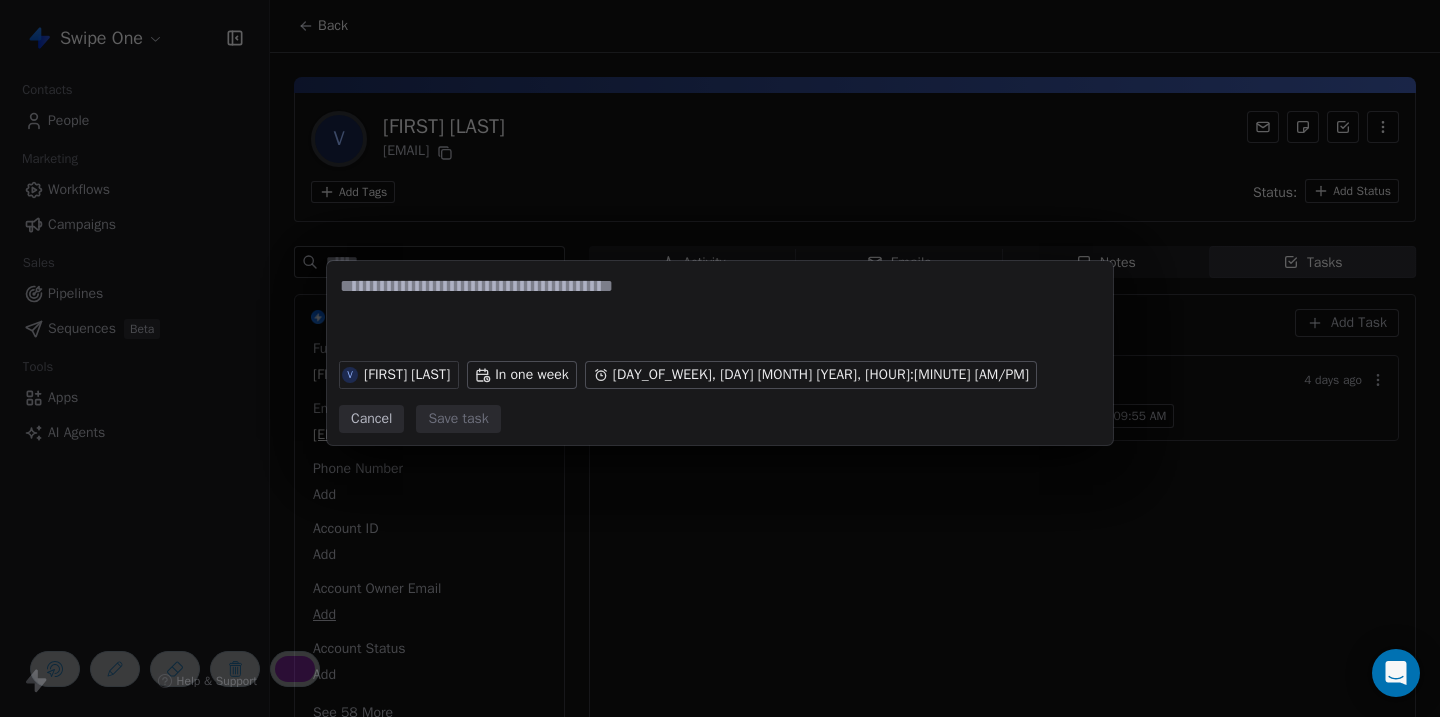 click on "Cancel" at bounding box center (371, 419) 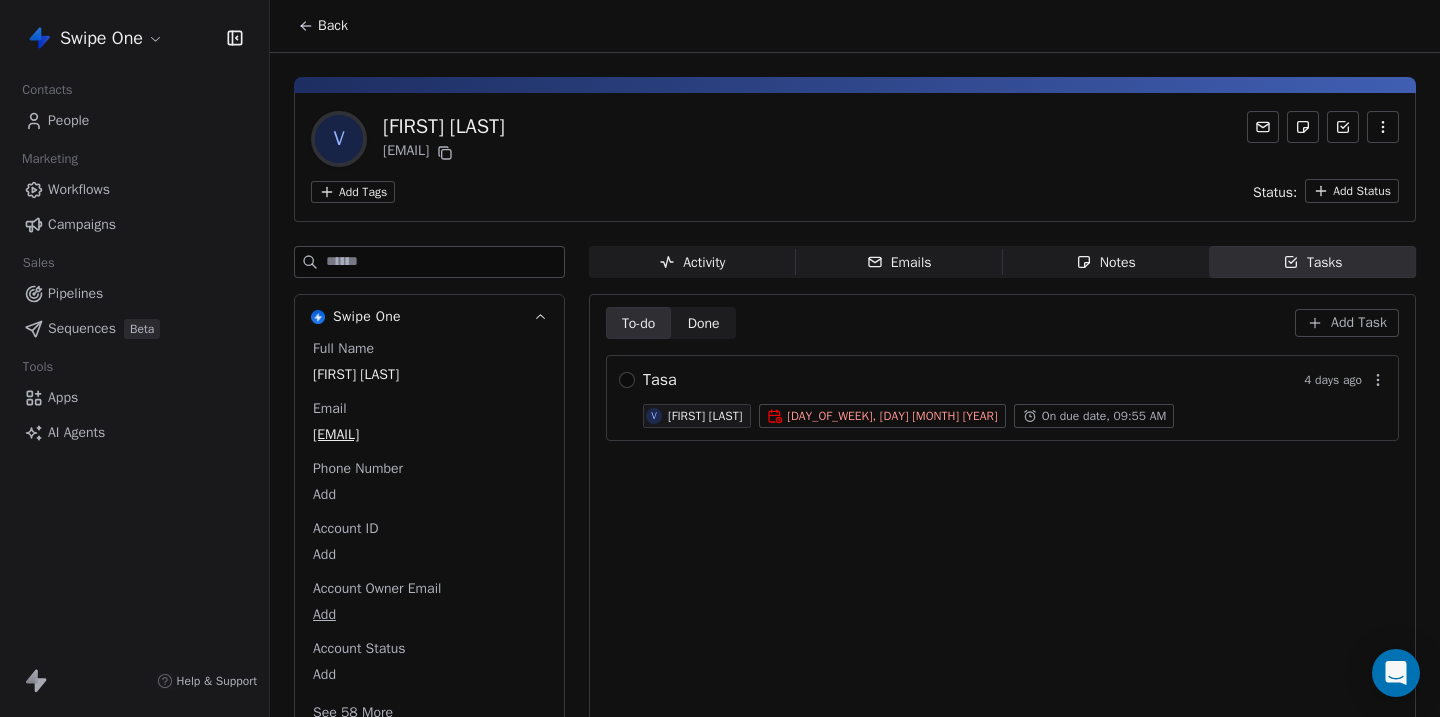 click 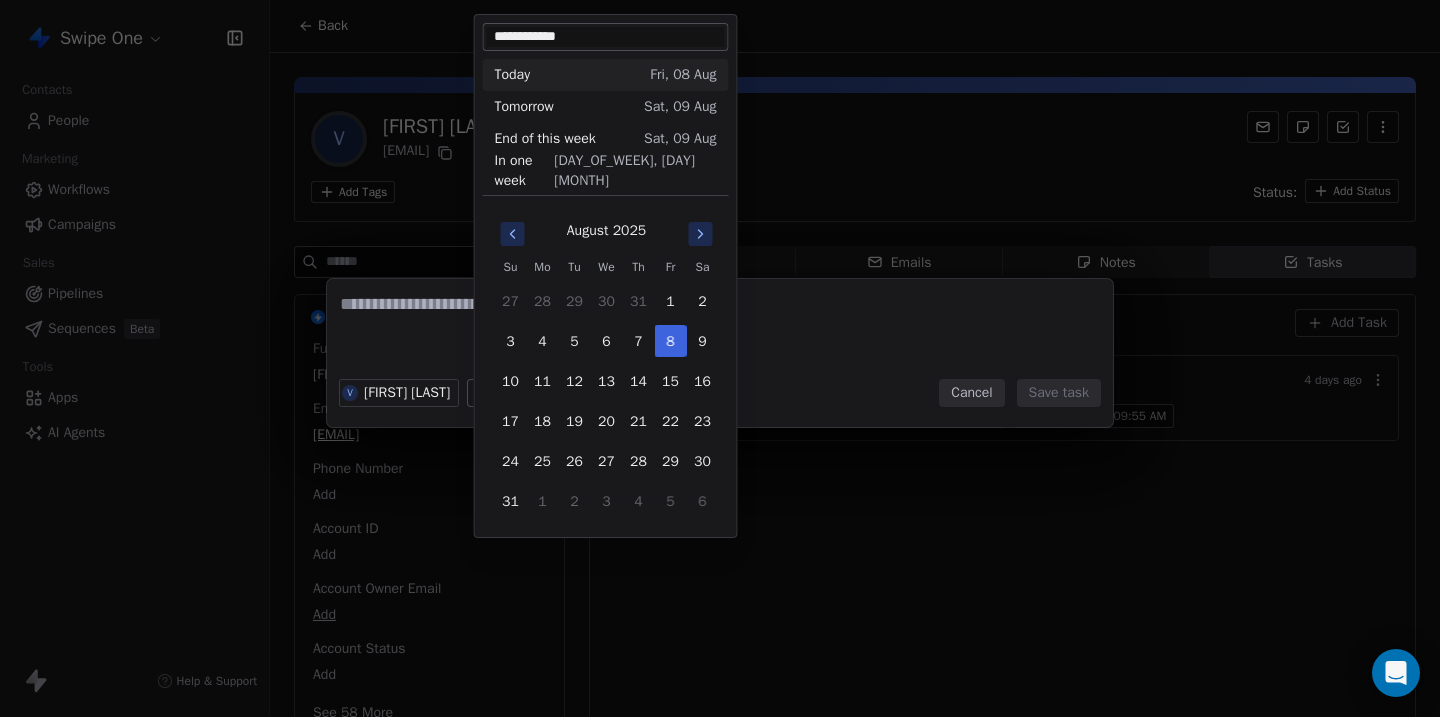 click on "**********" at bounding box center (720, 358) 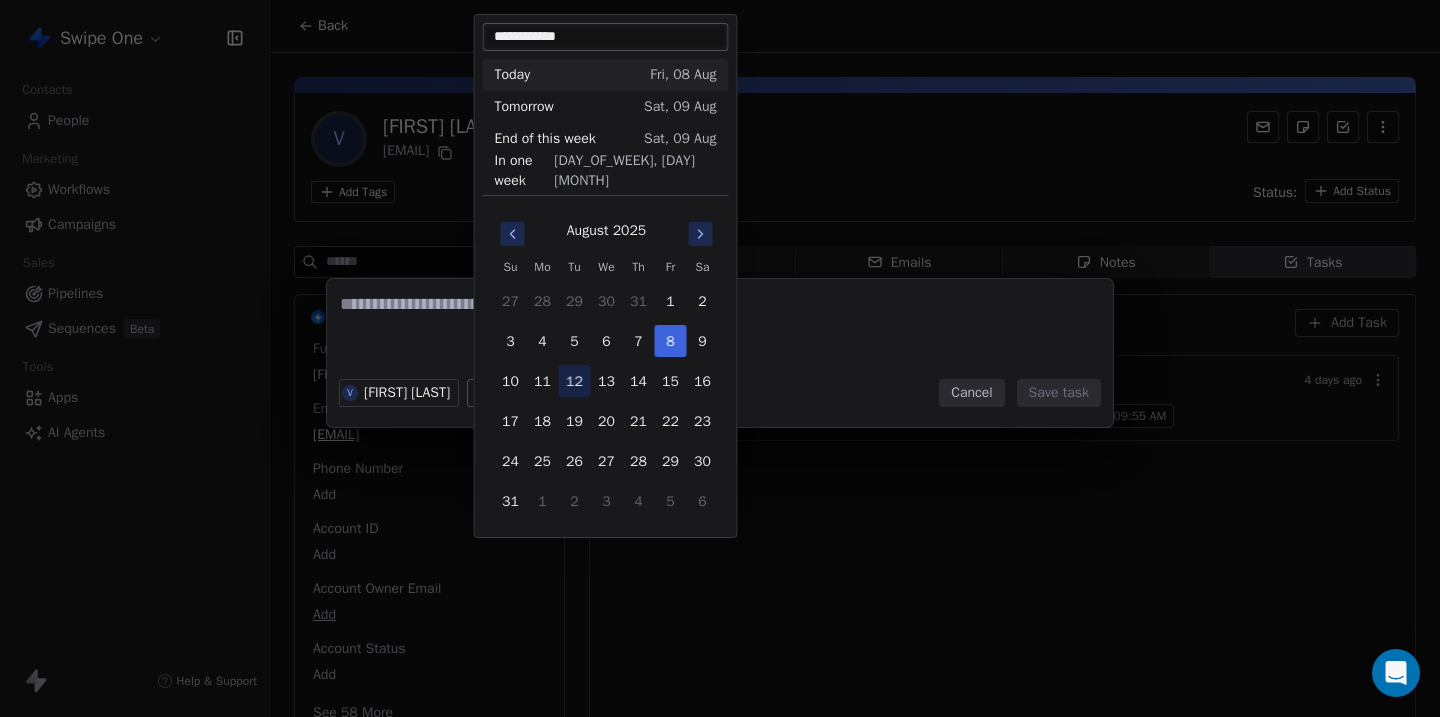 click on "12" at bounding box center [575, 381] 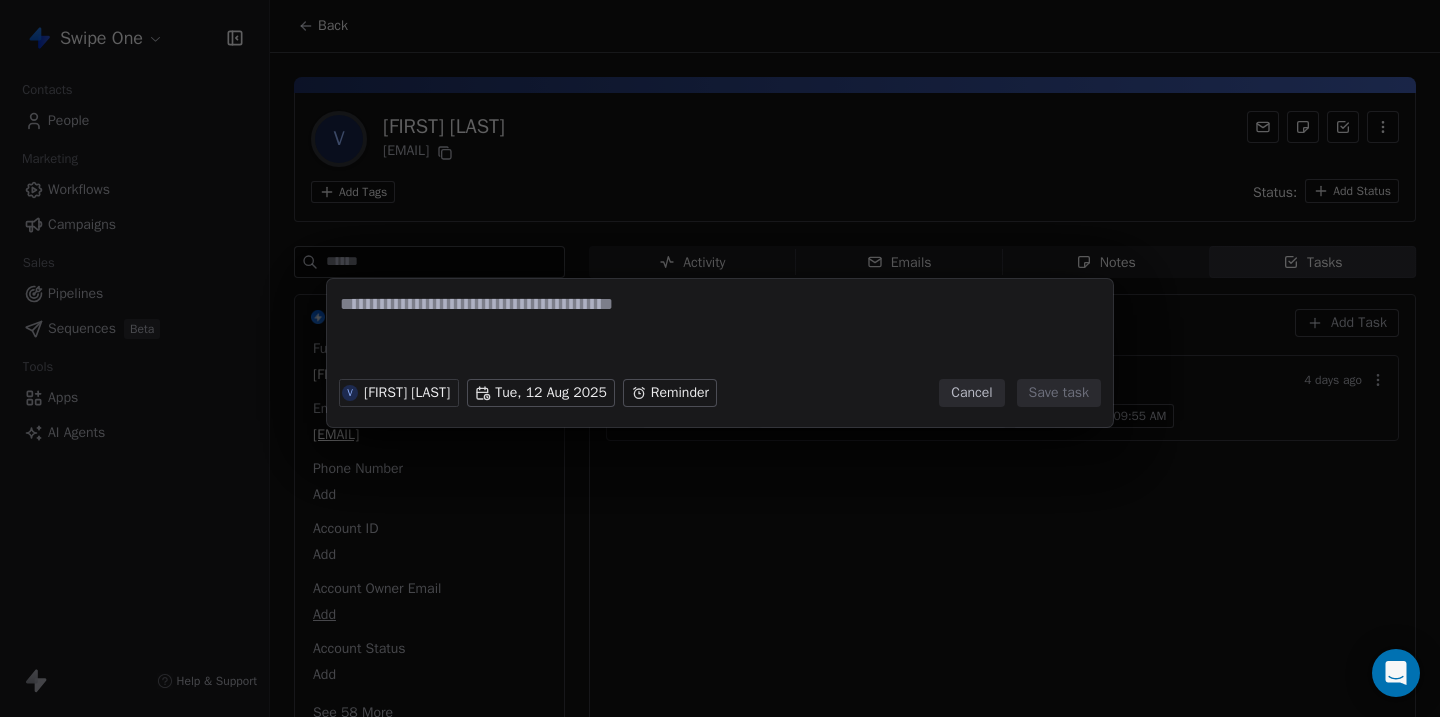 click on "V [FIRST] [LAST] Tue, 05 [MONTH] 2025 On due date, 09:55 AM V [FIRST] [LAST] Tue, 12 [MONTH] 2025 Reminder Cancel Save task" at bounding box center [720, 358] 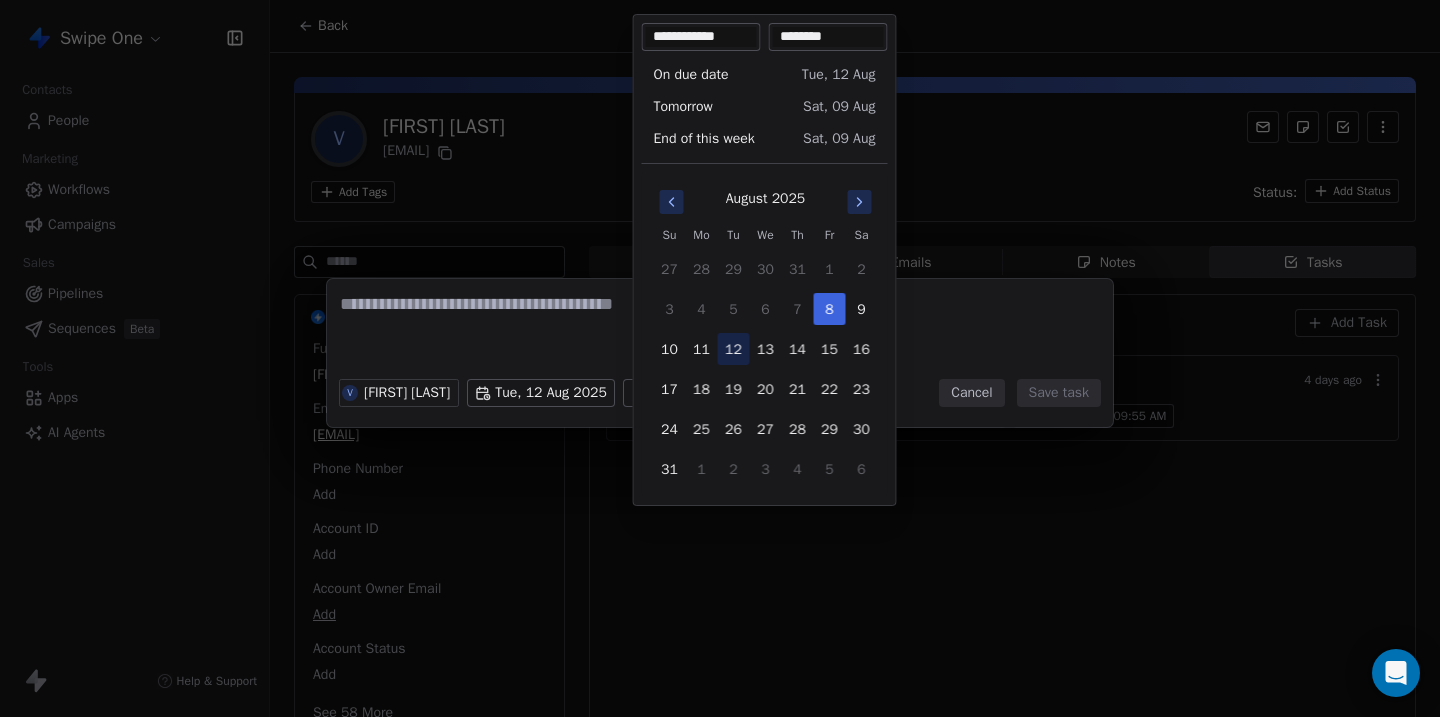 click on "12" at bounding box center (734, 349) 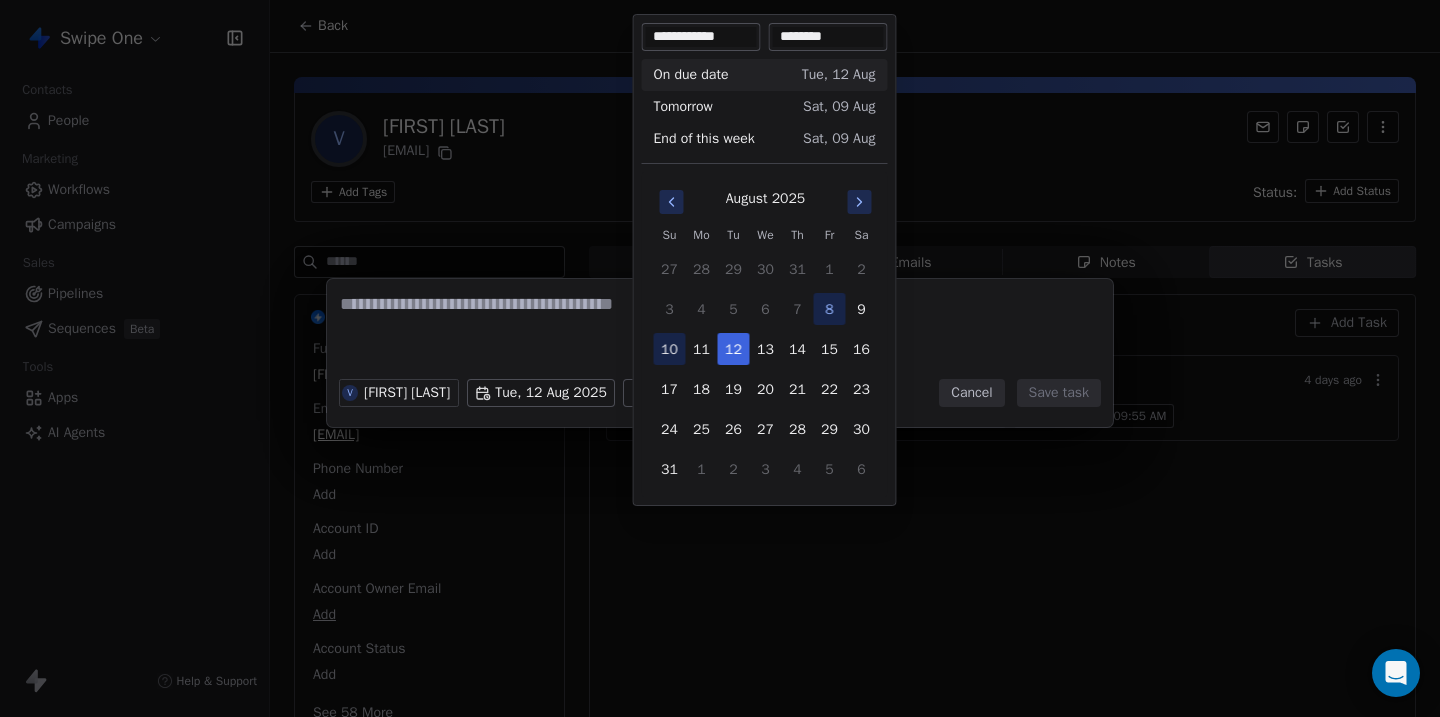 click on "10" at bounding box center (670, 349) 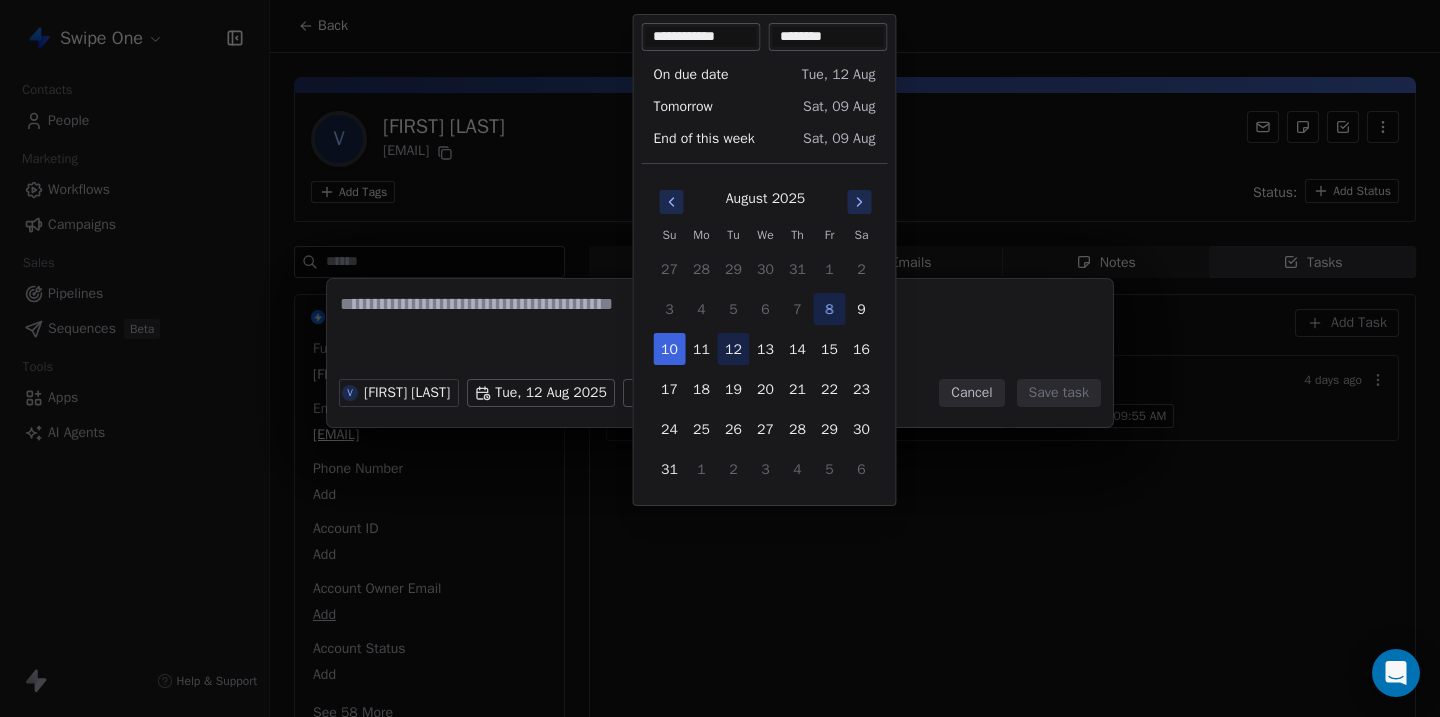 click on "12" at bounding box center [734, 349] 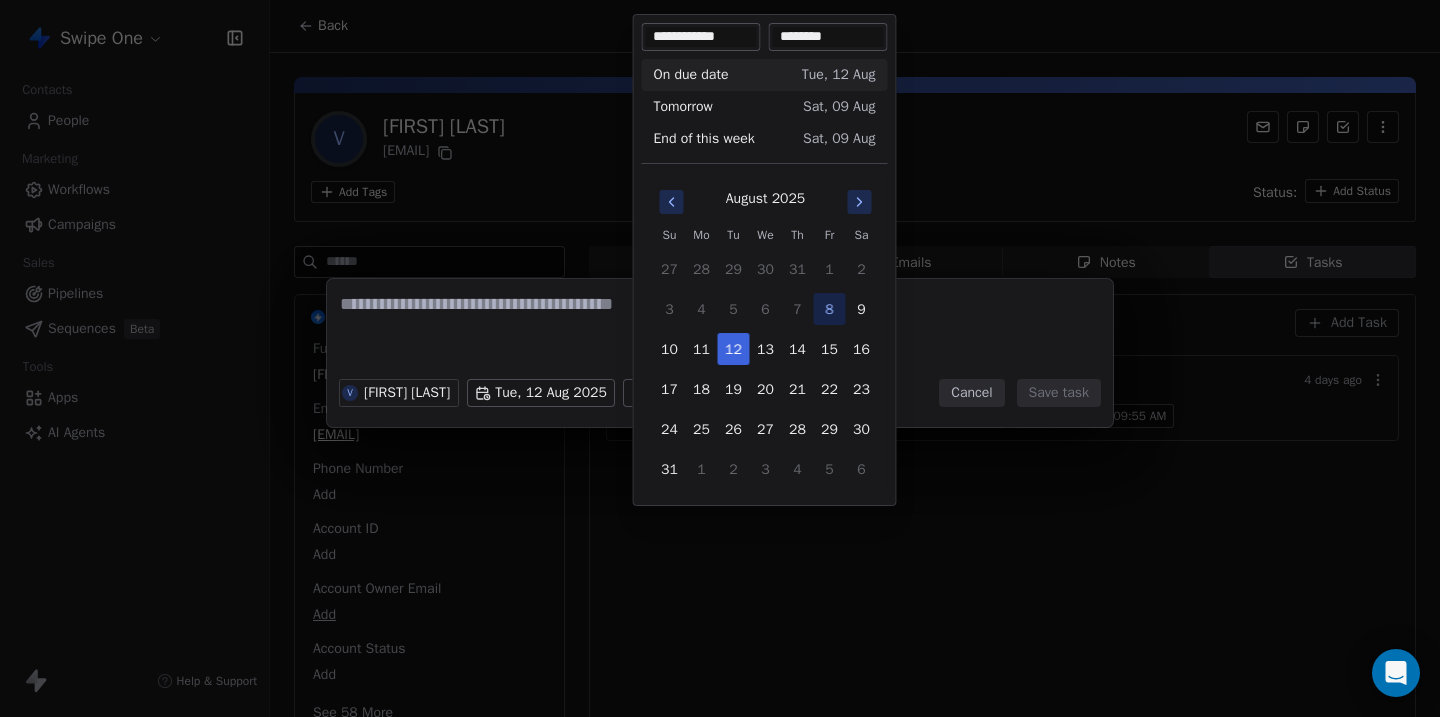 click on "**********" at bounding box center (765, 260) 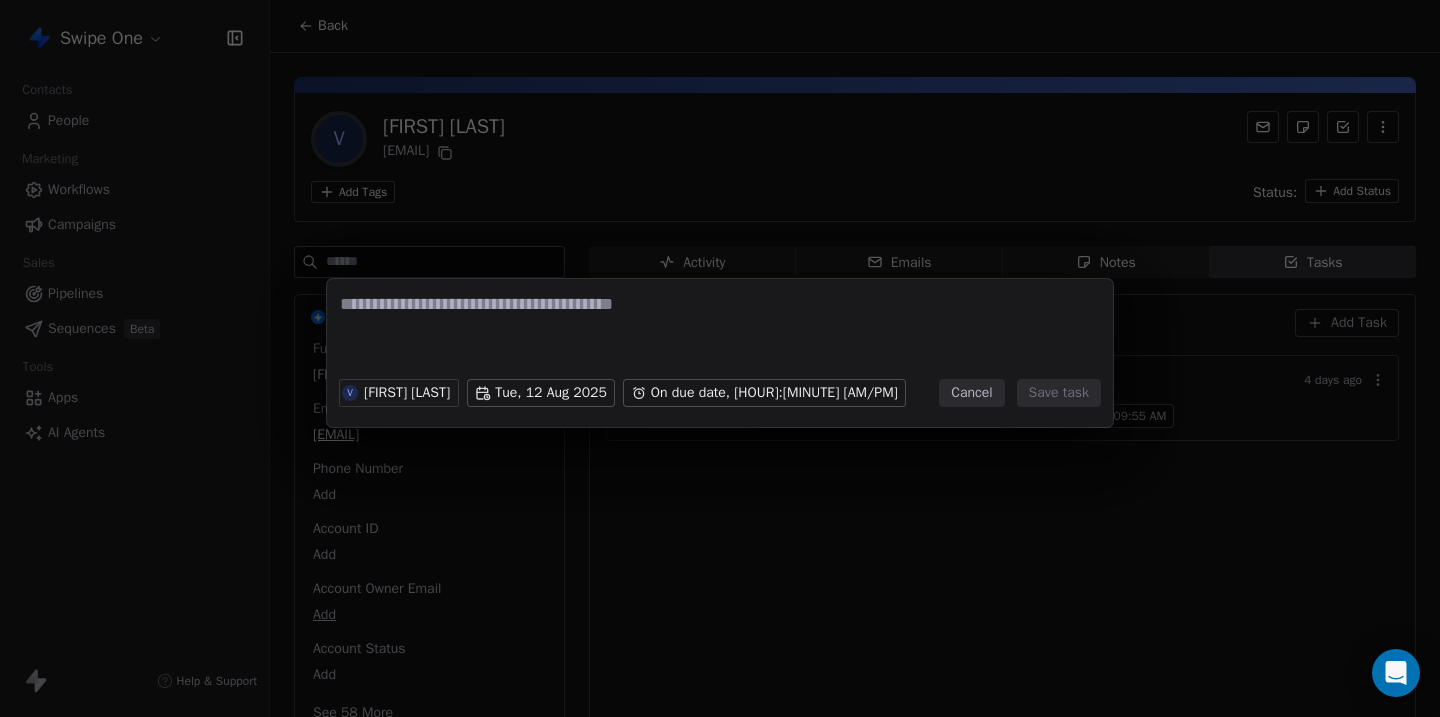 click on "V [FIRST] [LAST] Tue, 05 [MONTH] 2025 On due date, 09:55 AM V [FIRST] [LAST] Tue, 12 [MONTH] 2025 On due date, 03:11 PM Cancel Save task" at bounding box center [720, 358] 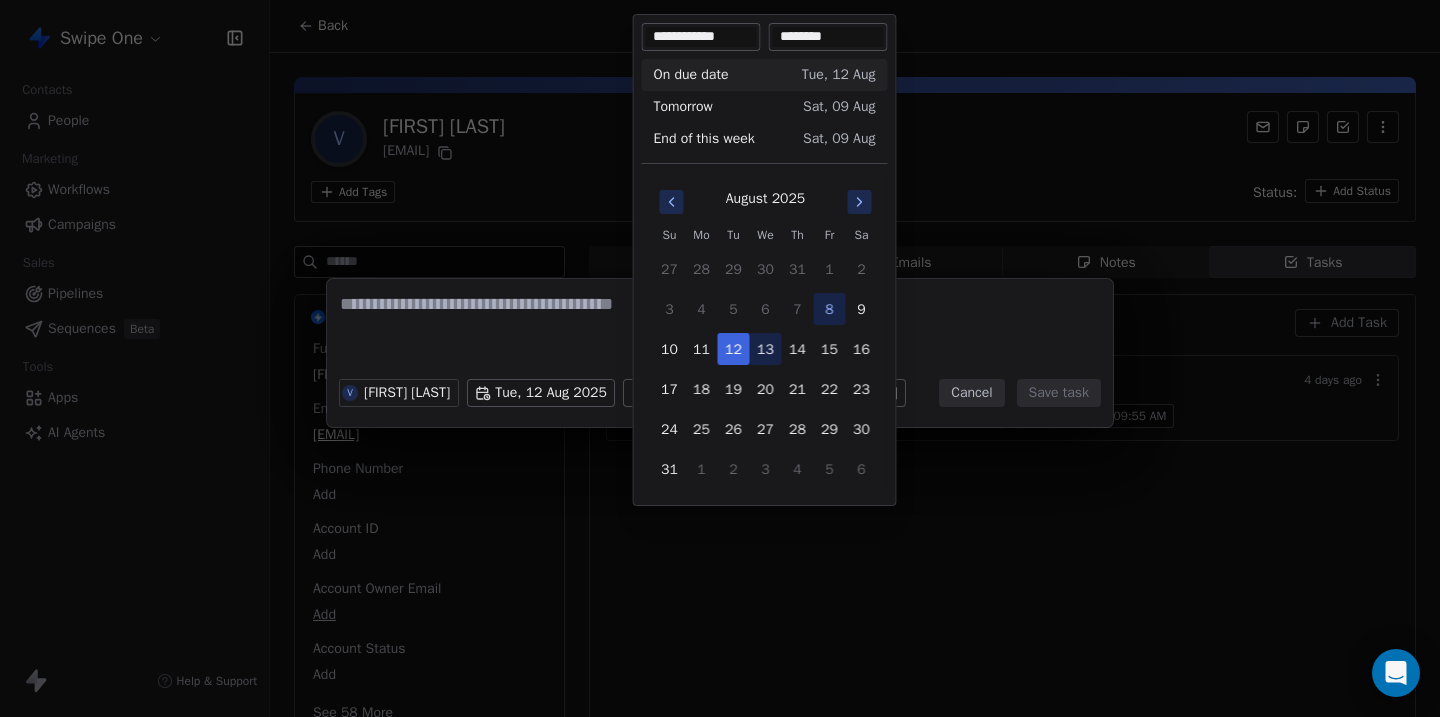 click on "13" at bounding box center (766, 349) 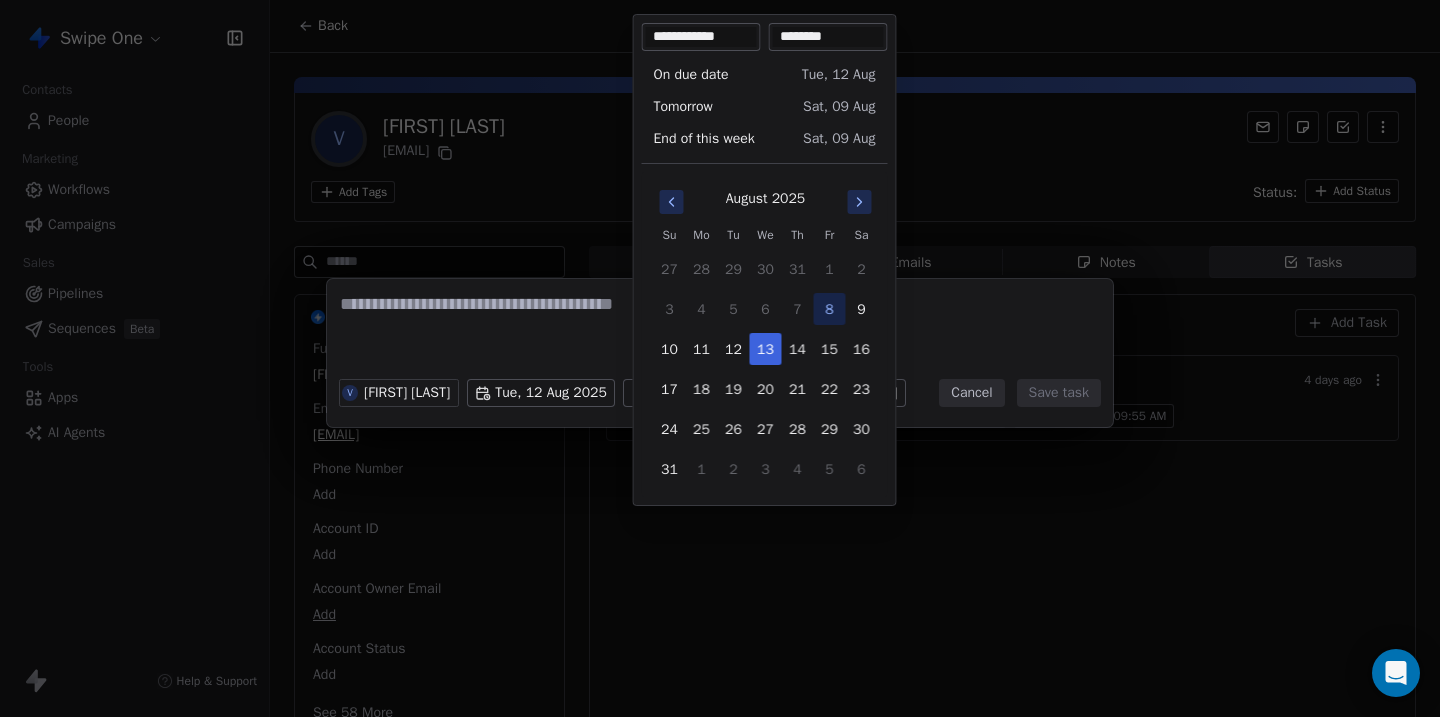click on "V [FIRST] [LAST]   [DAY_OF_WEEK], [MONTH] [DAY], [YEAR]   On due date, [HOUR]:[MINUTE] [AM/PM] Cancel Save task" at bounding box center [720, 358] 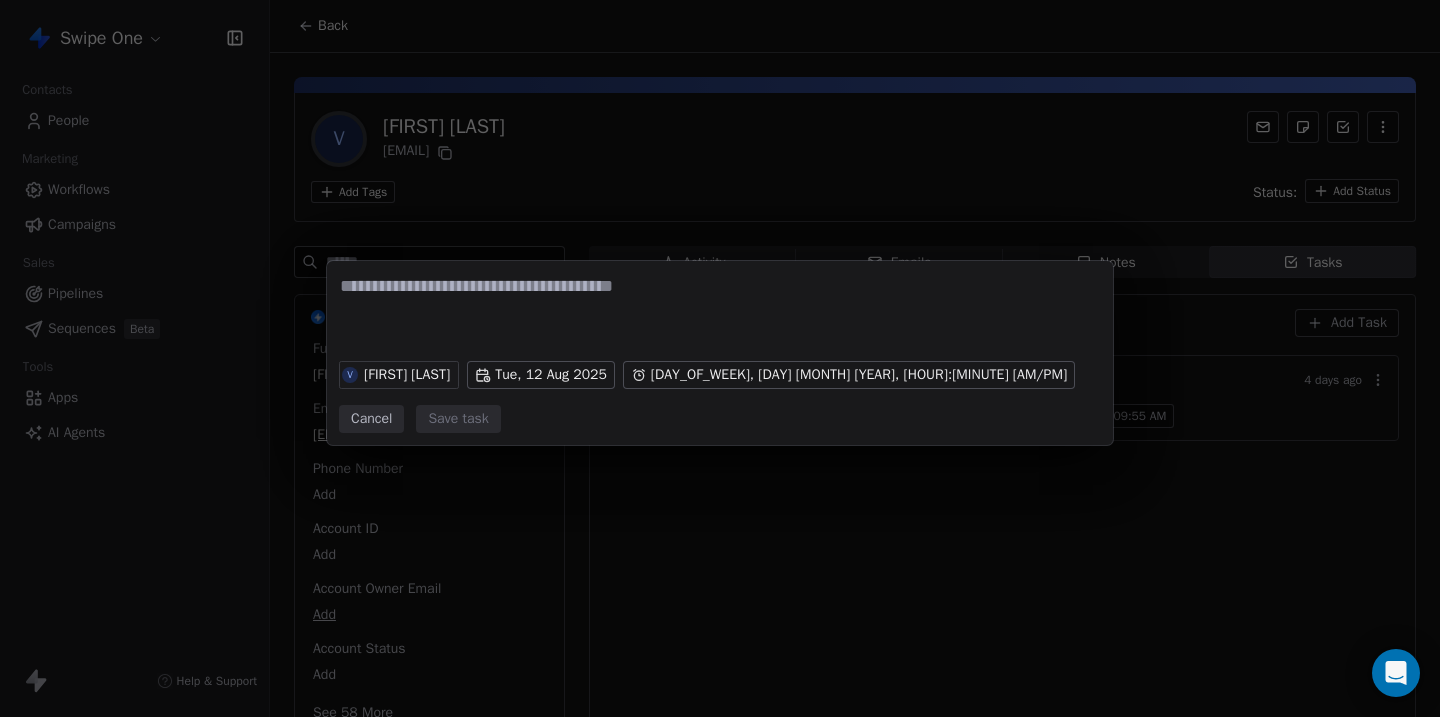type 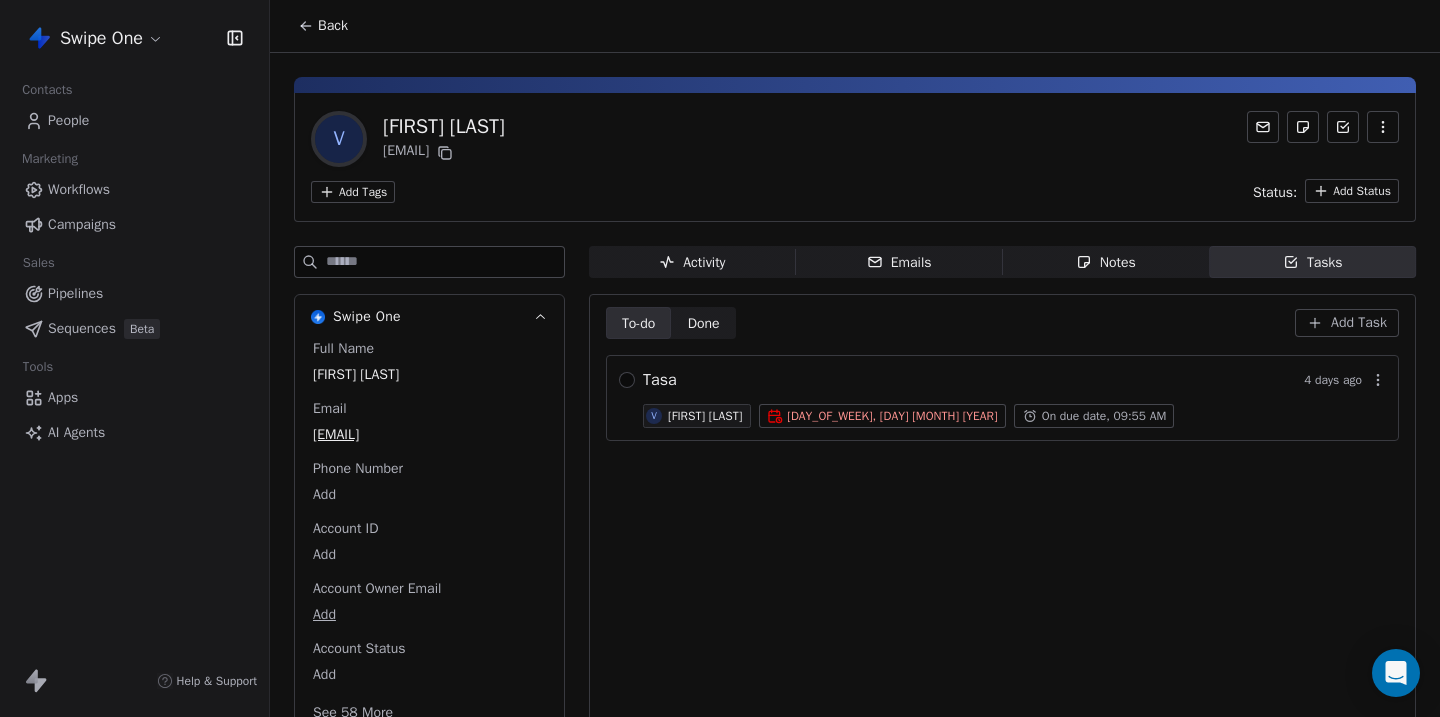 click on "People" at bounding box center (68, 120) 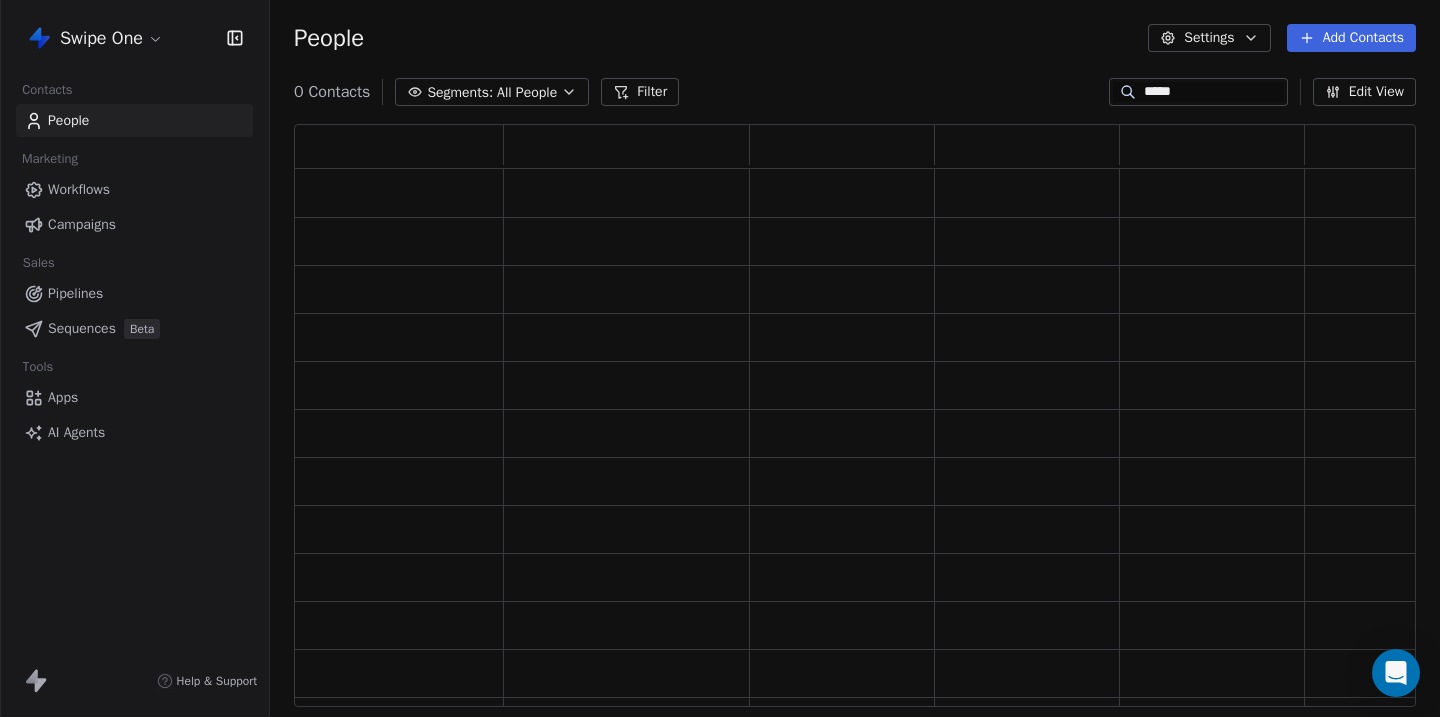 scroll, scrollTop: 1, scrollLeft: 1, axis: both 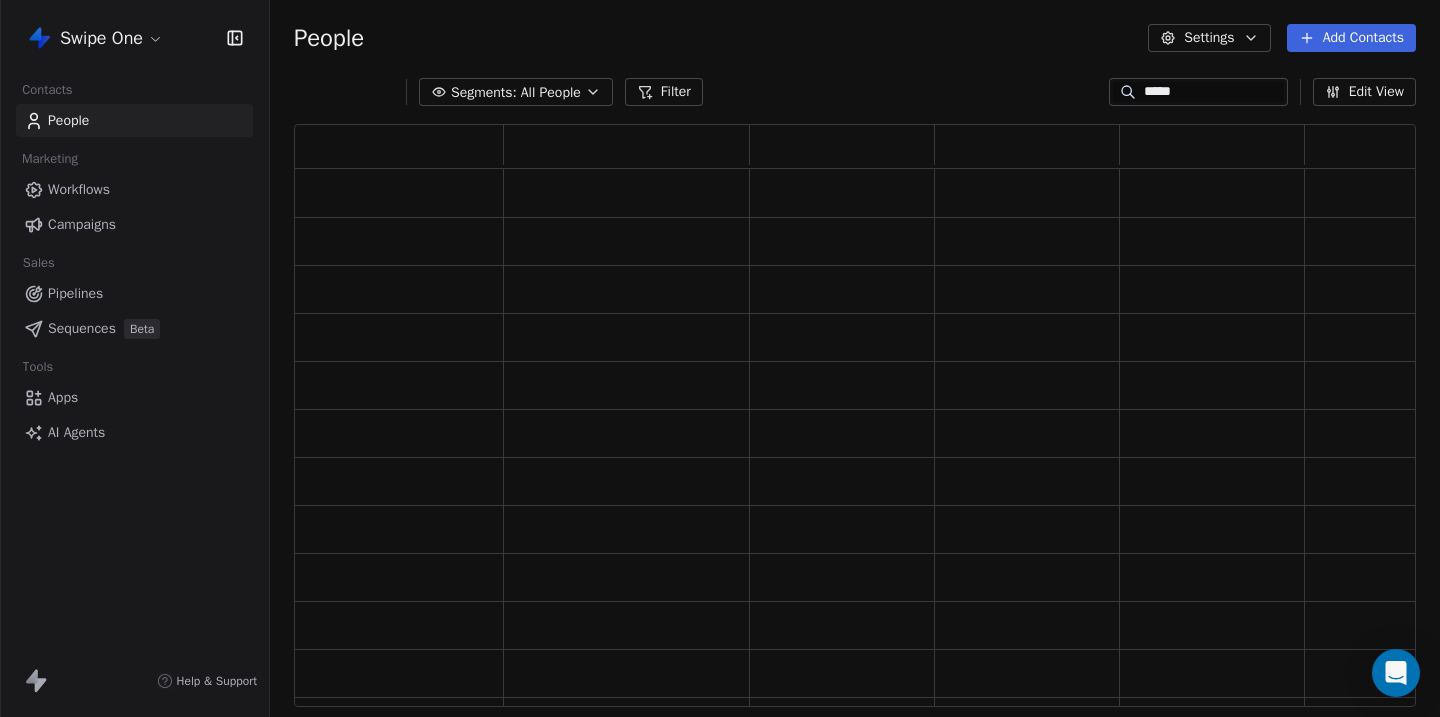click on "Swipe One Contacts People Marketing Workflows Campaigns Sales Pipelines Sequences Beta Tools Apps AI Agents Help & Support People Settings Add Contacts Segments: All People Filter ***** Edit View Tag Add to Sequence Export" at bounding box center [720, 358] 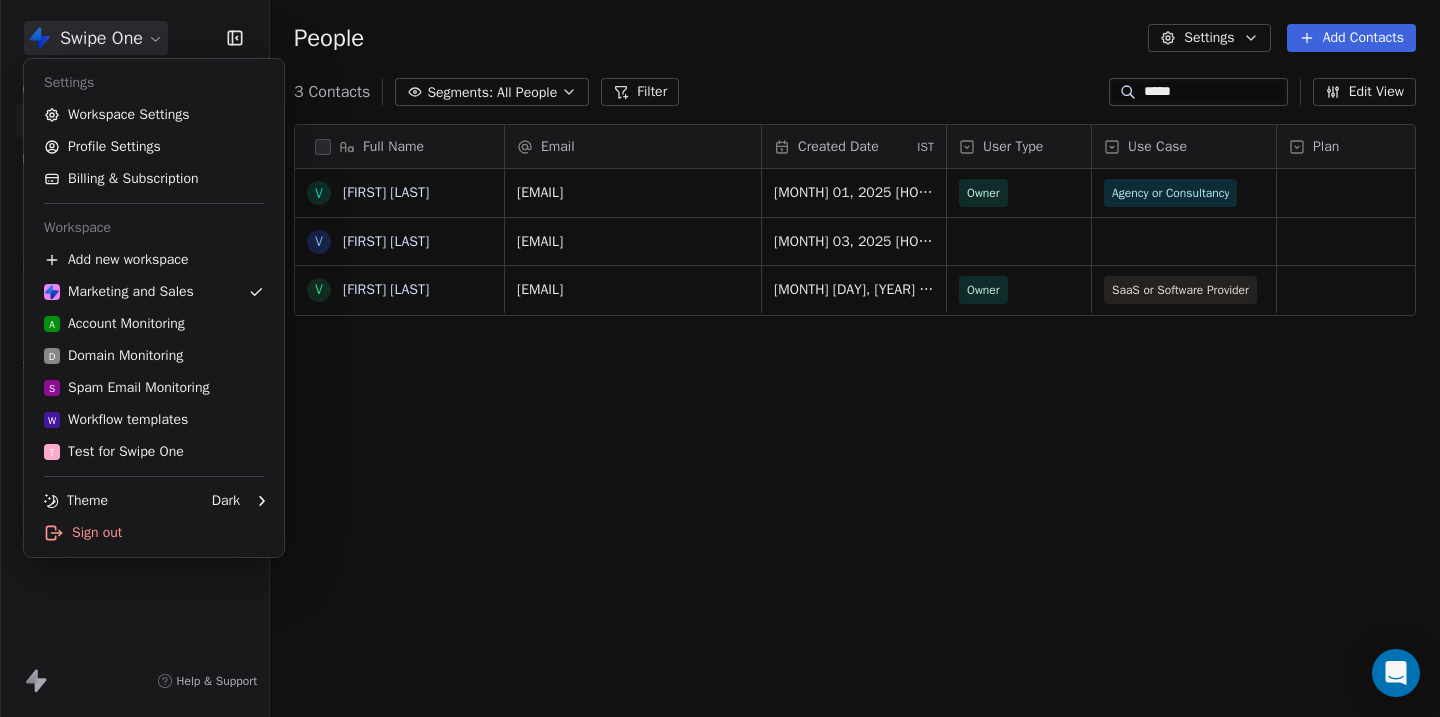 scroll, scrollTop: 1, scrollLeft: 1, axis: both 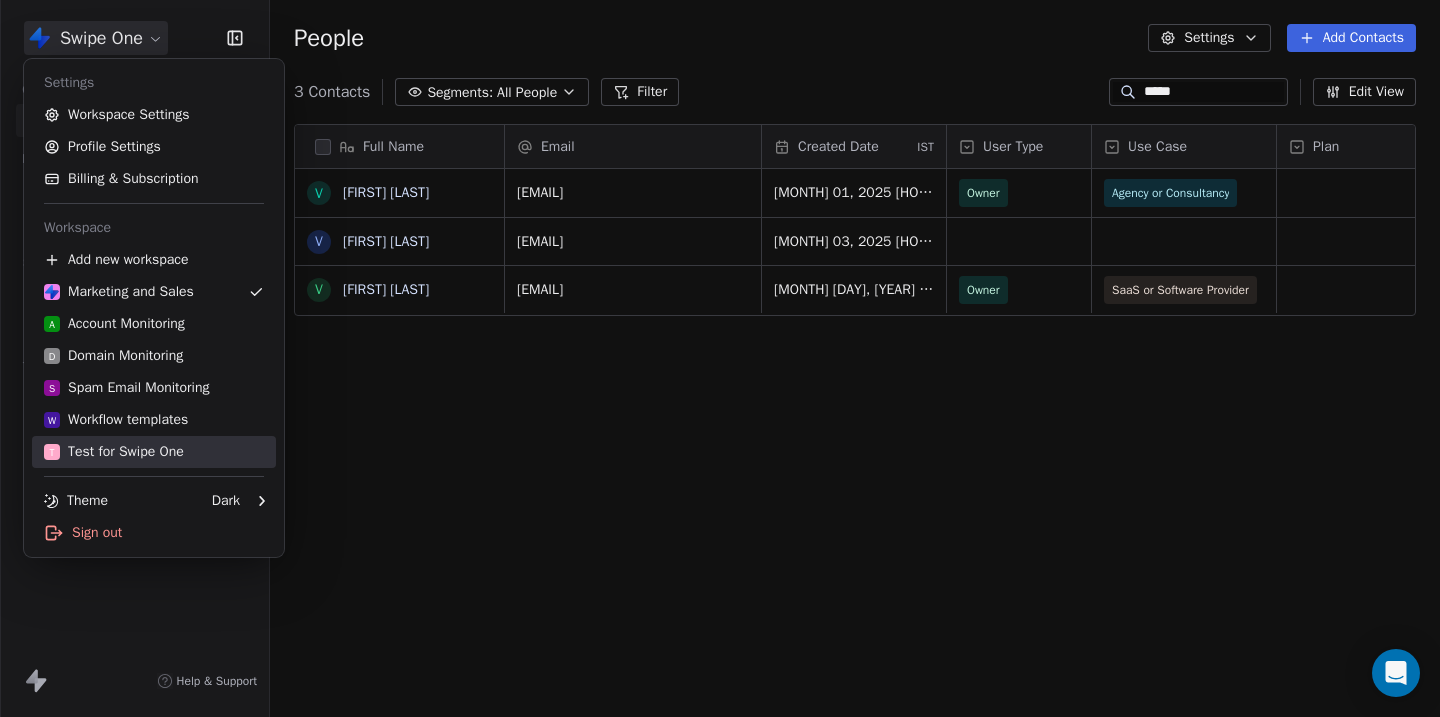 click on "T Test for Swipe One" at bounding box center (114, 452) 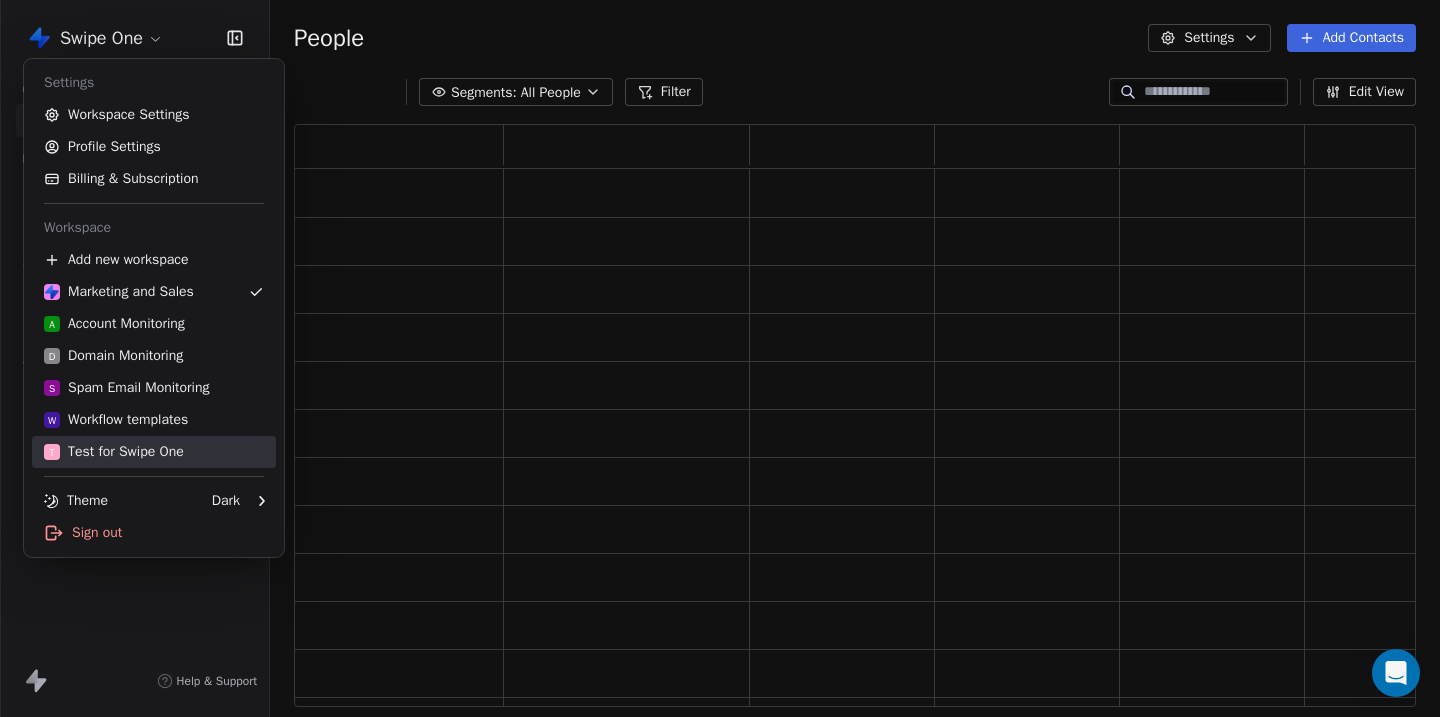 scroll, scrollTop: 1, scrollLeft: 1, axis: both 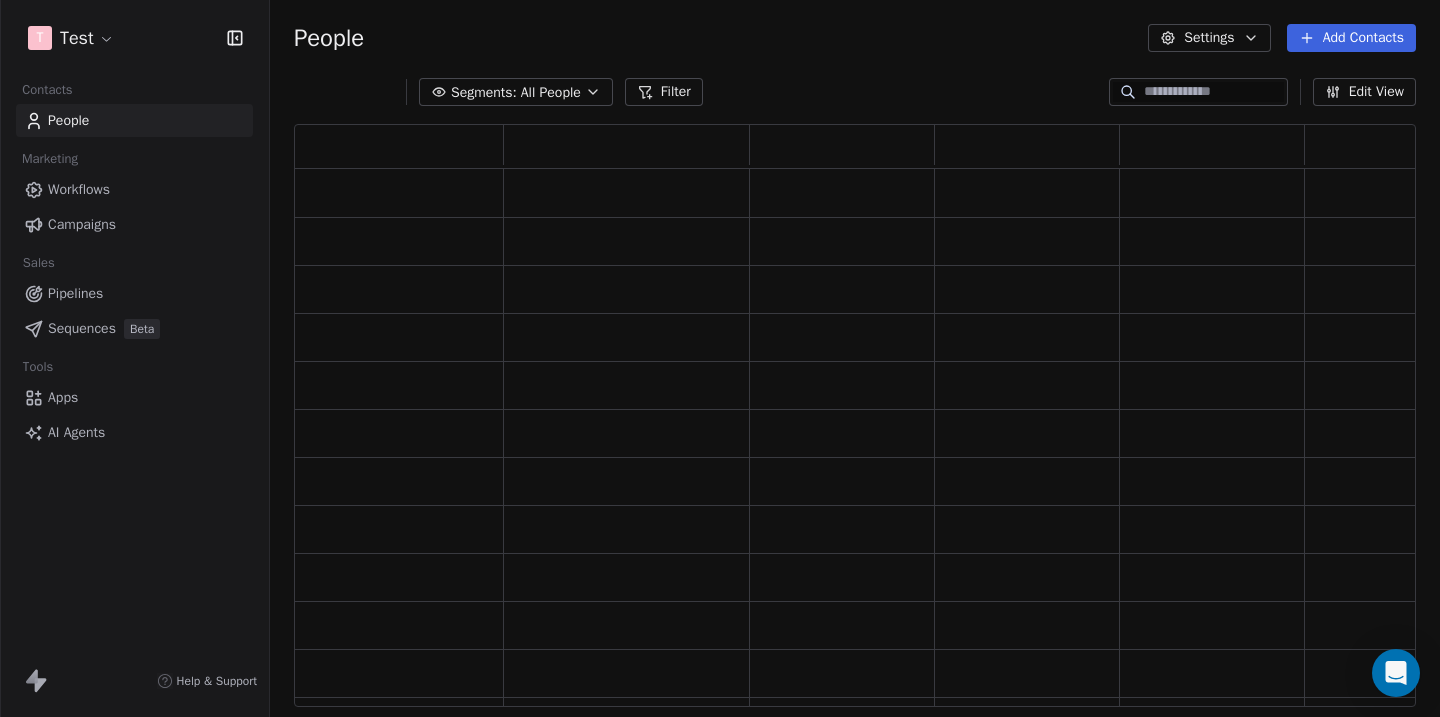 click on "Campaigns" at bounding box center (82, 224) 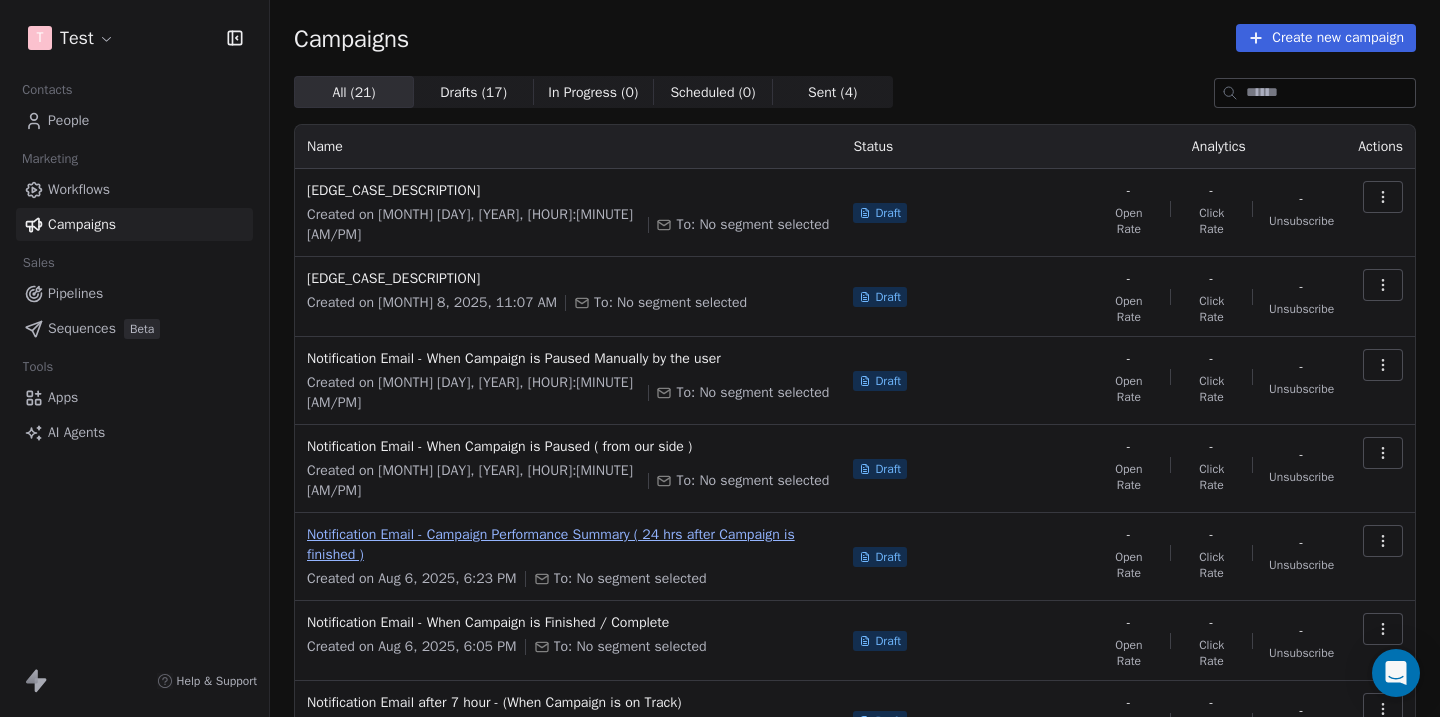 scroll, scrollTop: 345, scrollLeft: 0, axis: vertical 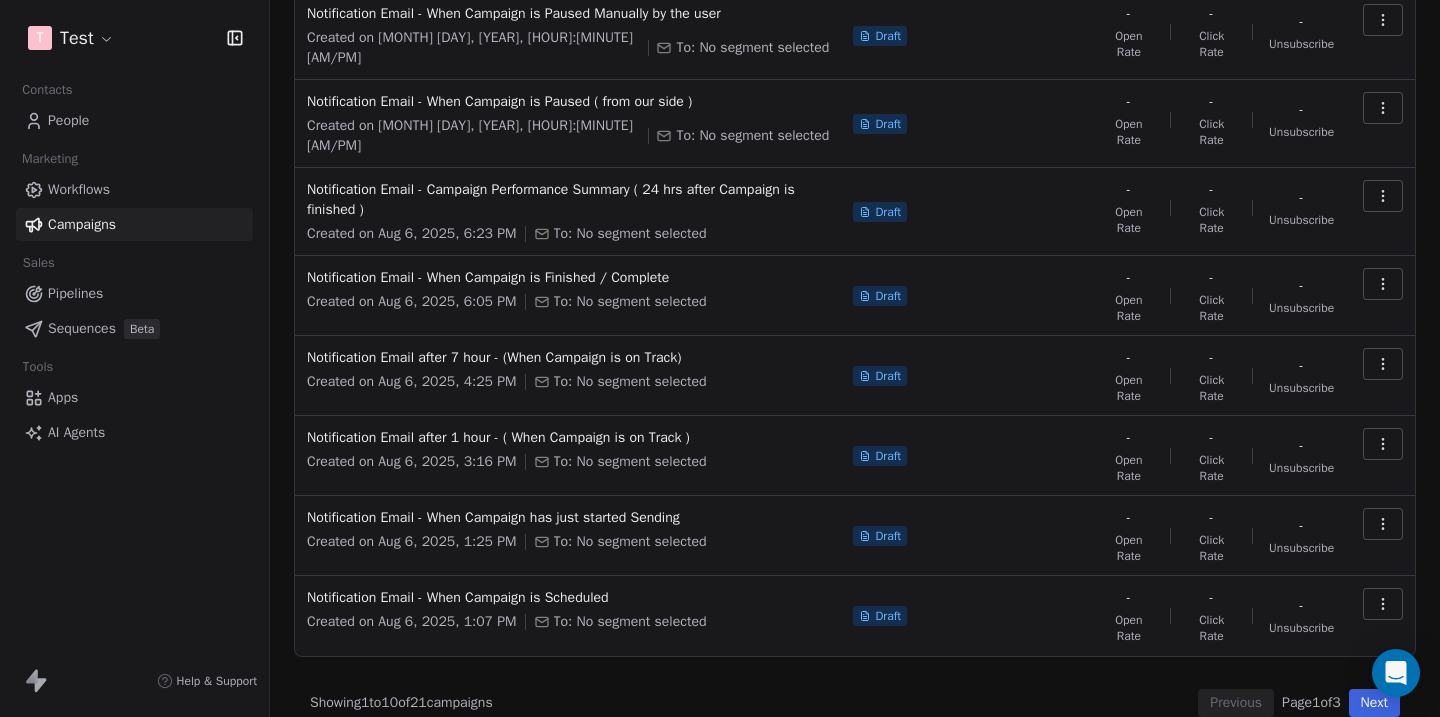 click on "Next" at bounding box center (1374, 703) 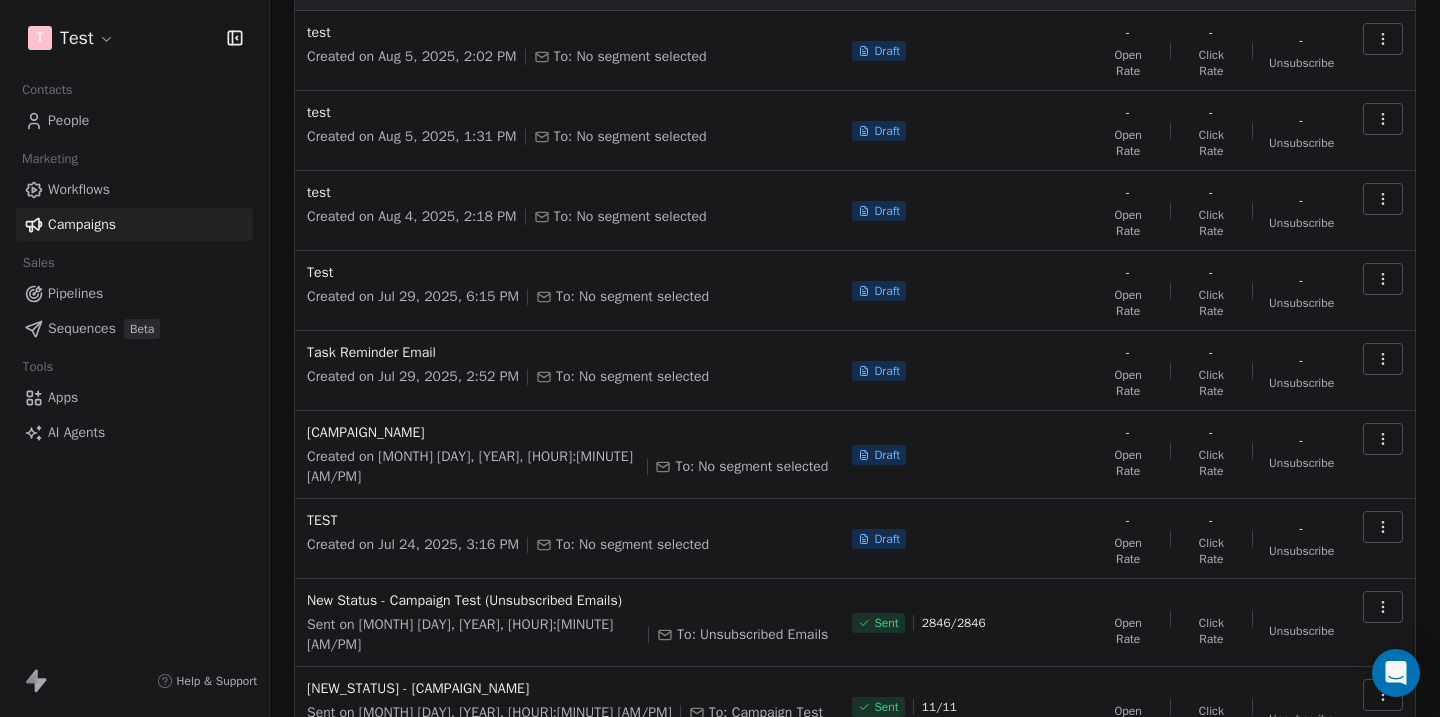 scroll, scrollTop: 78, scrollLeft: 0, axis: vertical 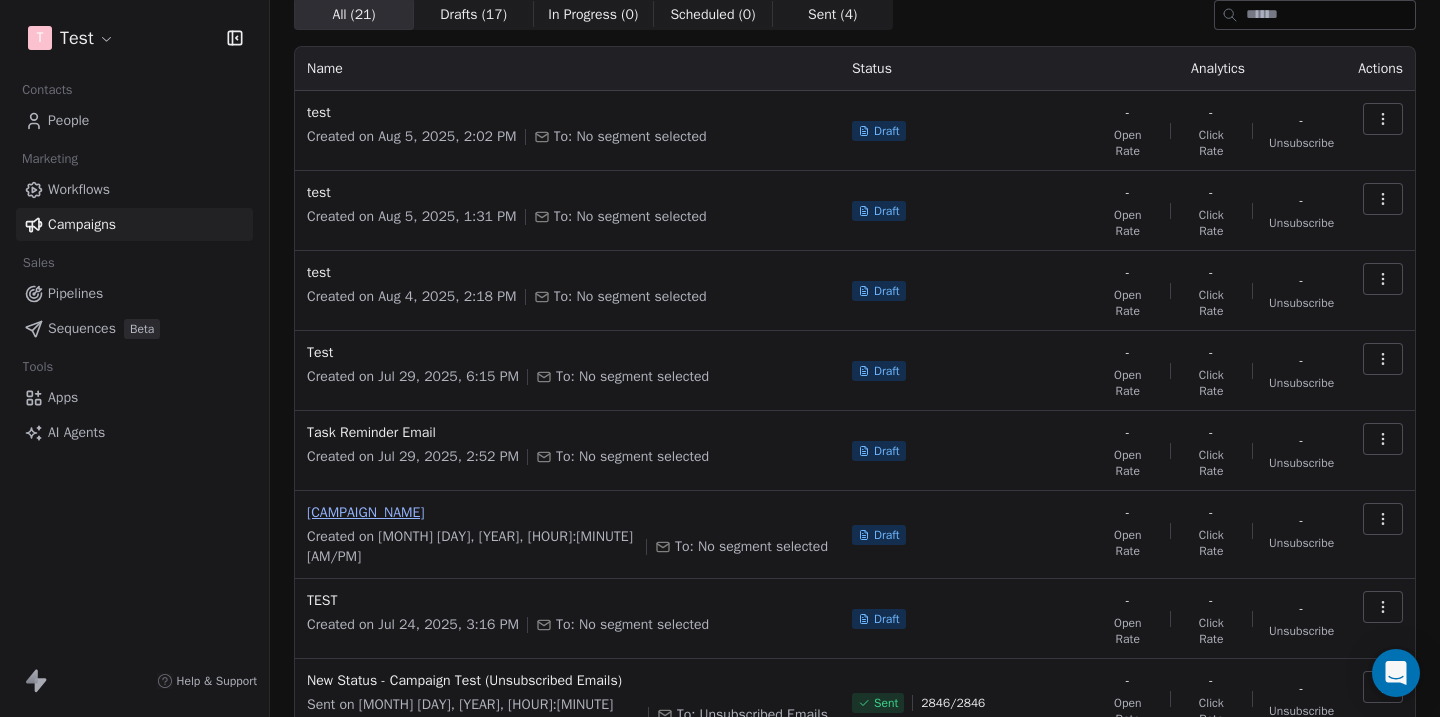 click on "[CAMPAIGN_NAME]" at bounding box center [567, 513] 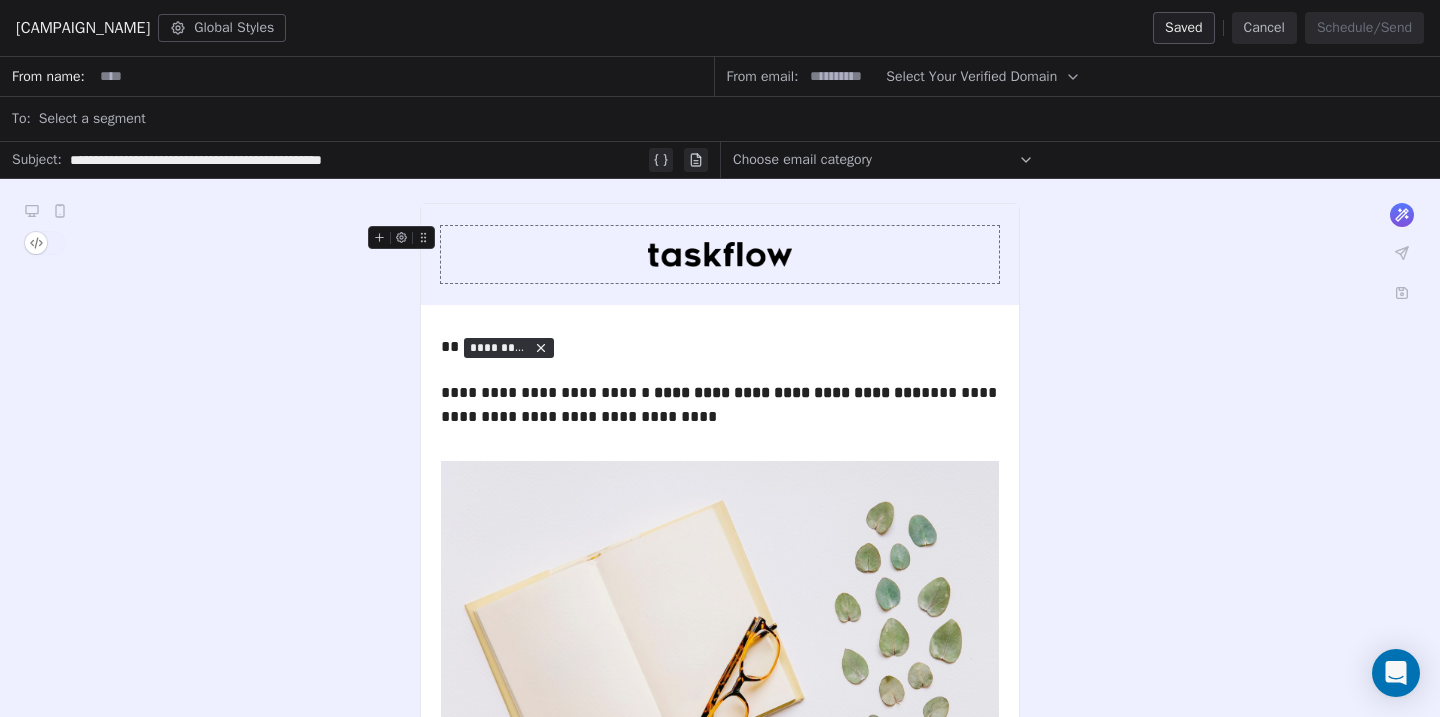 click on "Select Your Verified Domain" at bounding box center [971, 76] 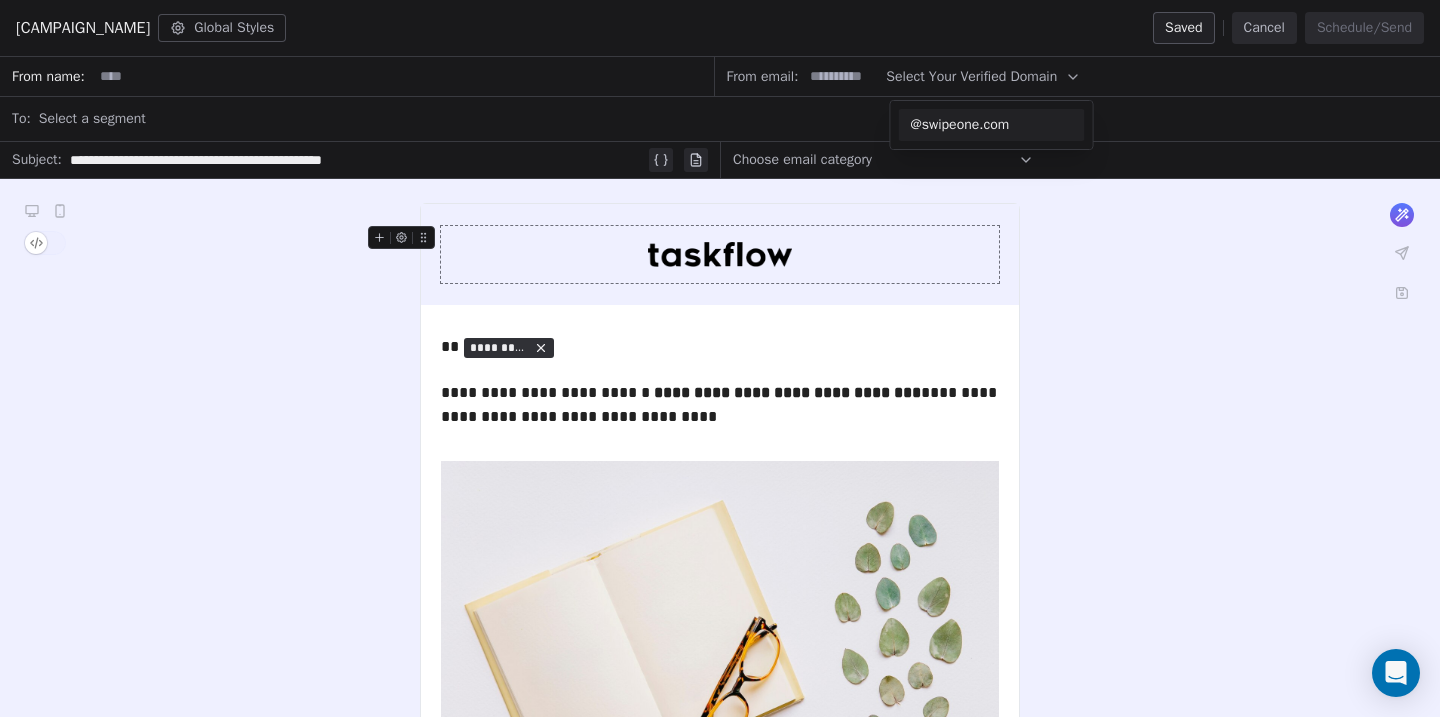 click on "@swipeone.com" at bounding box center [992, 125] 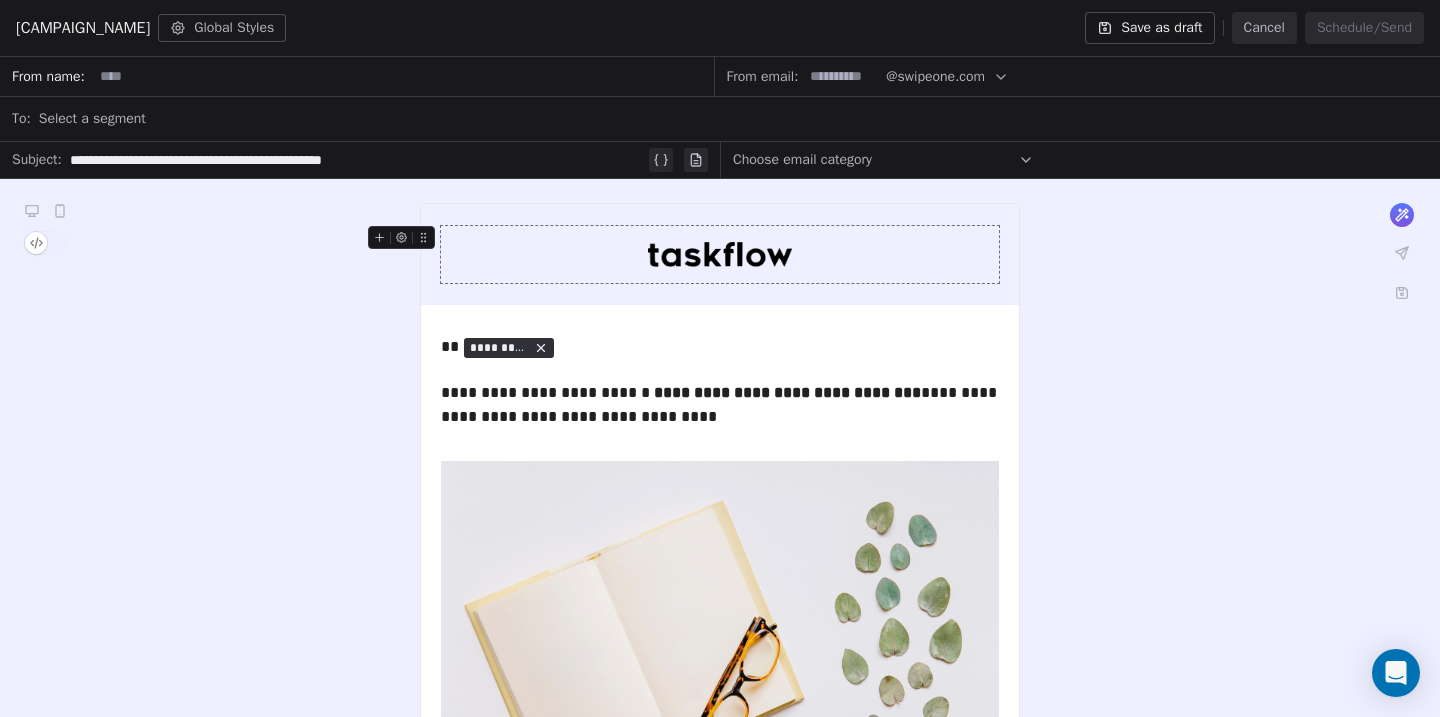 click at bounding box center (842, 76) 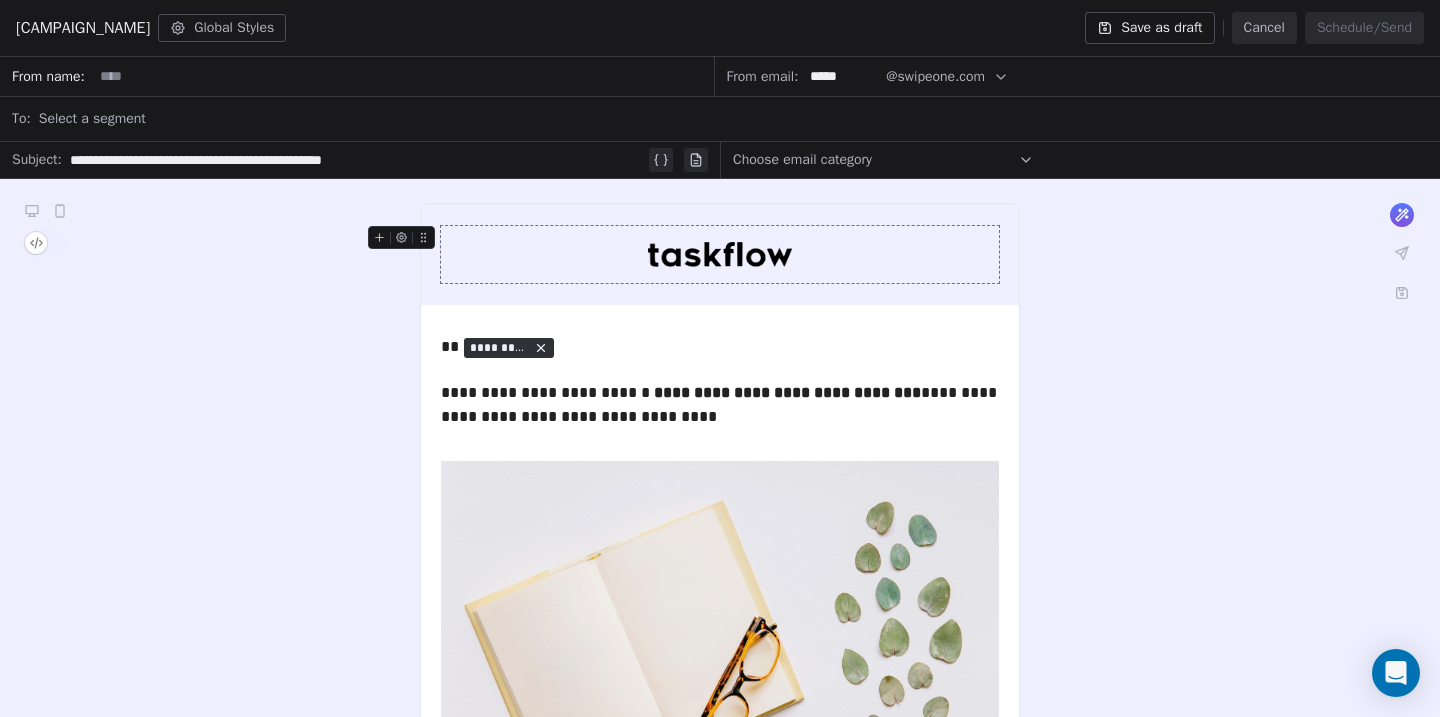 type on "*****" 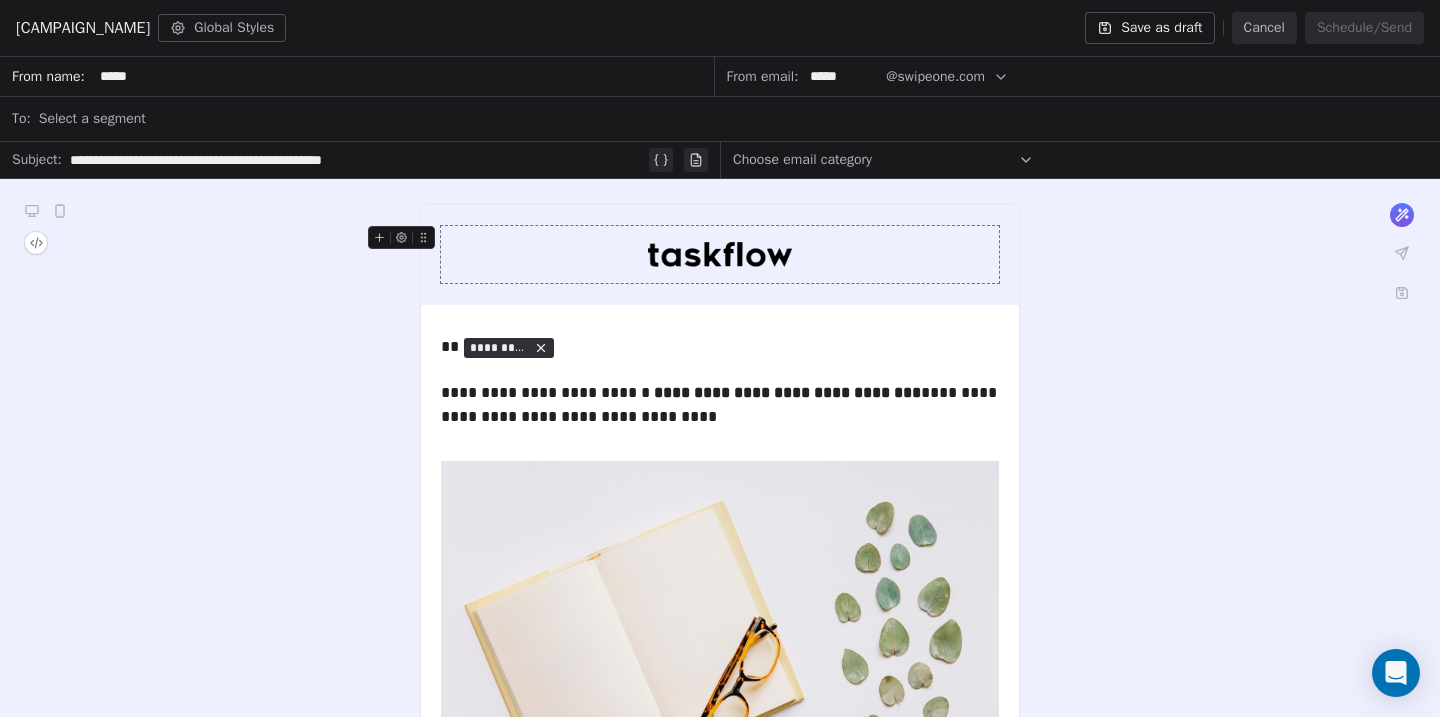 type on "*****" 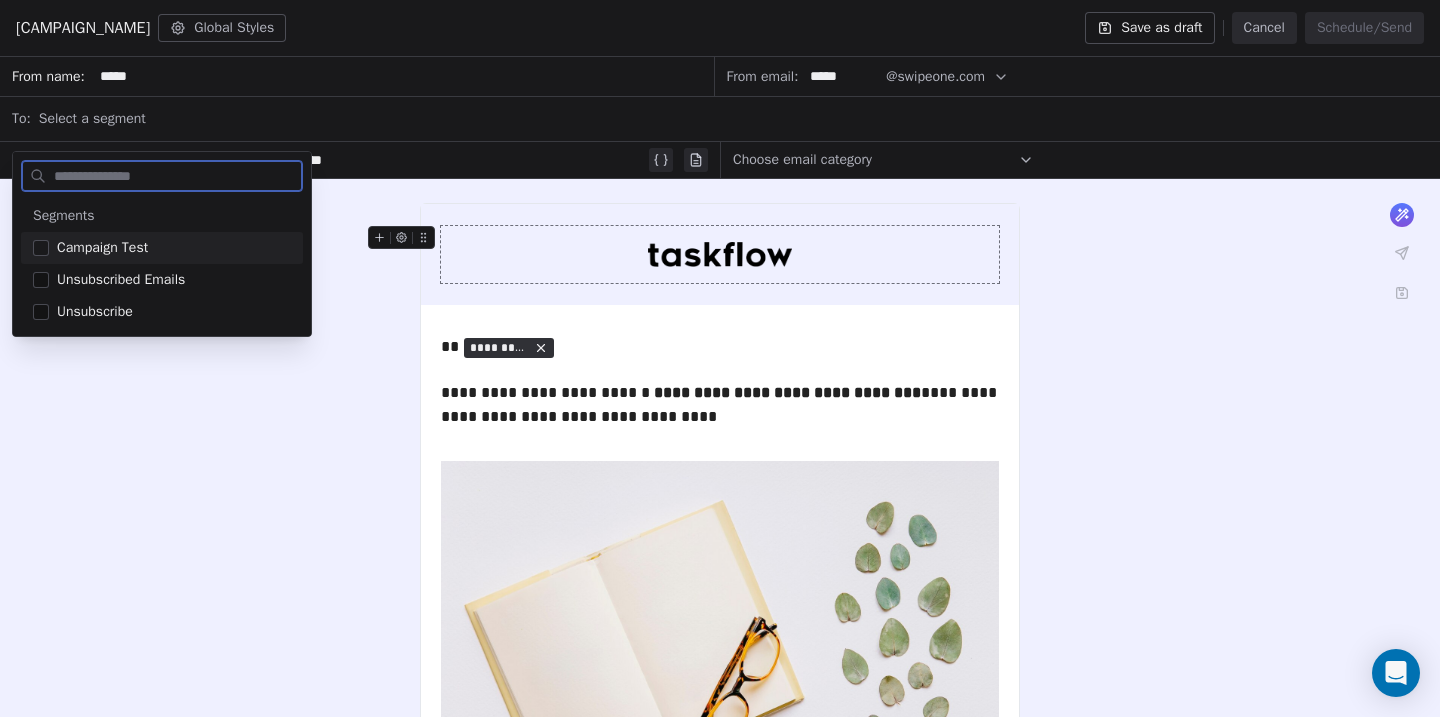 click on "Campaign Test" at bounding box center (102, 248) 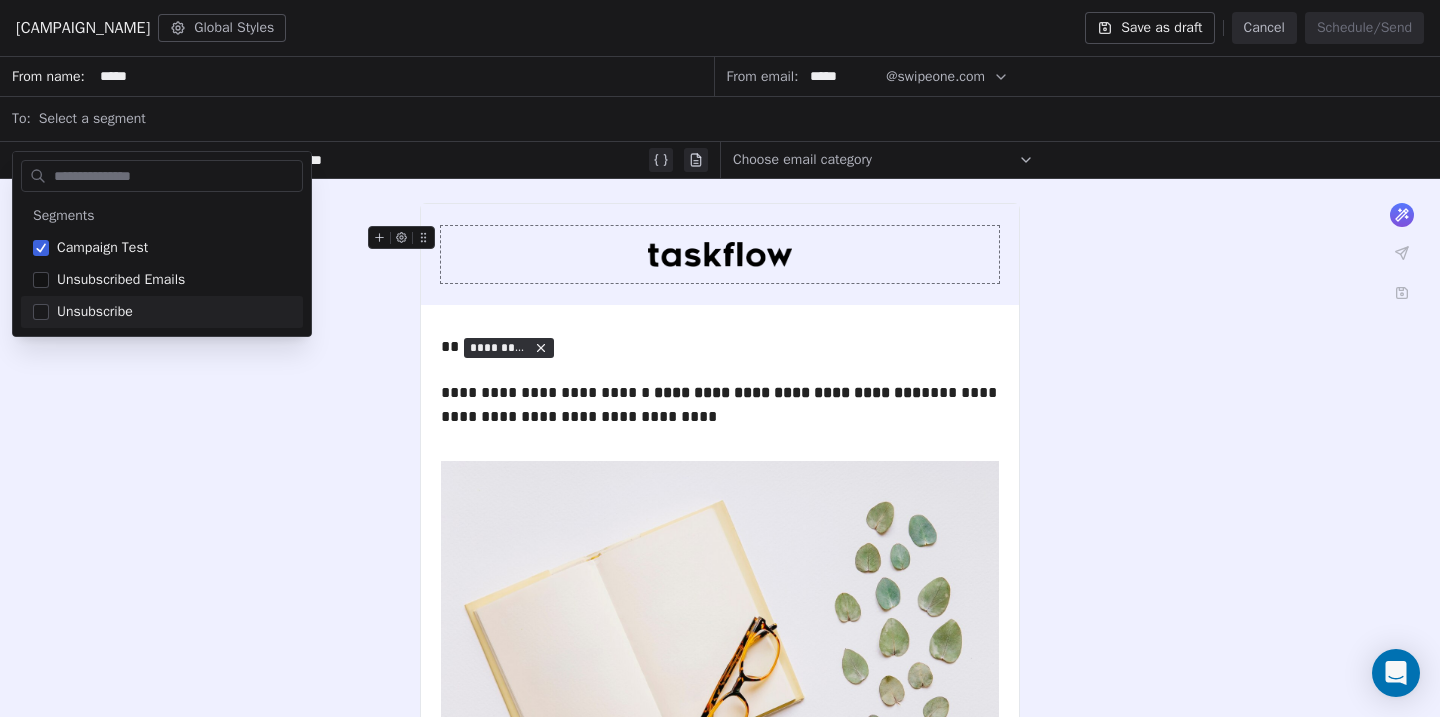 click on "**********" at bounding box center (720, 950) 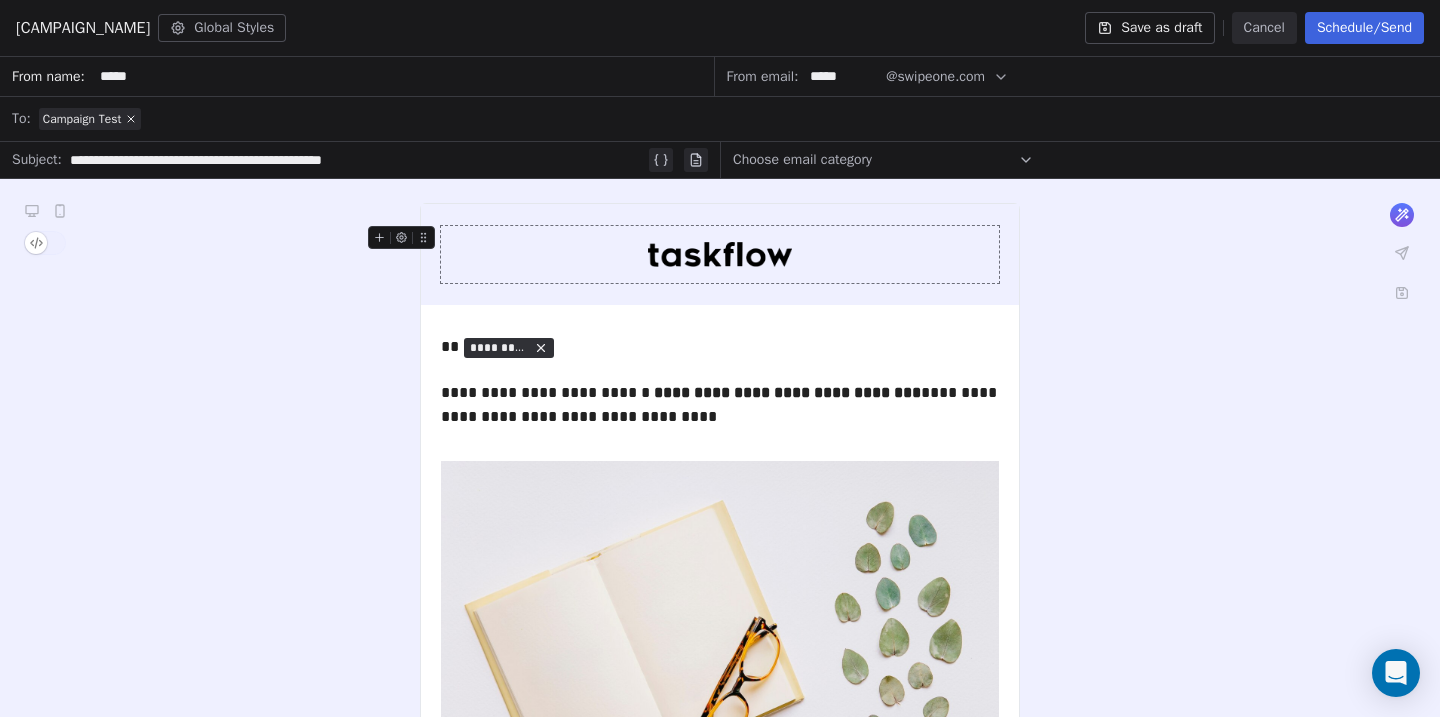 click on "Save as draft" at bounding box center (1149, 28) 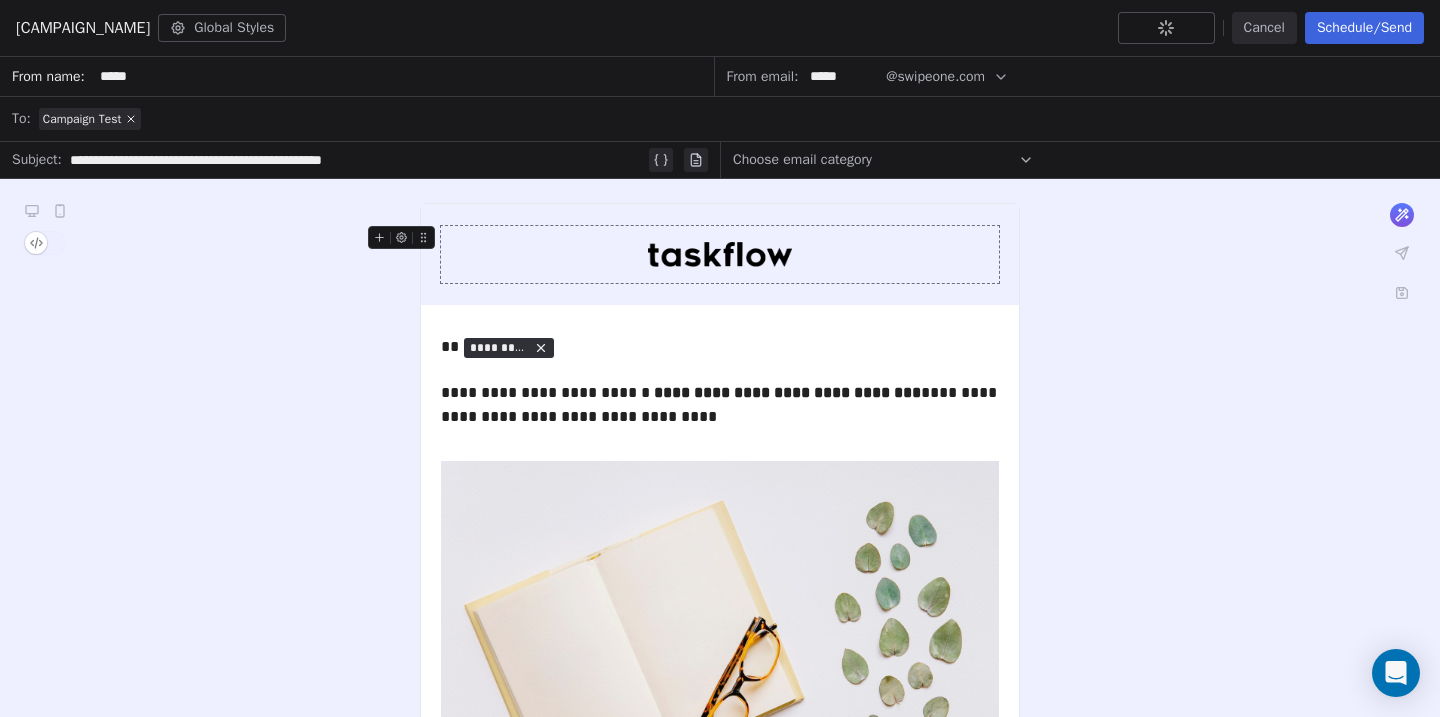 click on "Schedule/Send" at bounding box center (1364, 28) 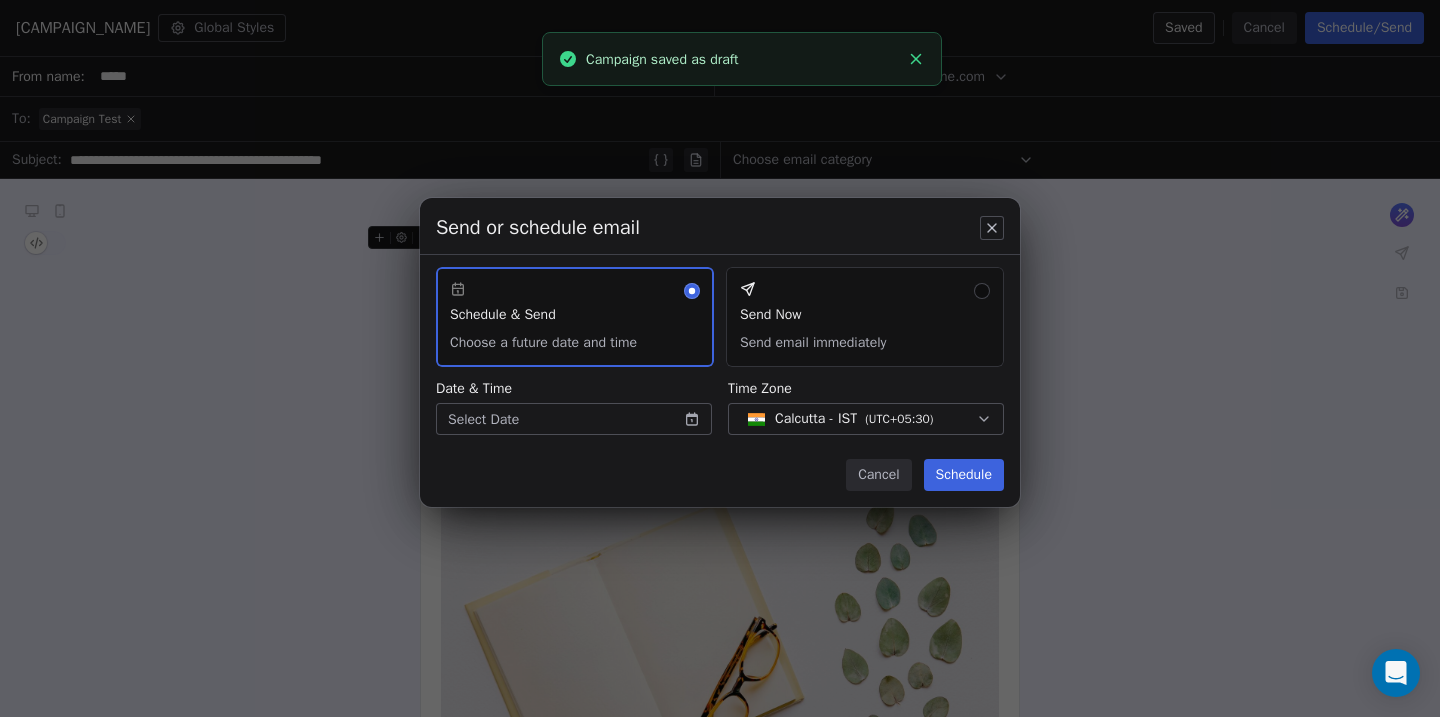 click on "T Test Contacts People Marketing Workflows Campaigns Sales Pipelines Sequences Beta Tools Apps AI Agents Help & Support Campaigns  Create new campaign All ( 21 ) All ( 21 ) Drafts ( 17 ) Drafts ( 17 ) In Progress ( 0 ) In Progress ( 0 ) Scheduled ( 0 ) Scheduled ( 0 ) Sent ( 4 ) Sent ( 4 ) Name Status Analytics Actions test Created on [MONTH] [DAY], [YEAR], [HOUR]:[MINUTE] [AM/PM] To: No segment selected Draft - Open Rate - Click Rate - Unsubscribe test Created on [MONTH] [DAY], [YEAR], [HOUR]:[MINUTE] [AM/PM] To: No segment selected Draft - Open Rate - Click Rate - Unsubscribe test Created on [MONTH] [DAY], [YEAR], [HOUR]:[MINUTE] [AM/PM] To: No segment selected Draft - Open Rate - Click Rate - Unsubscribe Test Created on [MONTH] [DAY], [YEAR], [HOUR]:[MINUTE] [AM/PM] To: No segment selected Draft - Open Rate - Click Rate - Unsubscribe Task Reminder Email Created on [MONTH] [DAY], [YEAR], [HOUR]:[MINUTE] [AM/PM] To: No segment selected Draft - Open Rate - Click Rate - Unsubscribe TEST 2 Created on [MONTH] [DAY], [YEAR], [HOUR]:[MINUTE] [AM/PM] To: Campaign Test  Draft - Open Rate - Click Rate - Unsubscribe TEST Created on [MONTH] [DAY], [YEAR], [HOUR]:[MINUTE] [AM/PM] Draft - - -" at bounding box center (720, 358) 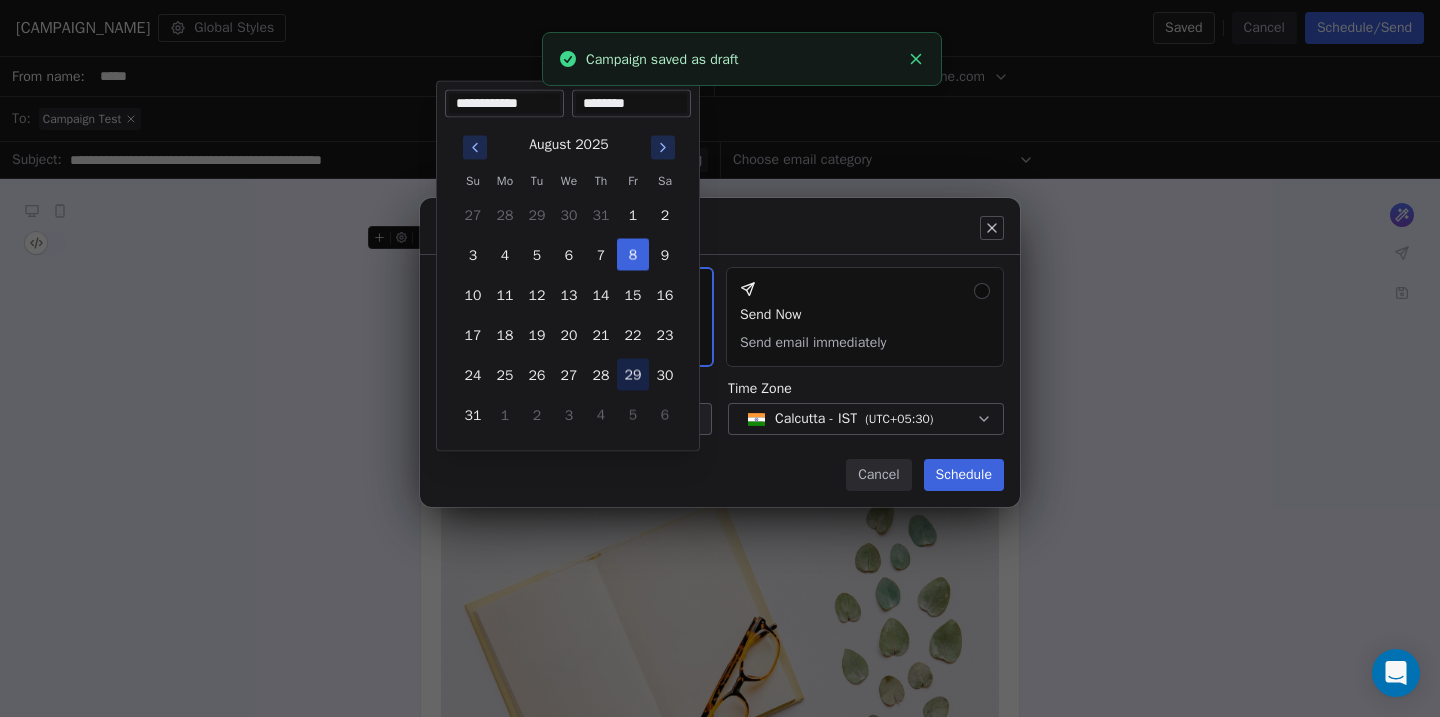 click on "29" at bounding box center [633, 375] 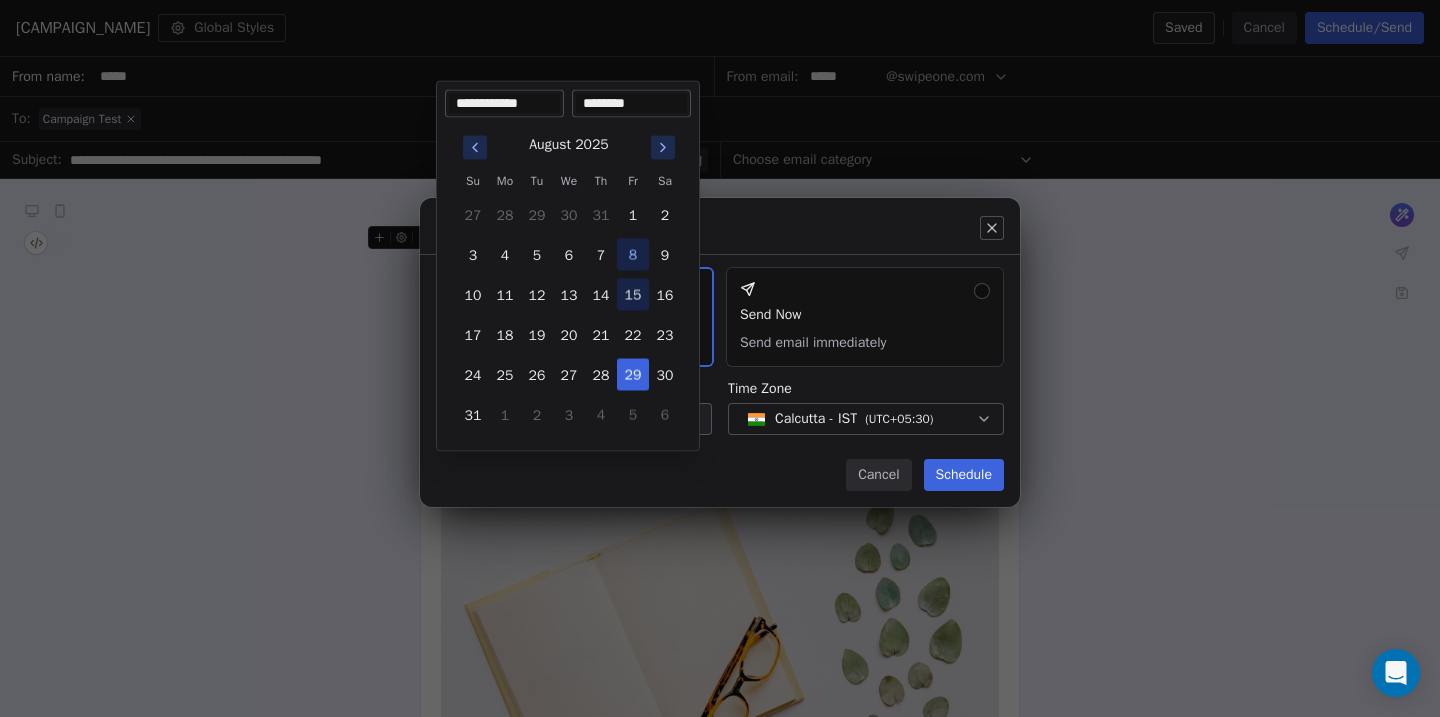 click on "15" at bounding box center [633, 295] 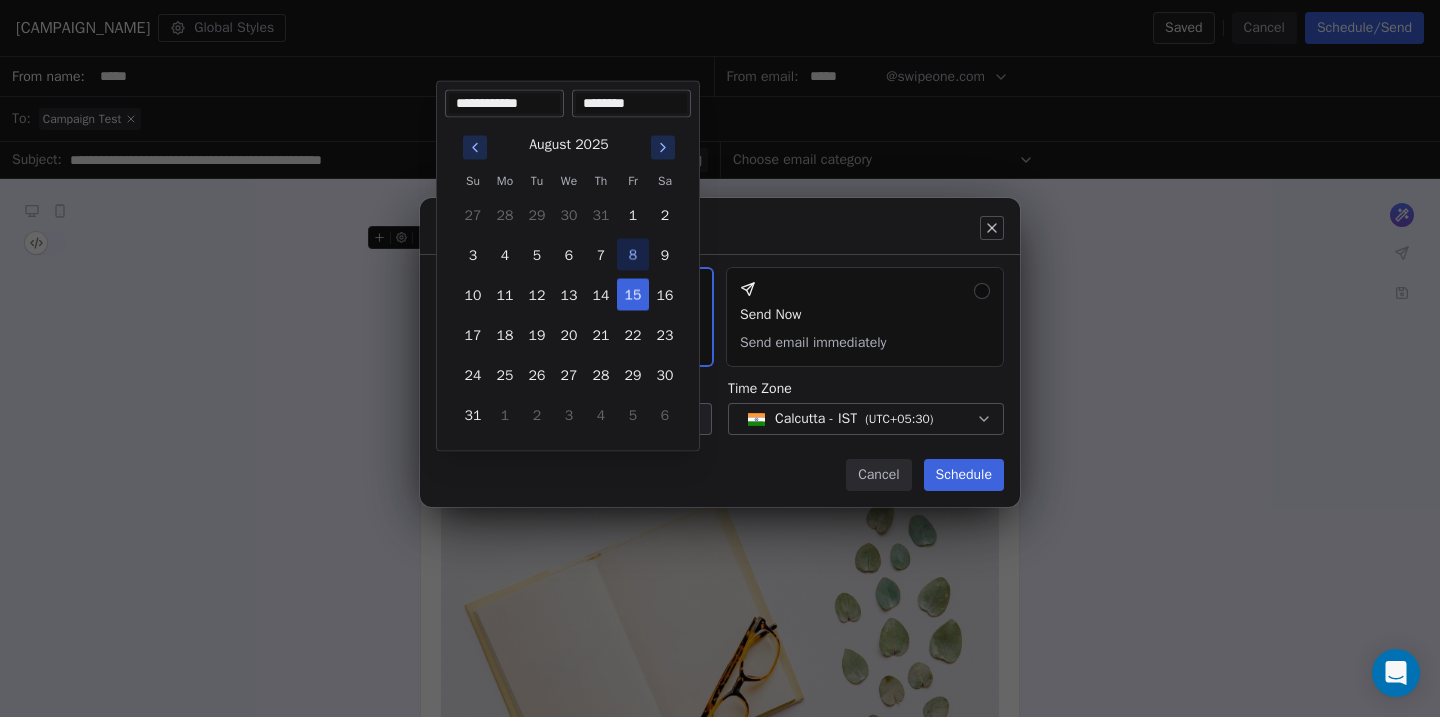 click on "Send or schedule email Schedule & Send Choose a future date and time Send Now Send email immediately Date & Time Select Date Time Zone Calcutta - IST ( UTC+05:30 ) Cancel Schedule" at bounding box center [720, 358] 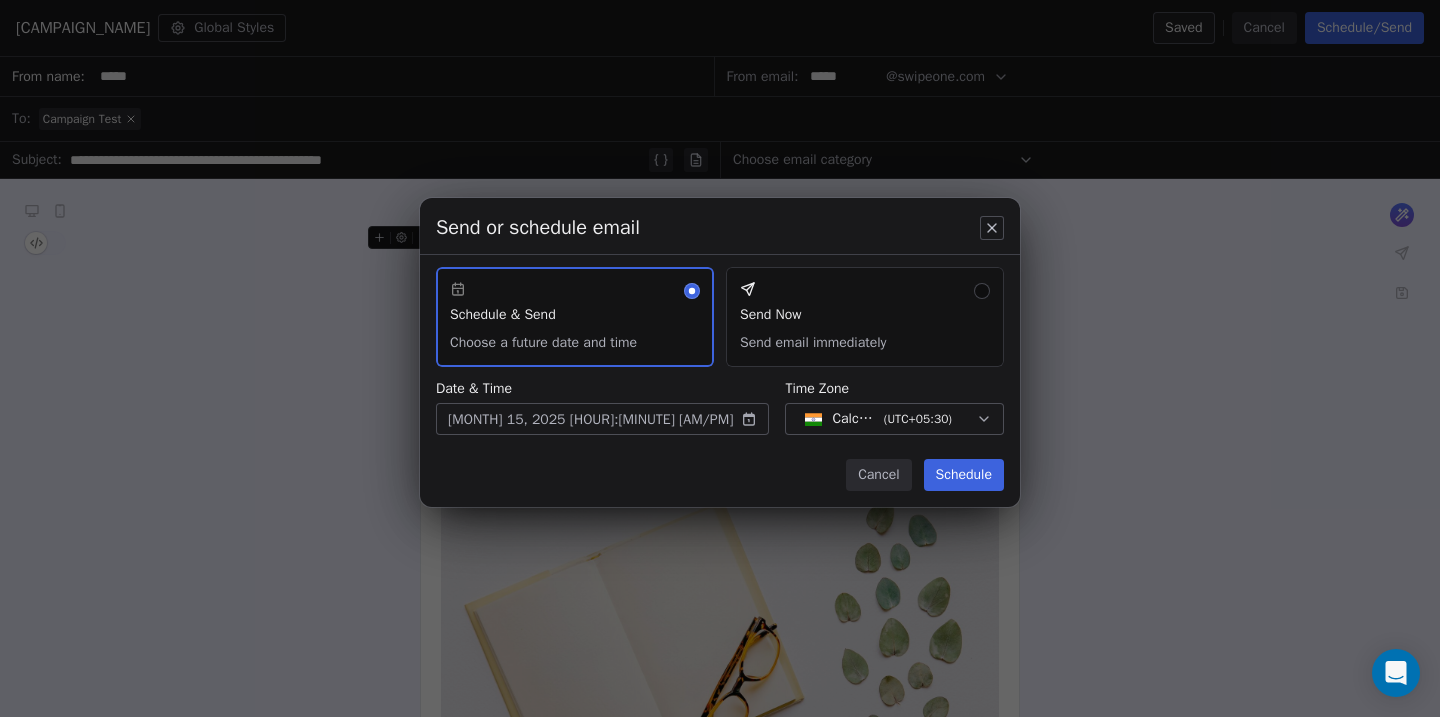 click on "Schedule" at bounding box center [964, 475] 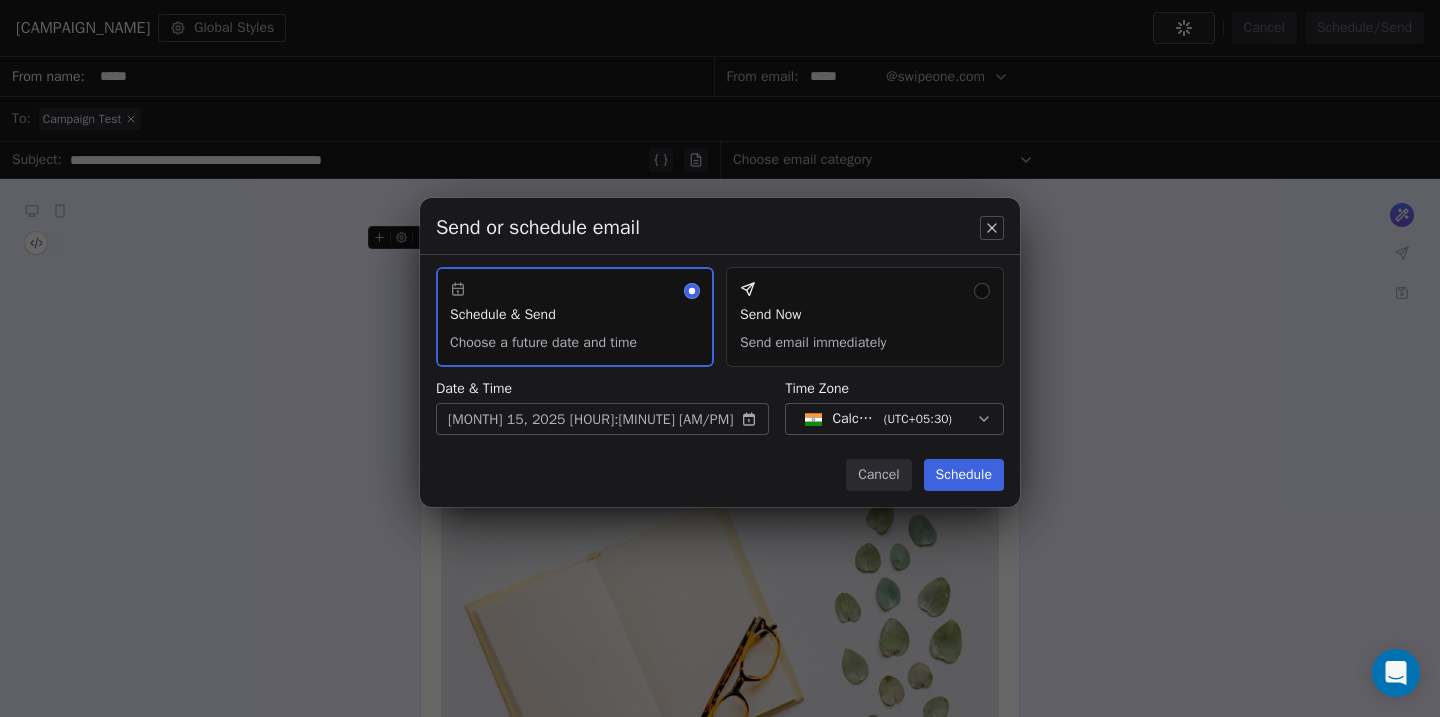 click on "Schedule" at bounding box center [964, 475] 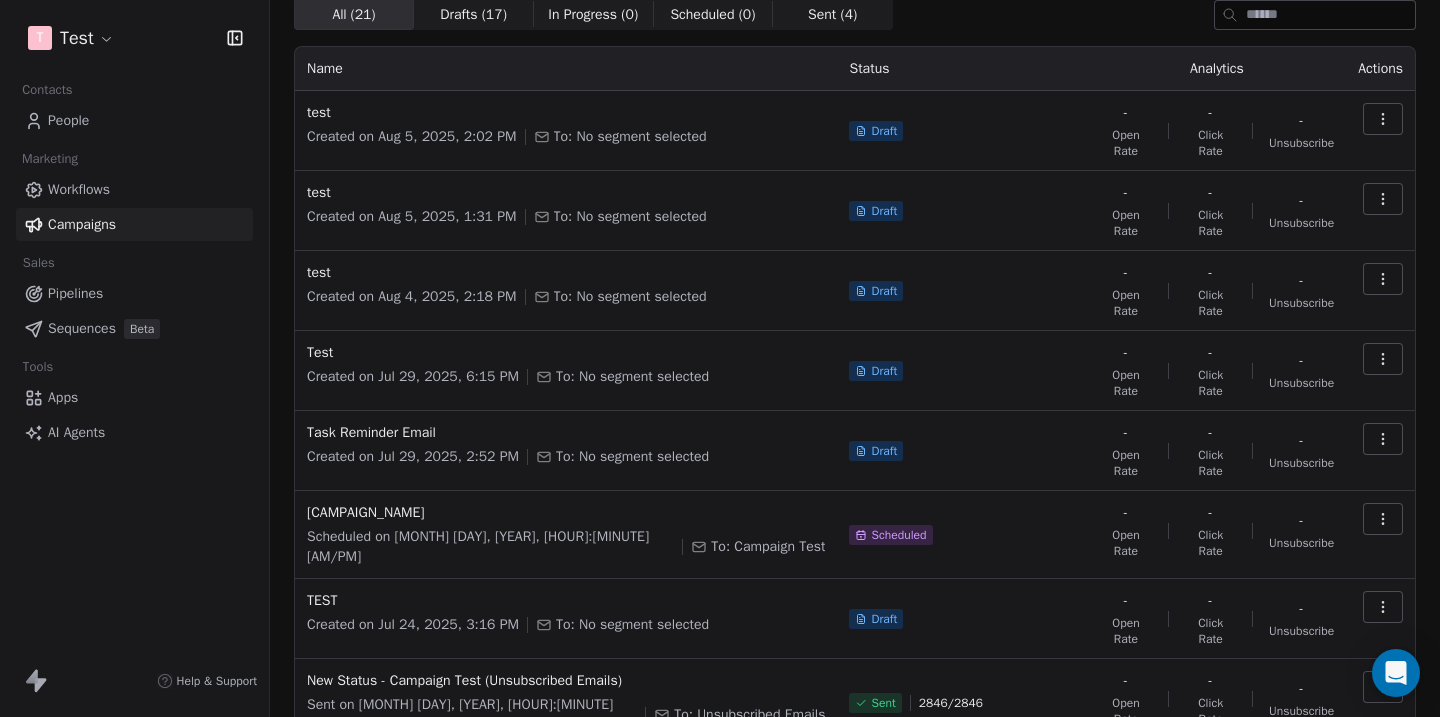click 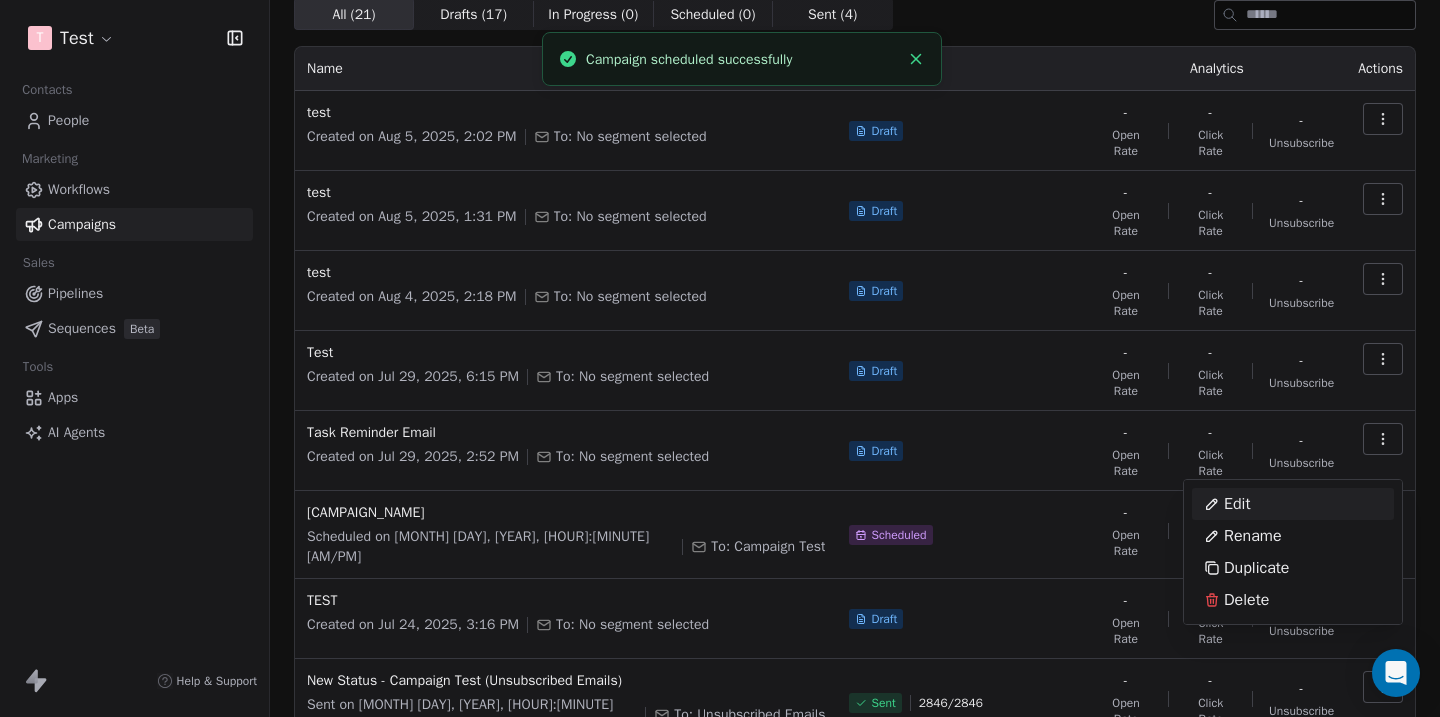 click on "Edit Rename Duplicate Delete" at bounding box center (1293, 552) 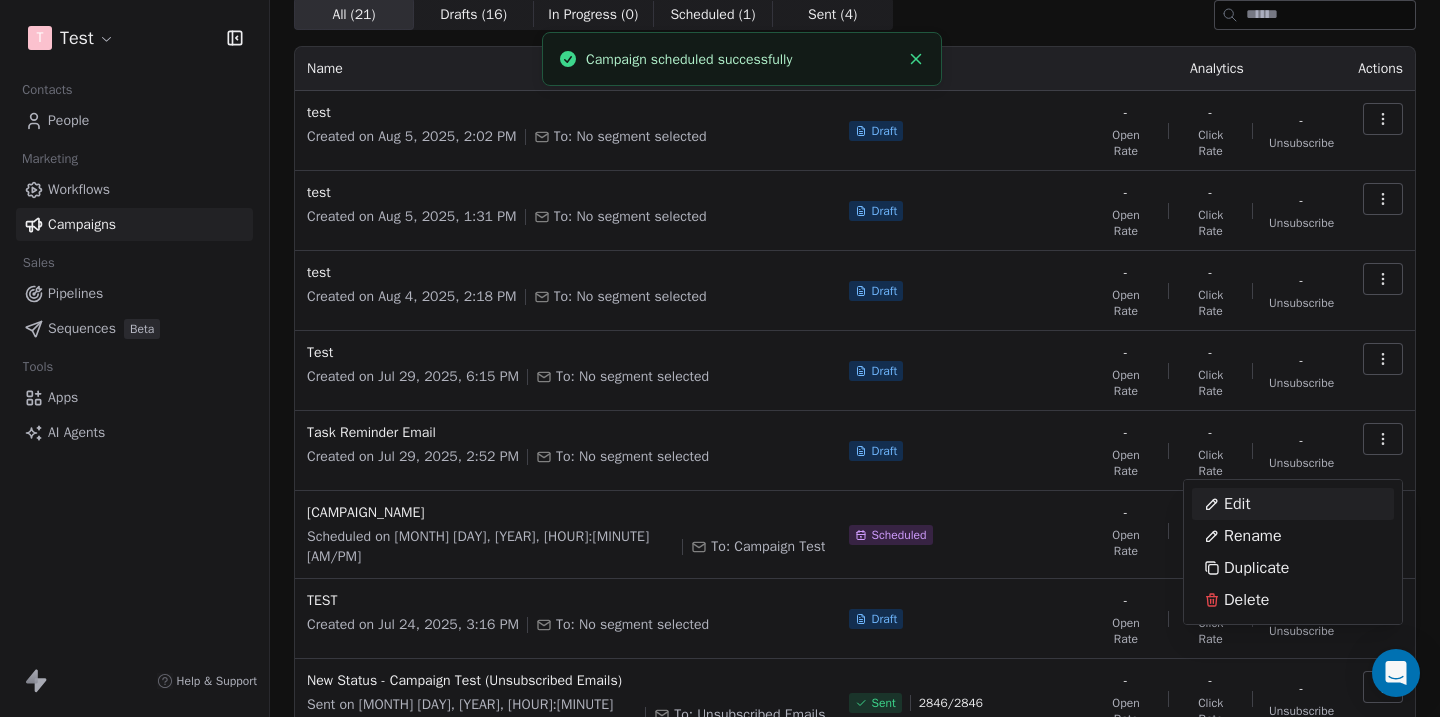 click on "Edit" at bounding box center (1293, 504) 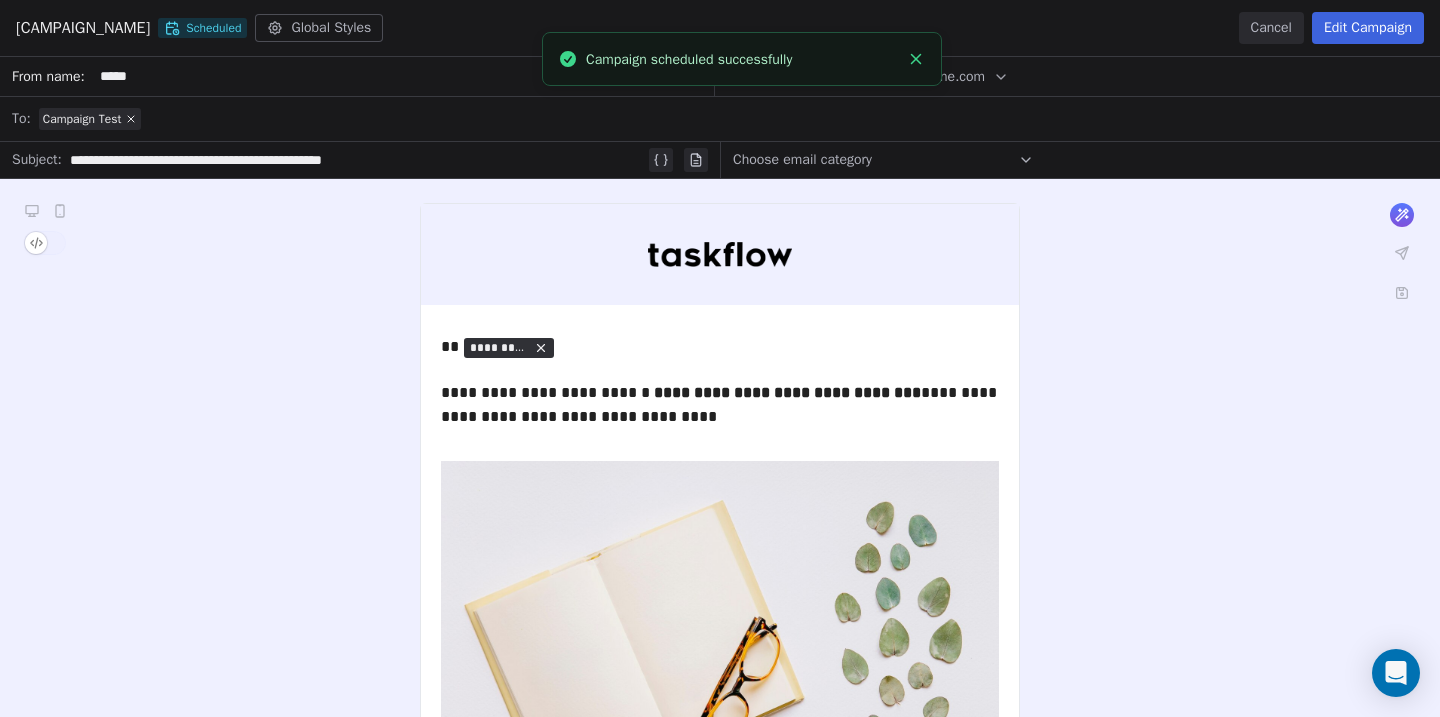 click on "Edit Campaign" at bounding box center (1368, 28) 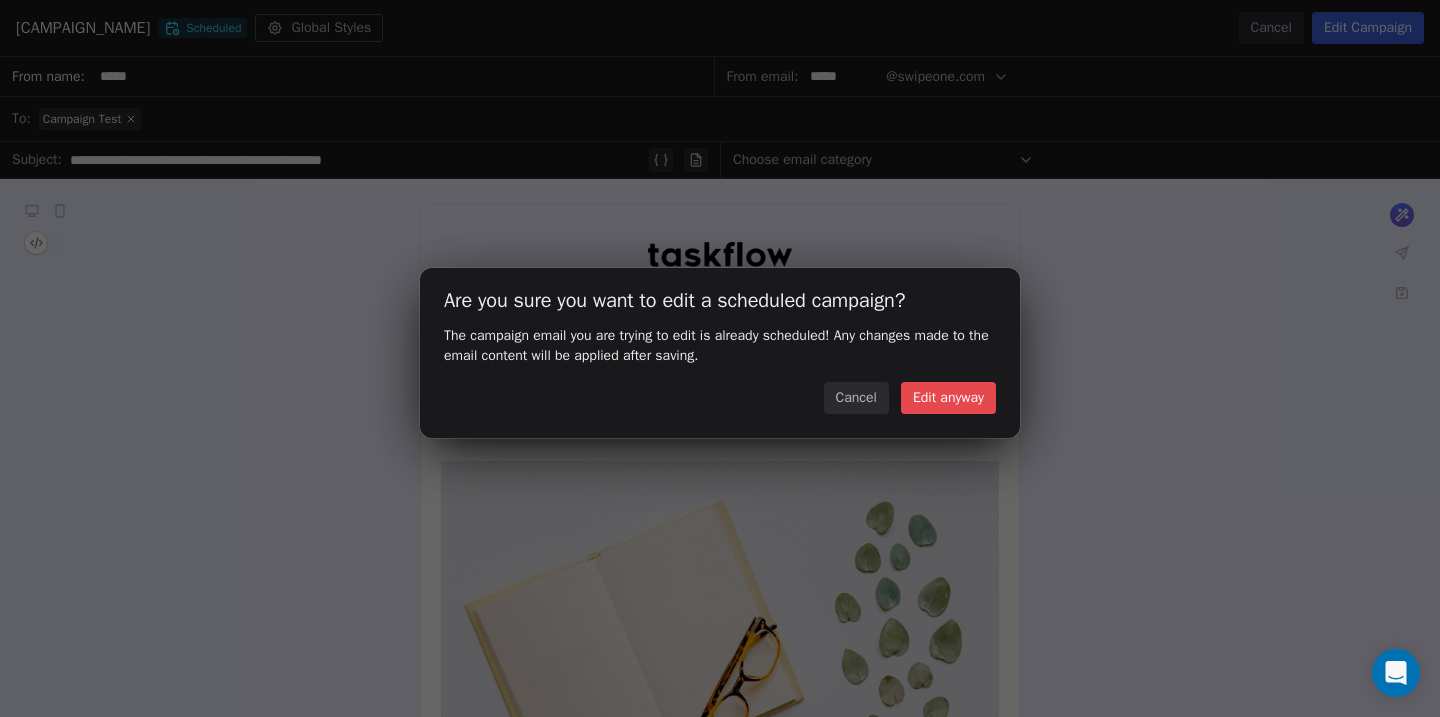 click on "Edit anyway" at bounding box center (948, 398) 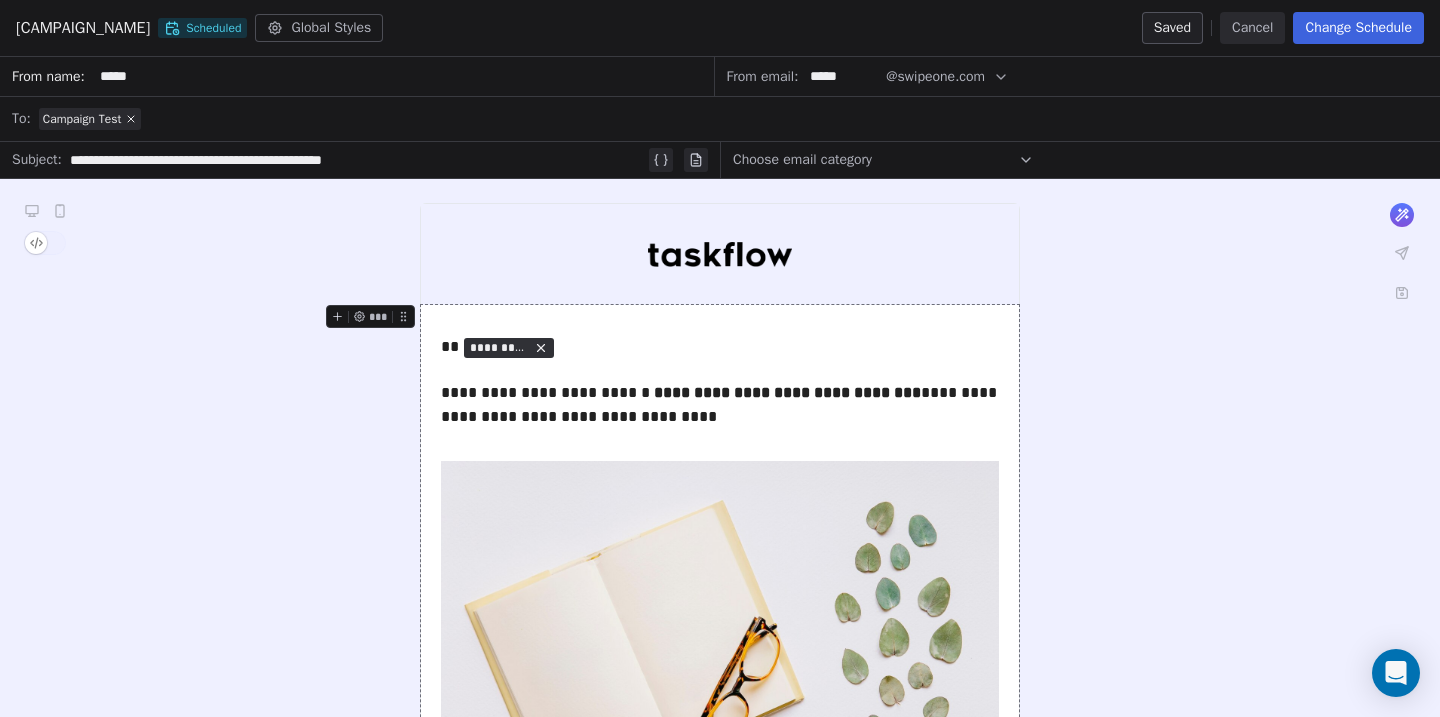 click on "Change Schedule" at bounding box center [1358, 28] 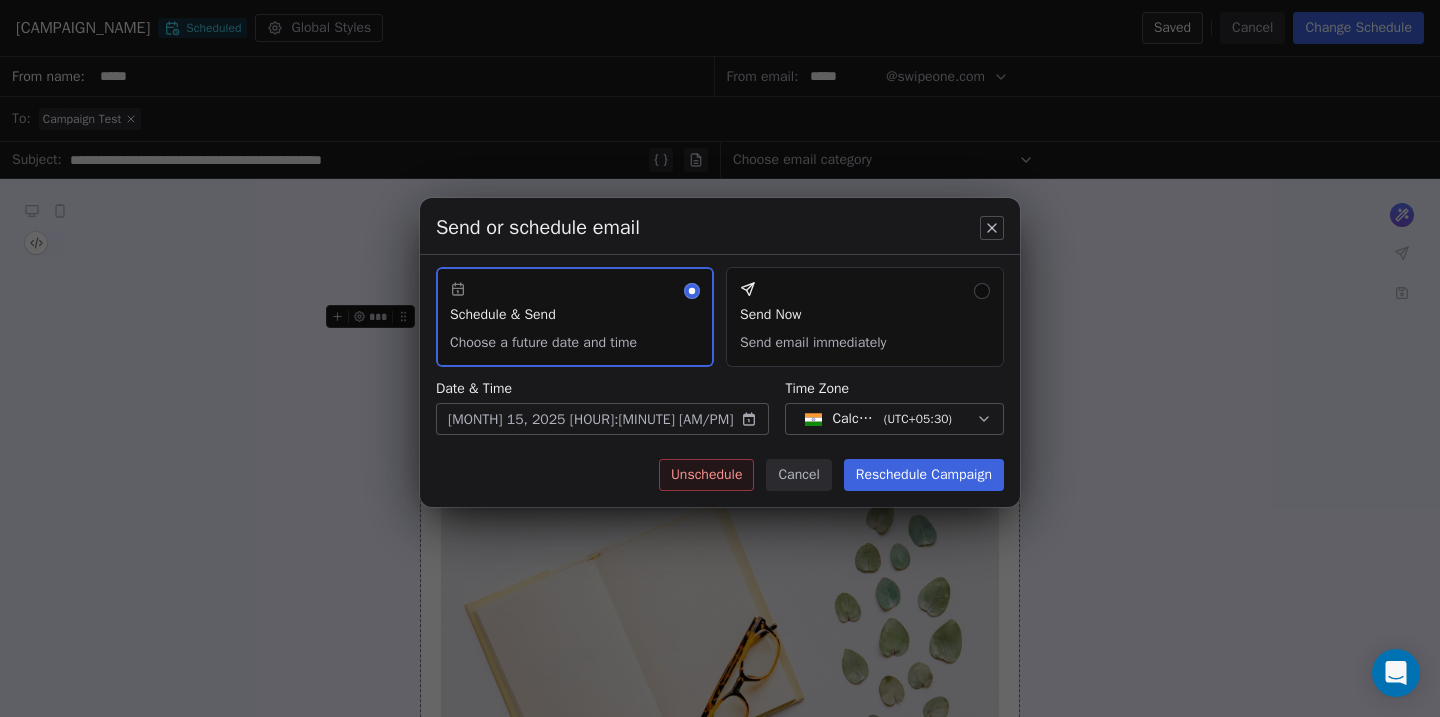 click on "Unschedule" at bounding box center [707, 475] 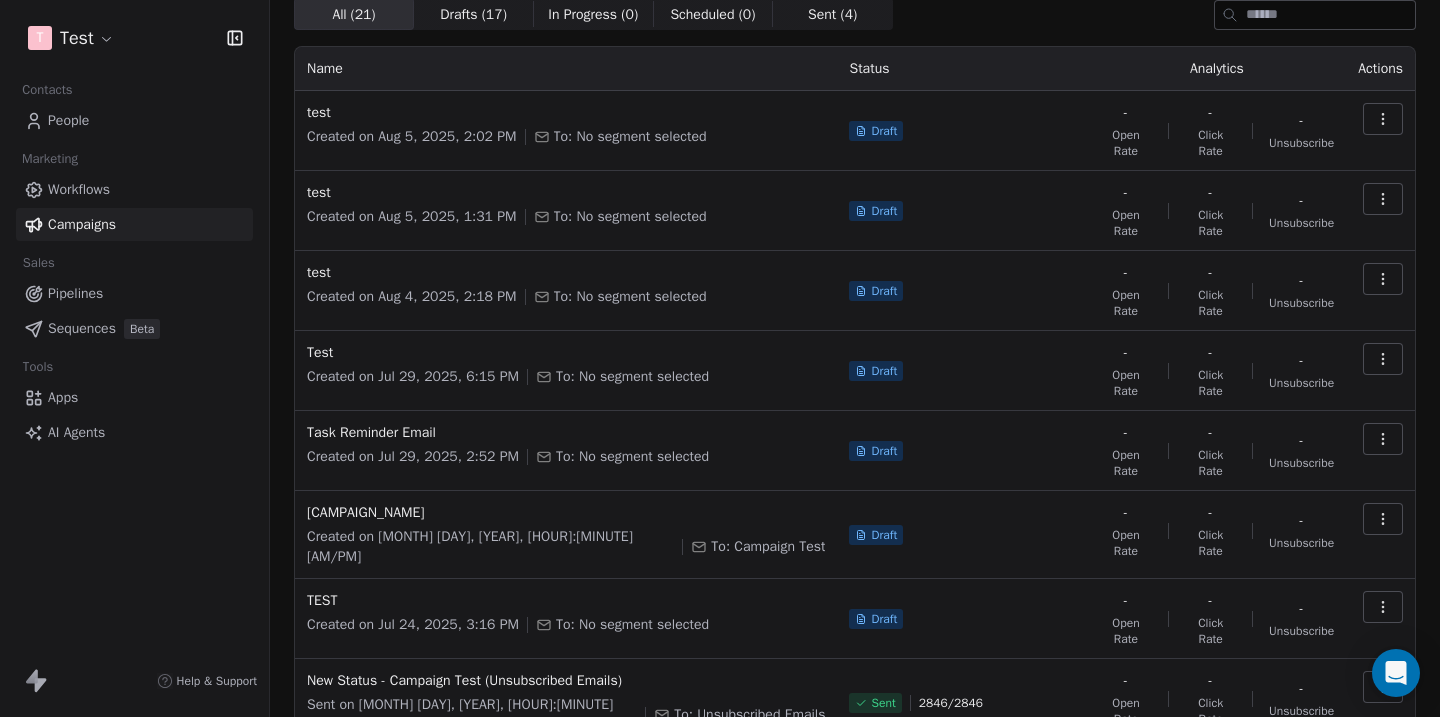 click on "T Test Contacts People Marketing Workflows Campaigns Sales Pipelines Sequences Beta Tools Apps AI Agents Help & Support Campaigns  Create new campaign All ( 21 ) All ( 21 ) Drafts ( 17 ) Drafts ( 17 ) In Progress ( 0 ) In Progress ( 0 ) Scheduled ( 0 ) Scheduled ( 0 ) Sent ( 4 ) Sent ( 4 ) Name Status Analytics Actions test Created on [MONTH] [DAY], [YEAR], [HOUR]:[MINUTE] [AM/PM] To: No segment selected Draft - Open Rate - Click Rate - Unsubscribe test Created on [MONTH] [DAY], [YEAR], [HOUR]:[MINUTE] [AM/PM] To: No segment selected Draft - Open Rate - Click Rate - Unsubscribe test Created on [MONTH] [DAY], [YEAR], [HOUR]:[MINUTE] [AM/PM] To: No segment selected Draft - Open Rate - Click Rate - Unsubscribe Test Created on [MONTH] [DAY], [YEAR], [HOUR]:[MINUTE] [AM/PM] To: No segment selected Draft - Open Rate - Click Rate - Unsubscribe Task Reminder Email Created on [MONTH] [DAY], [YEAR], [HOUR]:[MINUTE] [AM/PM] To: No segment selected Draft - Open Rate - Click Rate - Unsubscribe TEST 2 Created on [MONTH] [DAY], [YEAR], [HOUR]:[MINUTE] [AM/PM] To: Campaign Test  Draft - Open Rate - Click Rate - Unsubscribe TEST Created on [MONTH] [DAY], [YEAR], [HOUR]:[MINUTE] [AM/PM] Draft - - -" at bounding box center (720, 358) 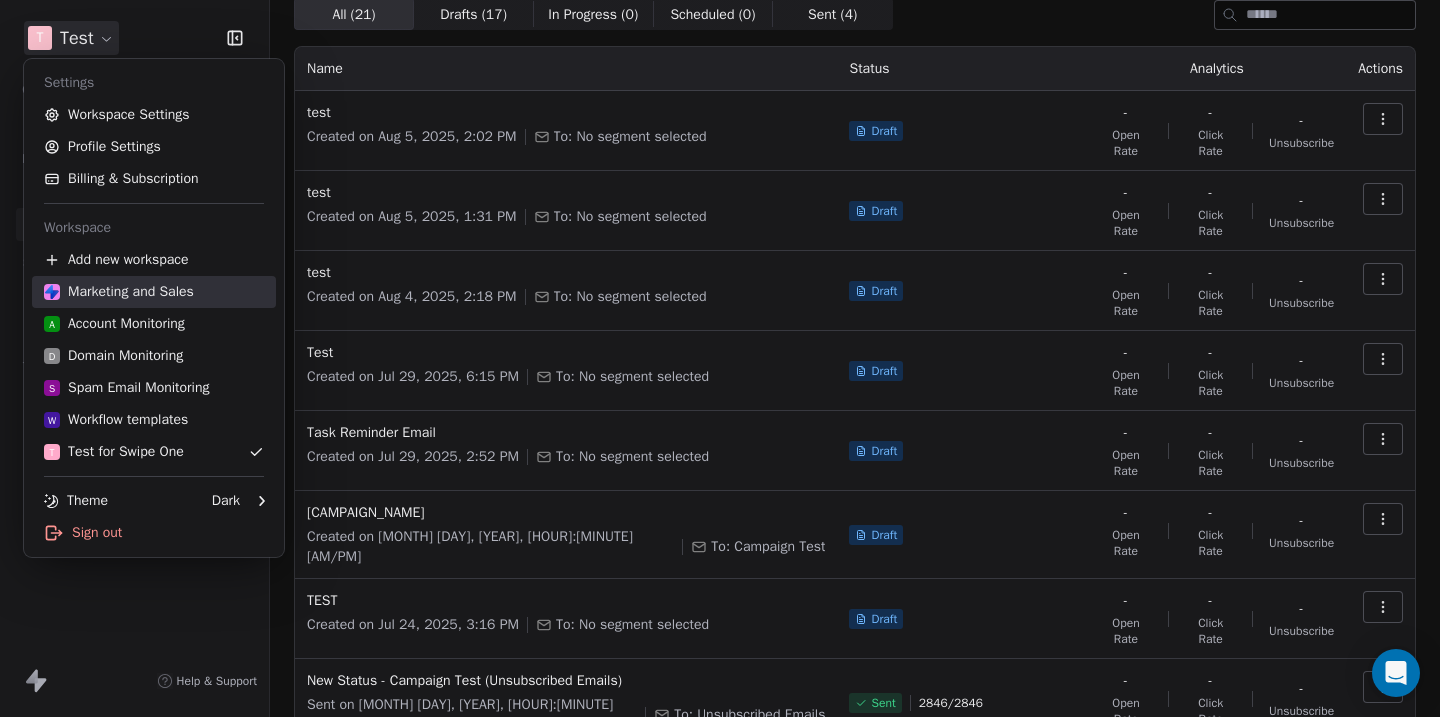 click on "Marketing and Sales" at bounding box center (119, 292) 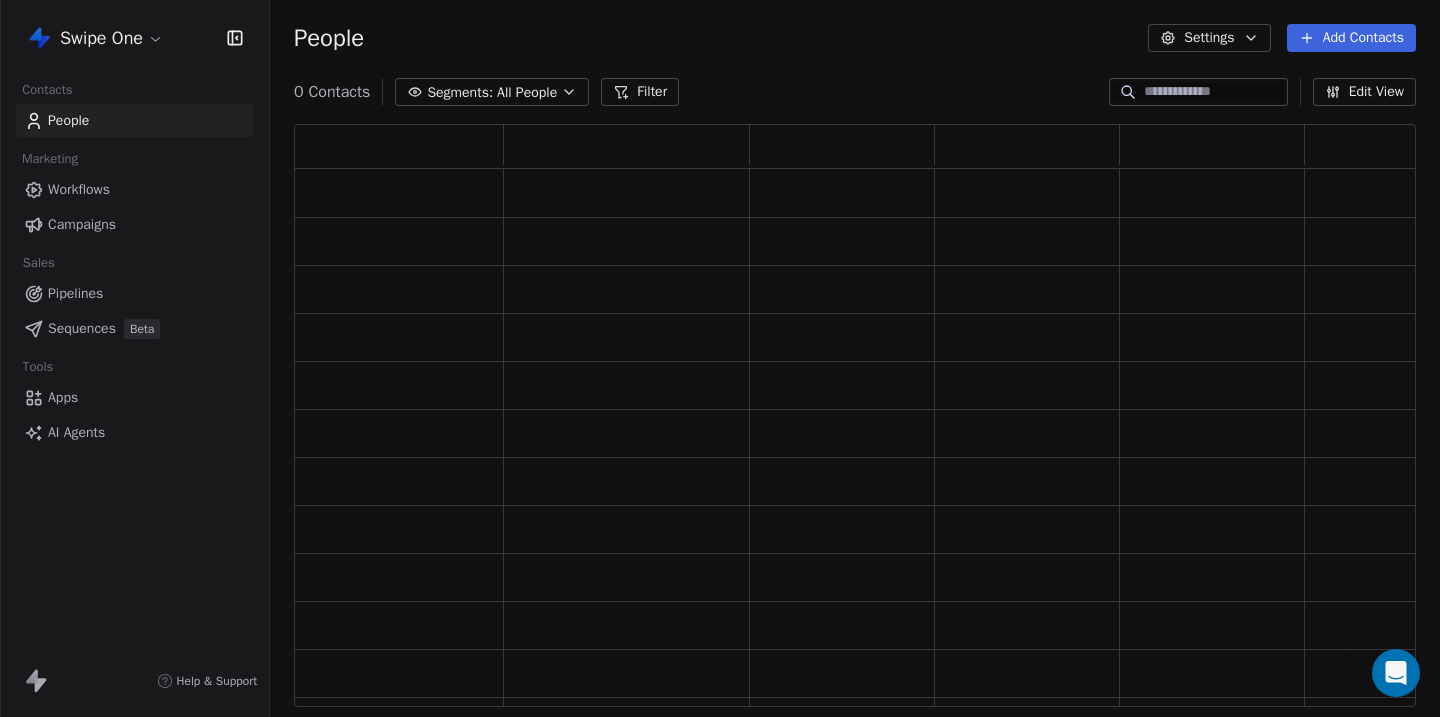 scroll, scrollTop: 1, scrollLeft: 1, axis: both 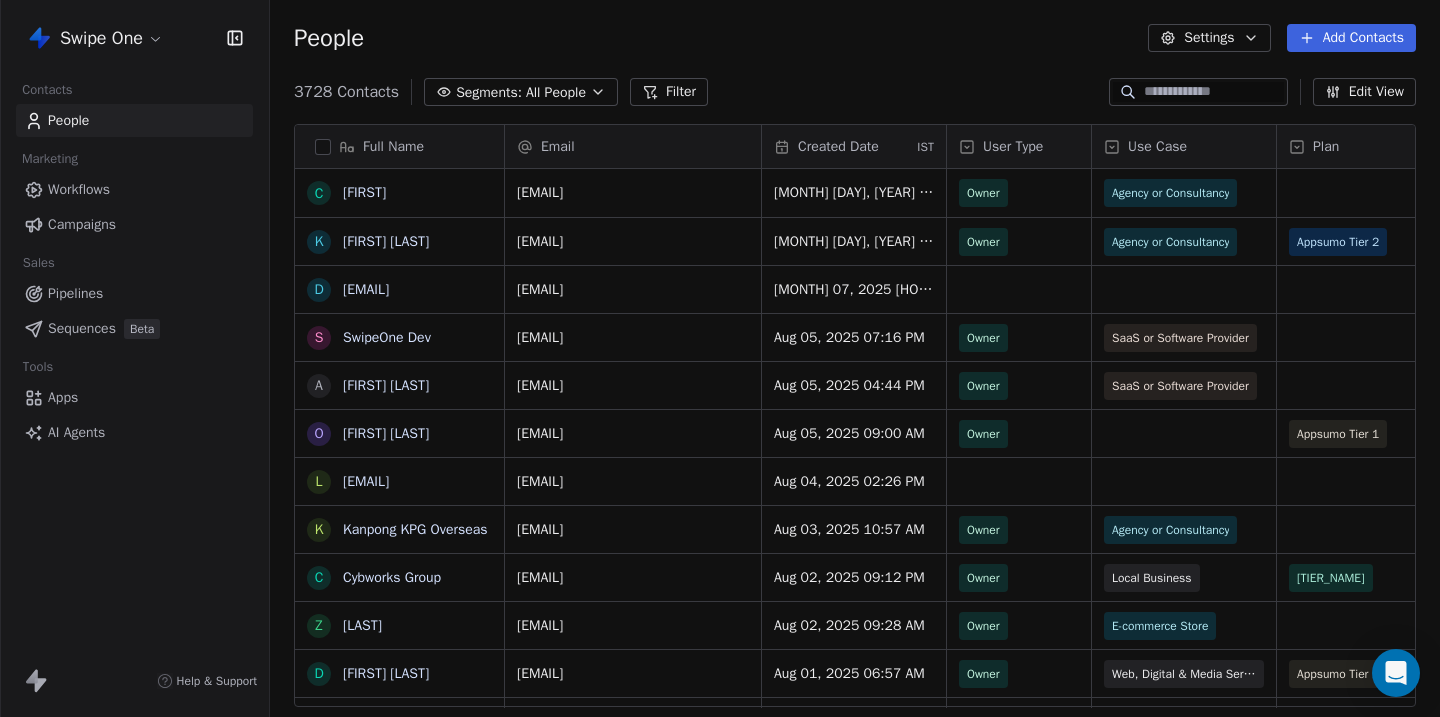 click at bounding box center [1198, 92] 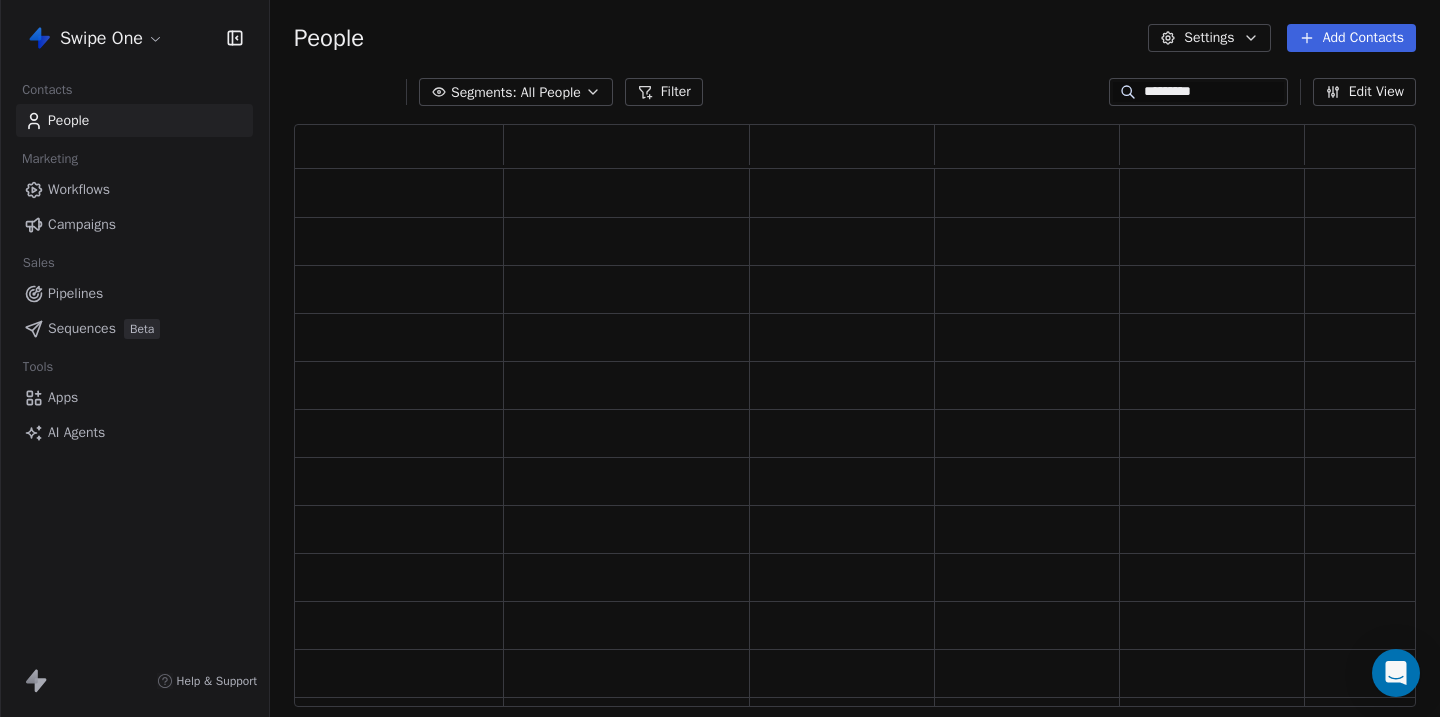 scroll, scrollTop: 1, scrollLeft: 1, axis: both 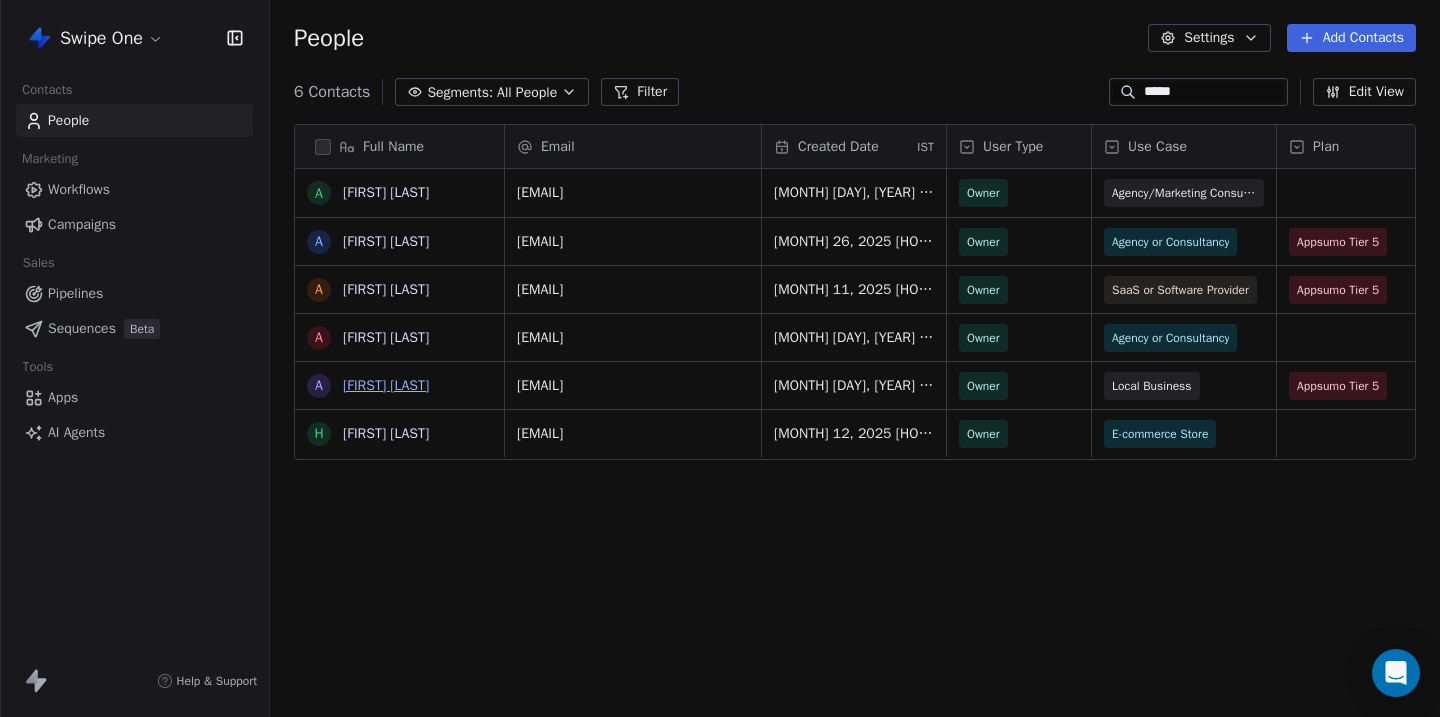 type on "*****" 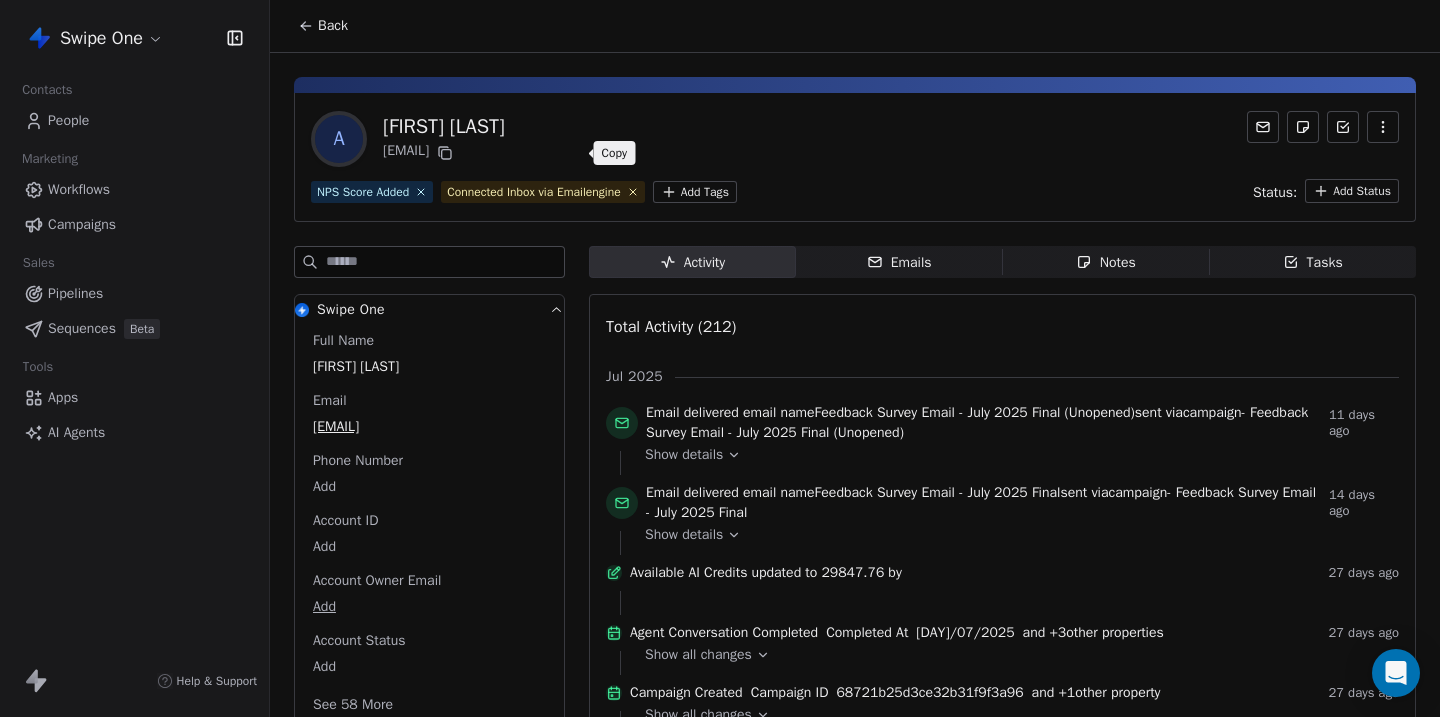 click 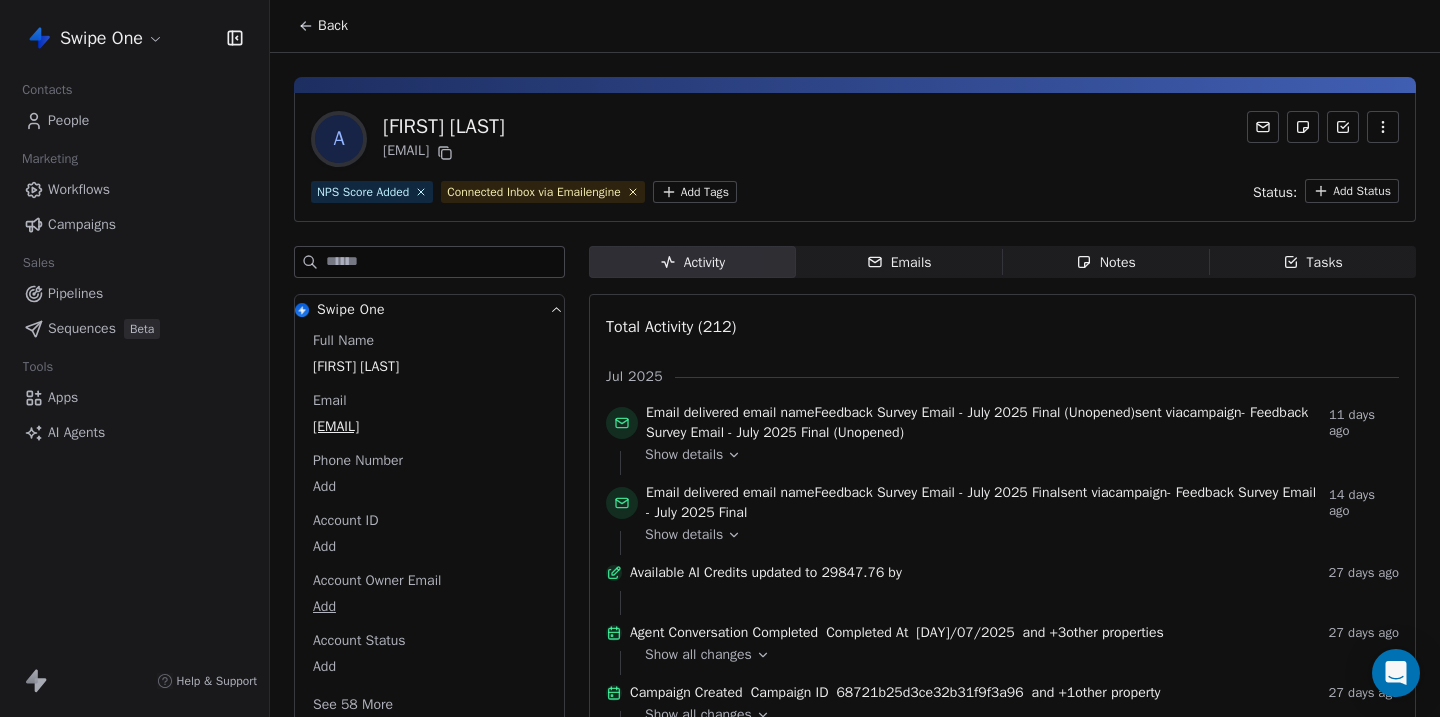 click 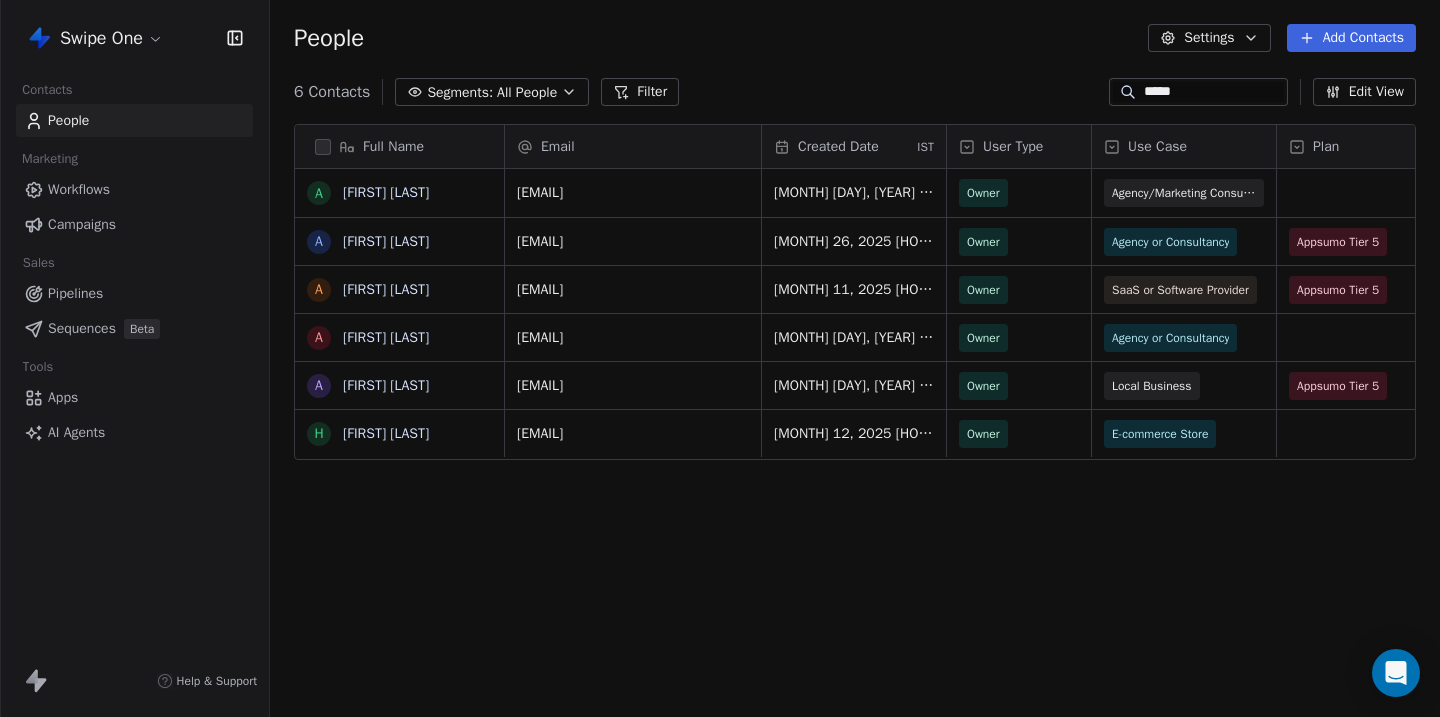 scroll, scrollTop: 1, scrollLeft: 1, axis: both 